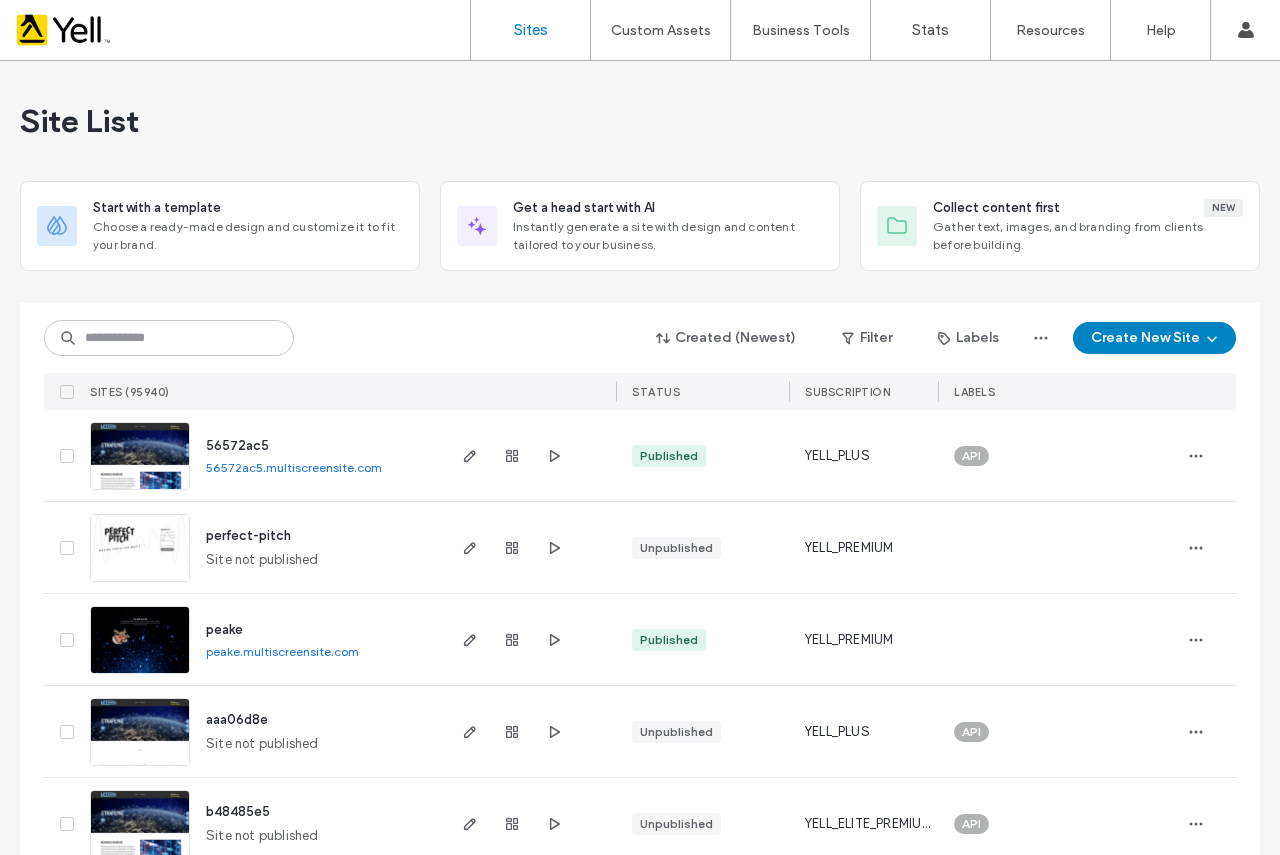 scroll, scrollTop: 0, scrollLeft: 0, axis: both 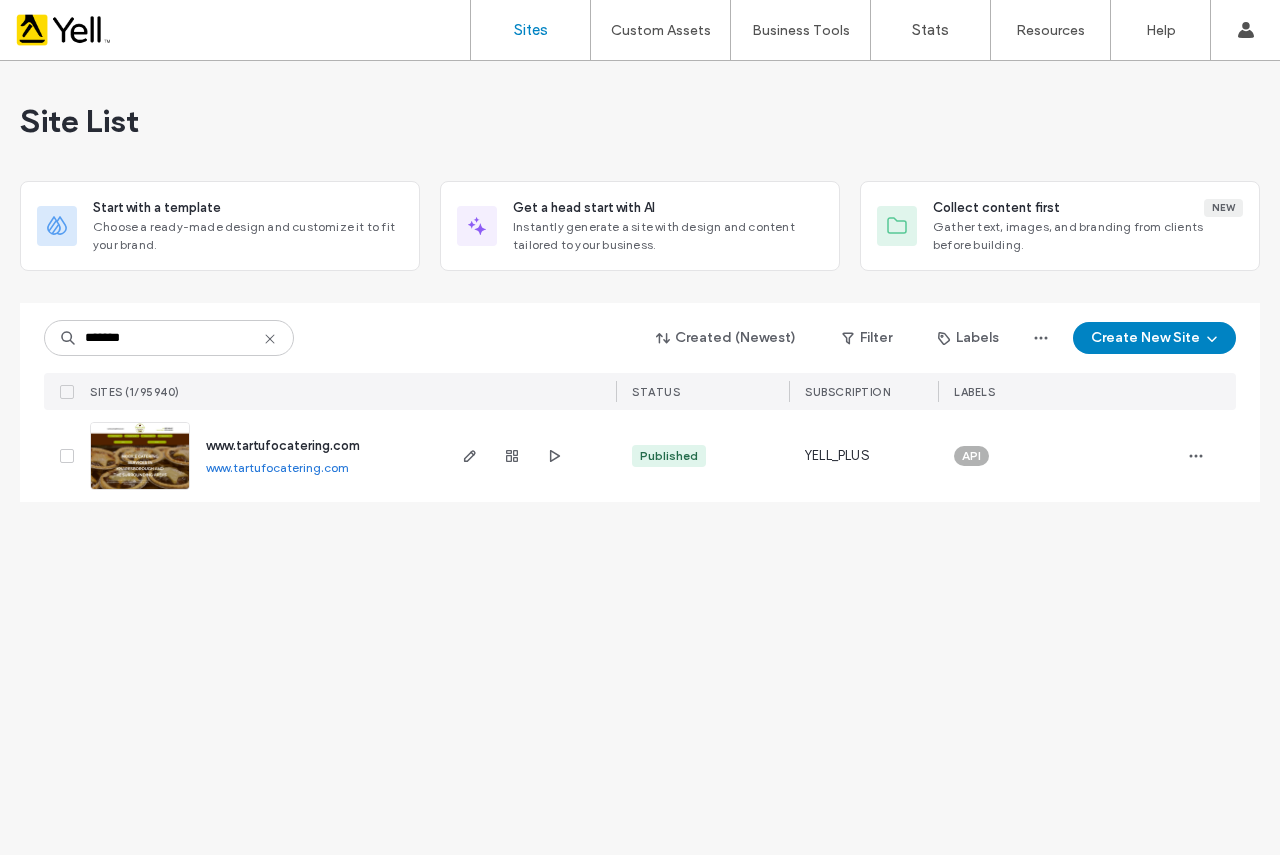 type on "*******" 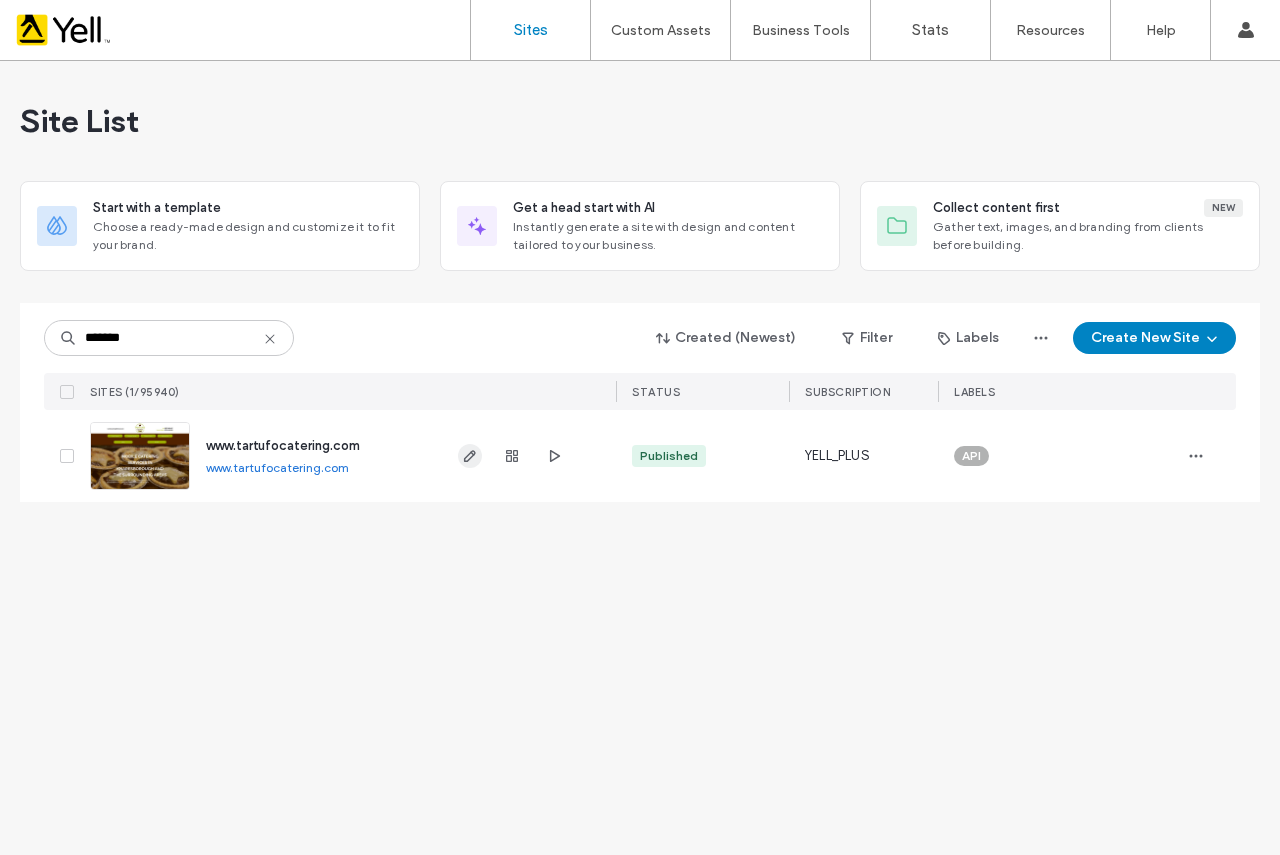 click at bounding box center [470, 456] 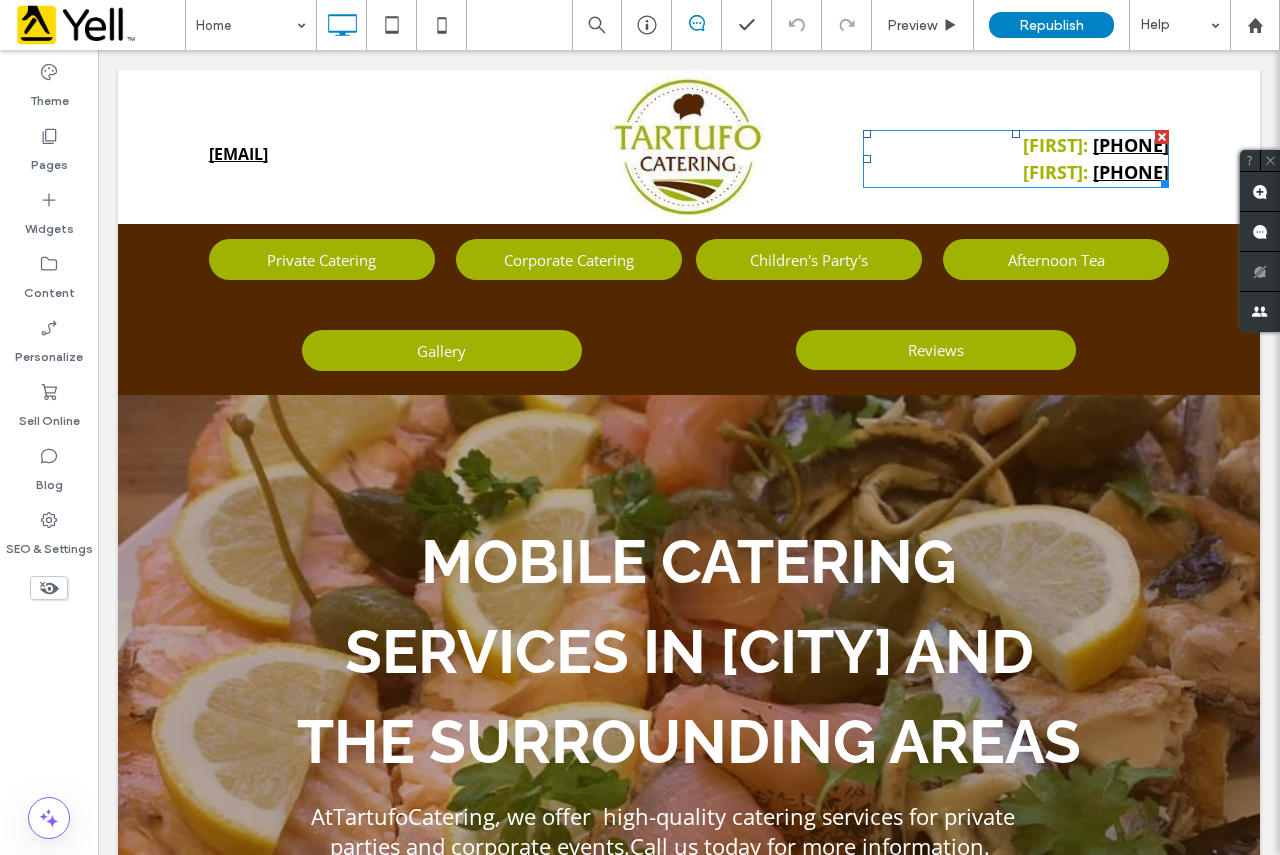 scroll, scrollTop: 0, scrollLeft: 0, axis: both 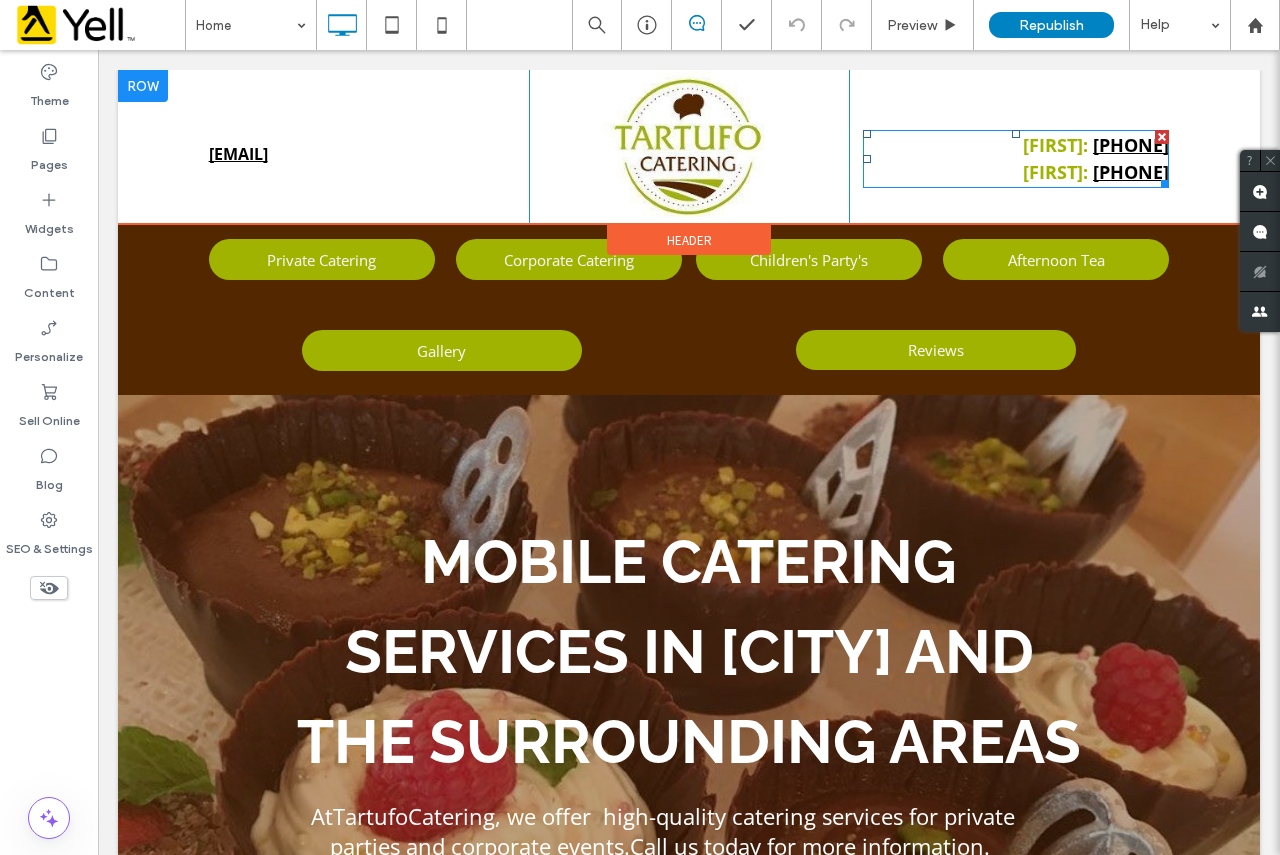click at bounding box center [1162, 137] 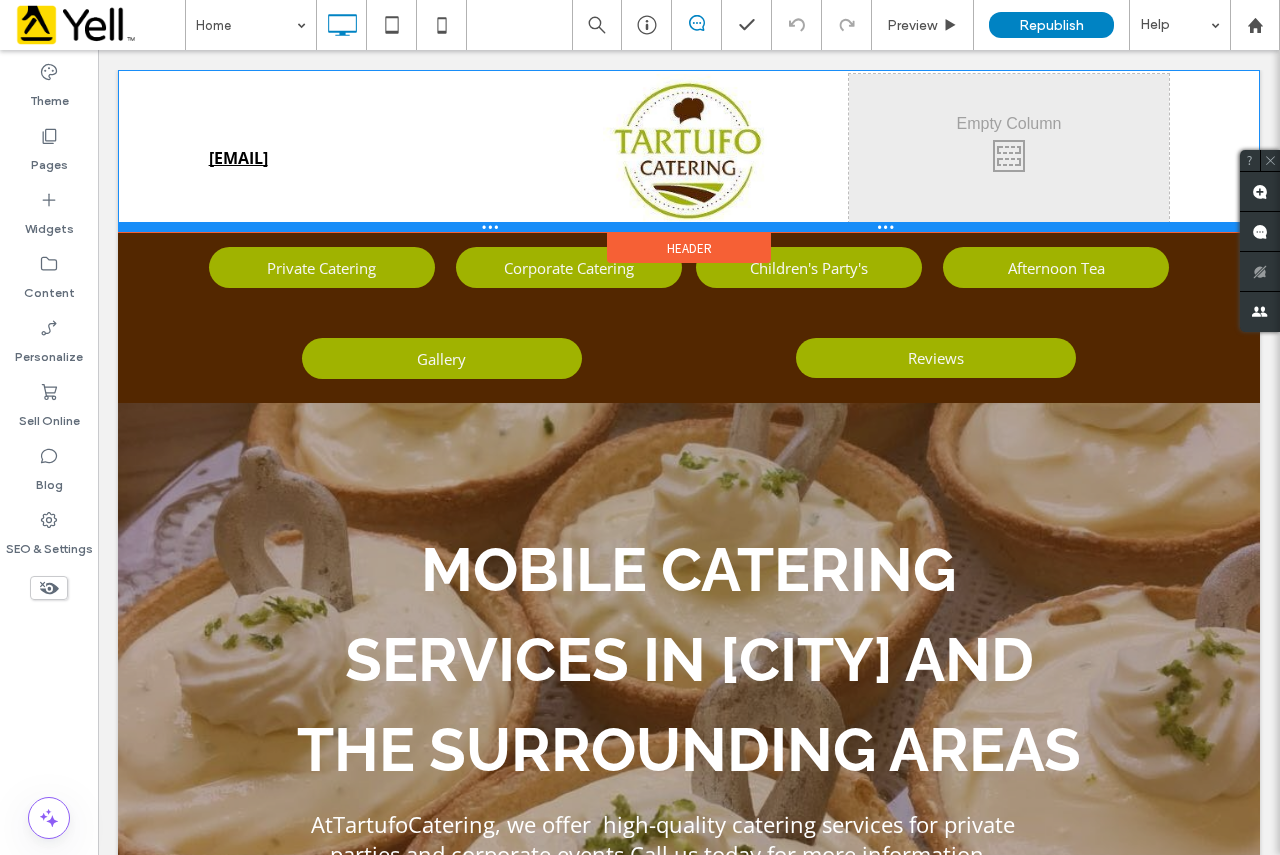 drag, startPoint x: 868, startPoint y: 221, endPoint x: 849, endPoint y: 293, distance: 74.46476 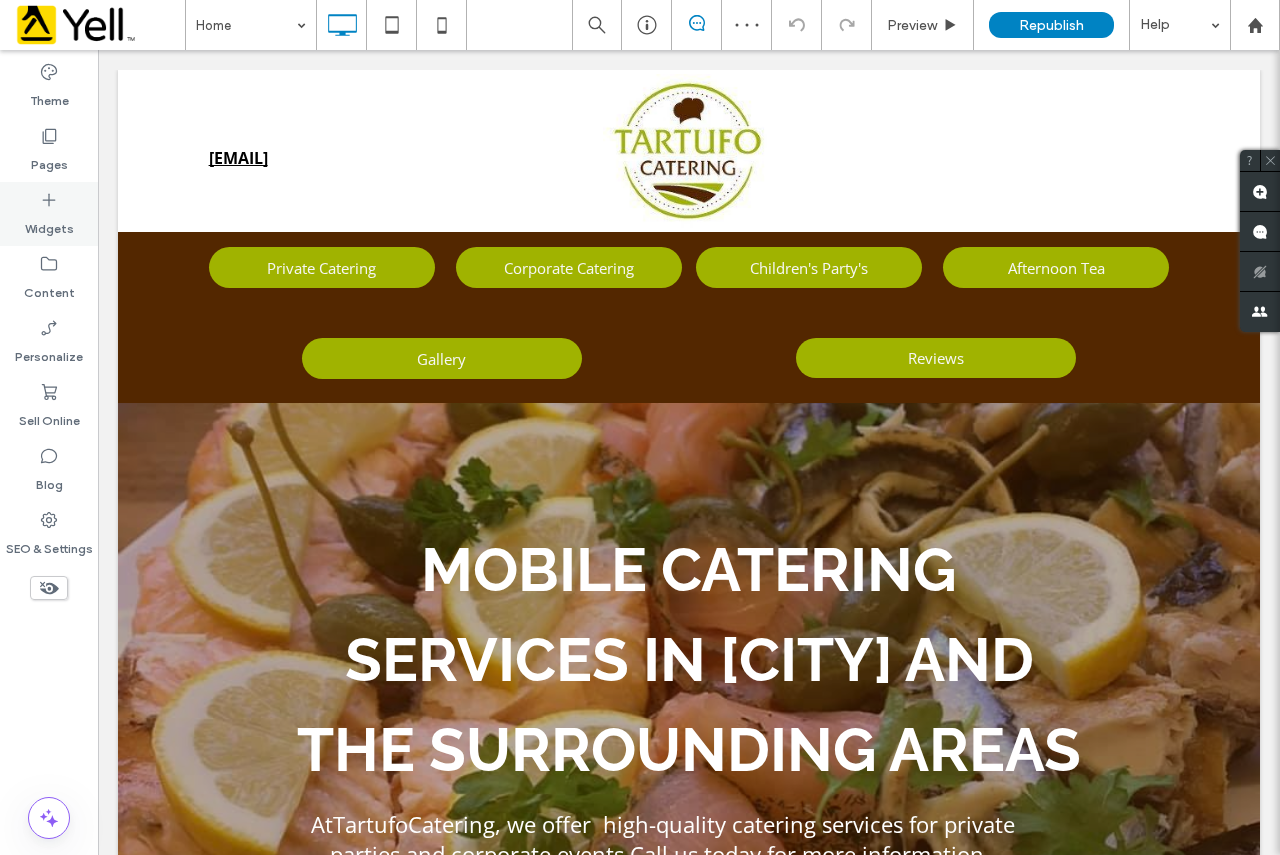 click 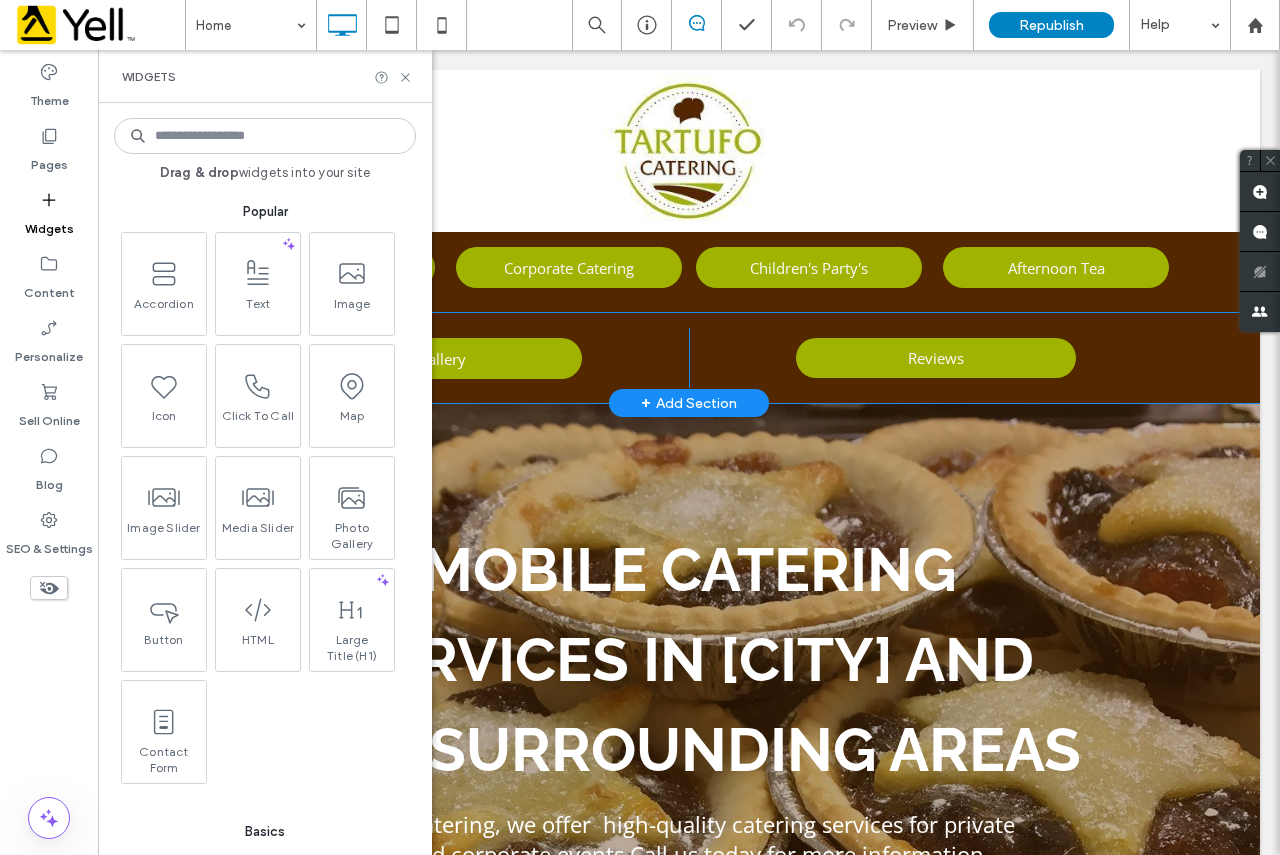 click on "+ Add Section" at bounding box center [689, 403] 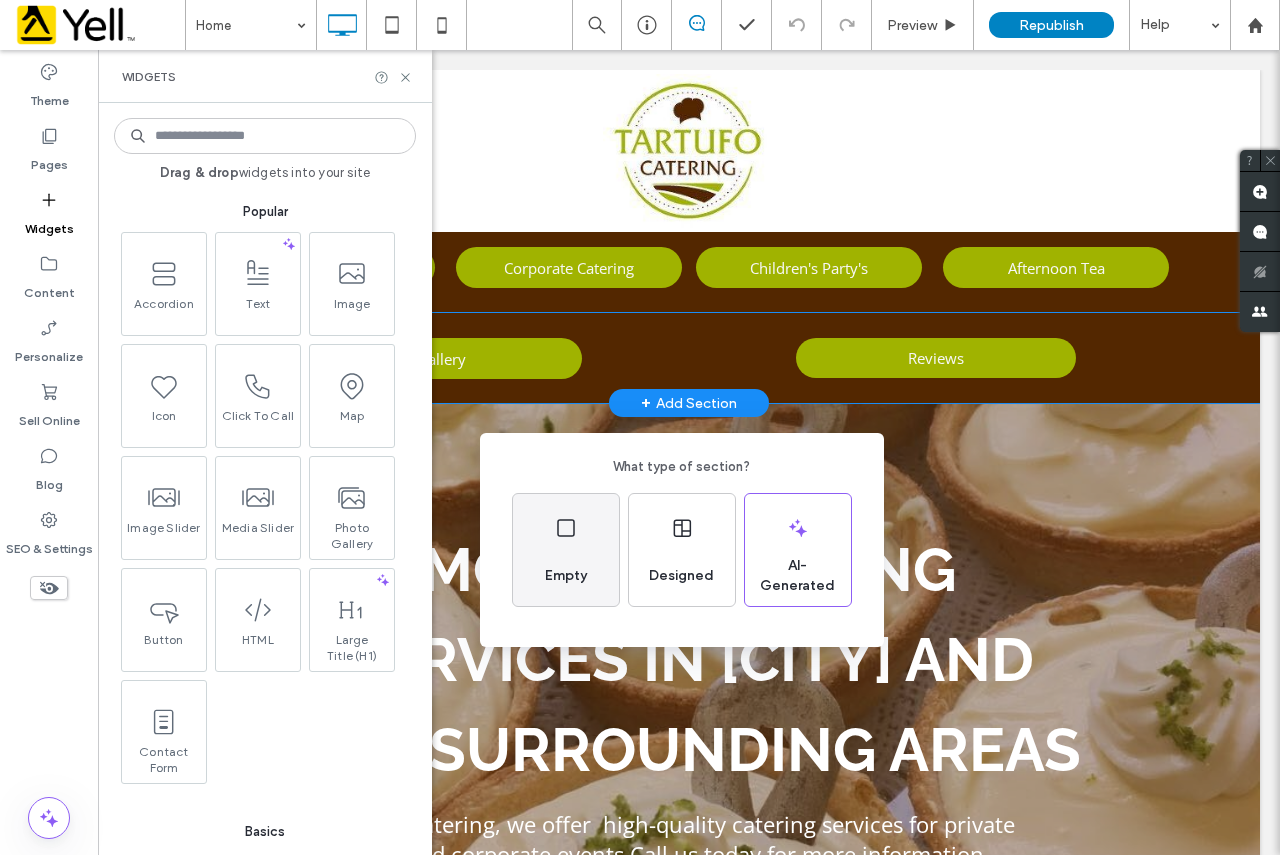 click on "Empty" at bounding box center (566, 550) 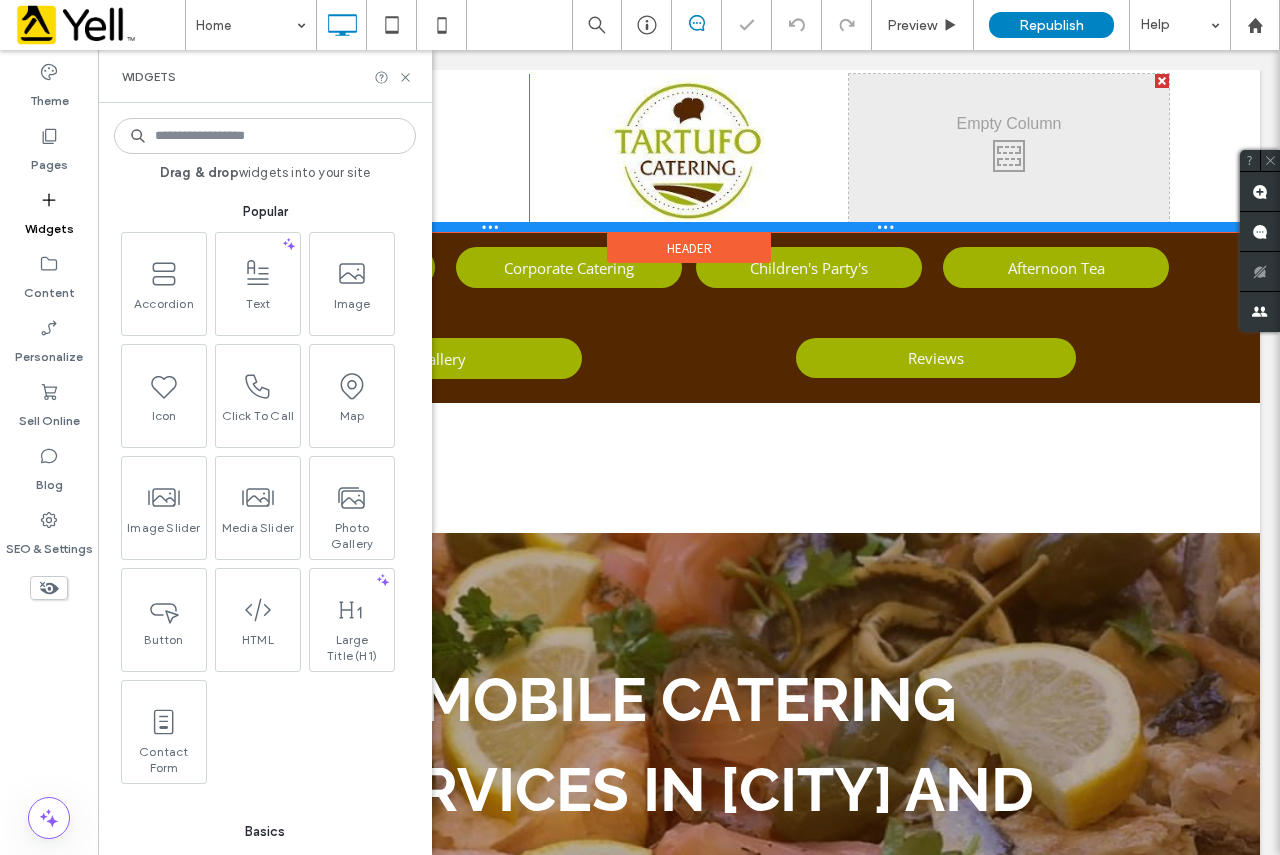 drag, startPoint x: 754, startPoint y: 512, endPoint x: 752, endPoint y: 227, distance: 285.00702 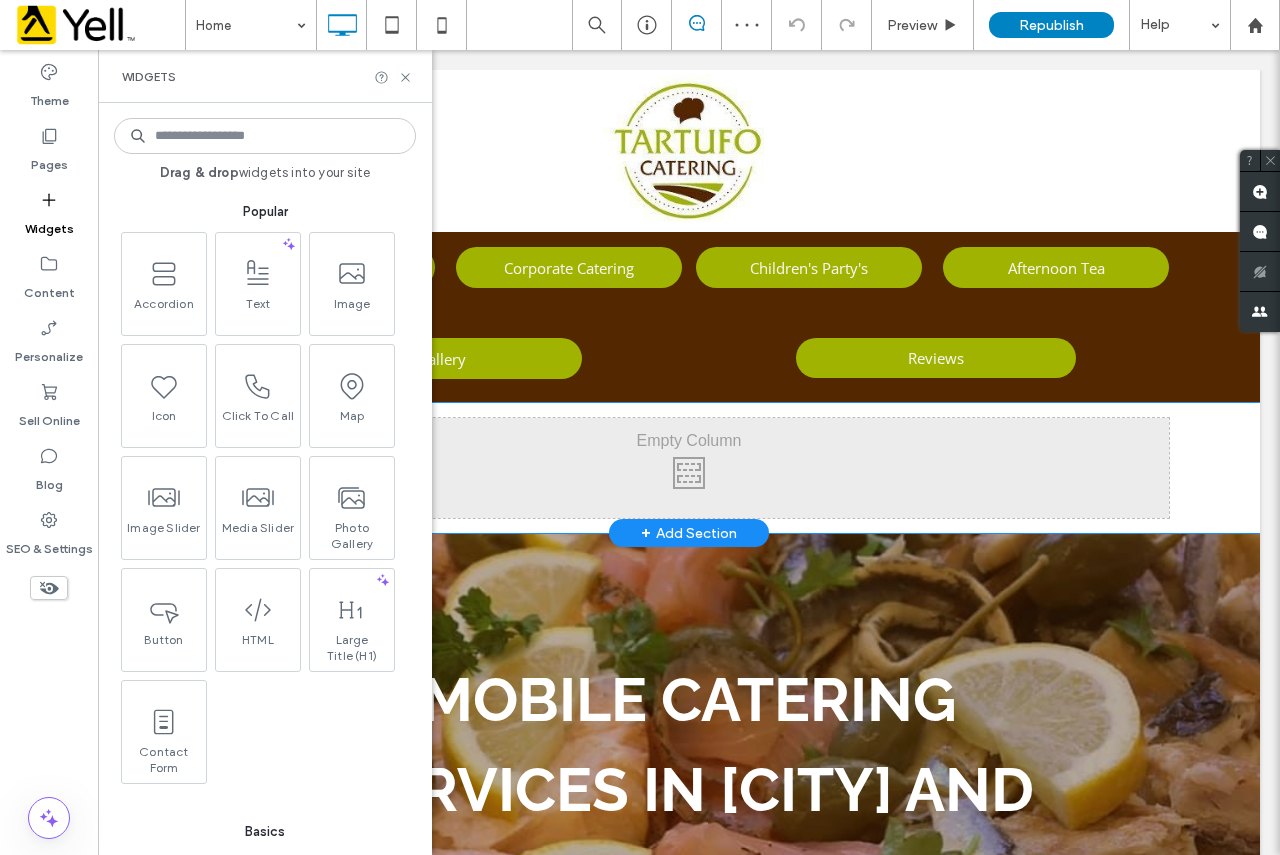 drag, startPoint x: 860, startPoint y: 479, endPoint x: 867, endPoint y: 437, distance: 42.579338 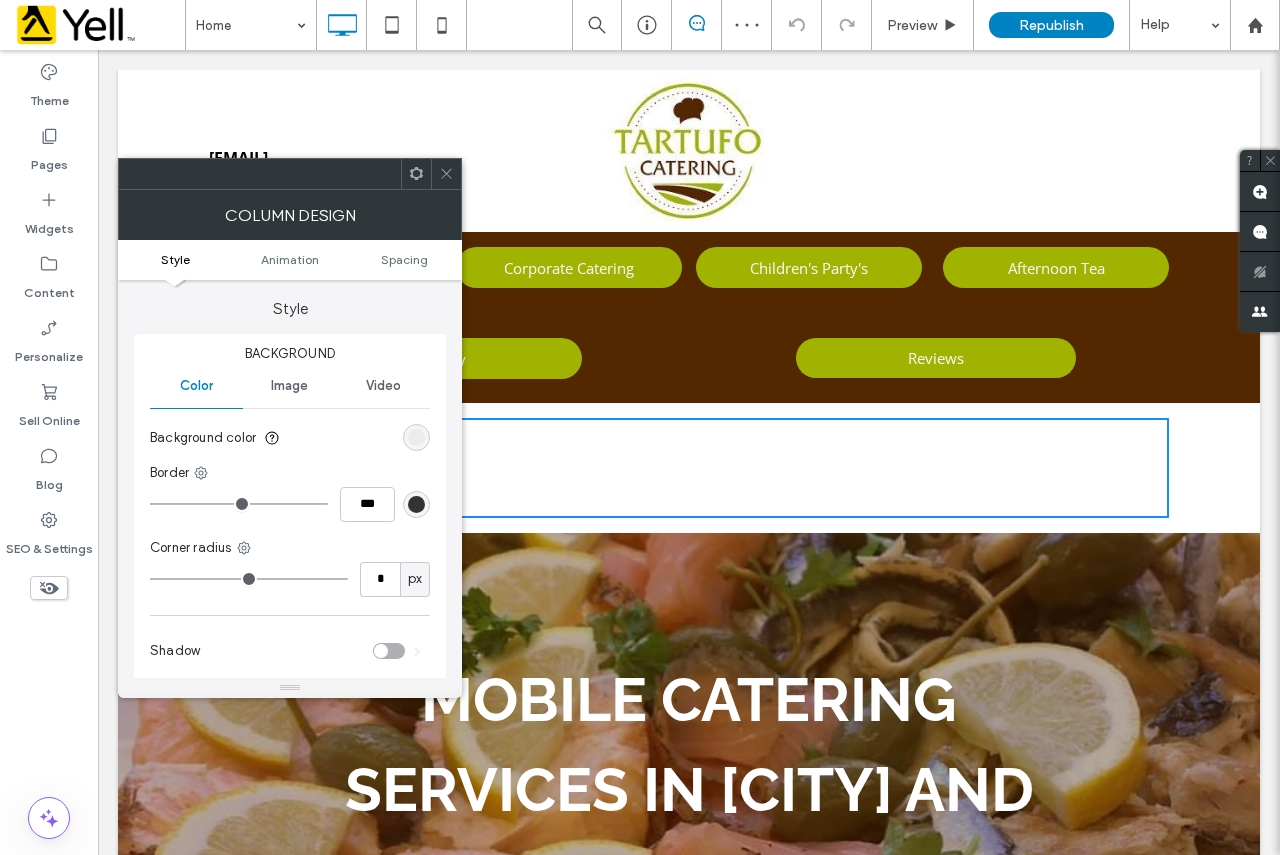 click on "Click To Paste     Click To Paste
Row + Add Section" at bounding box center (689, 468) 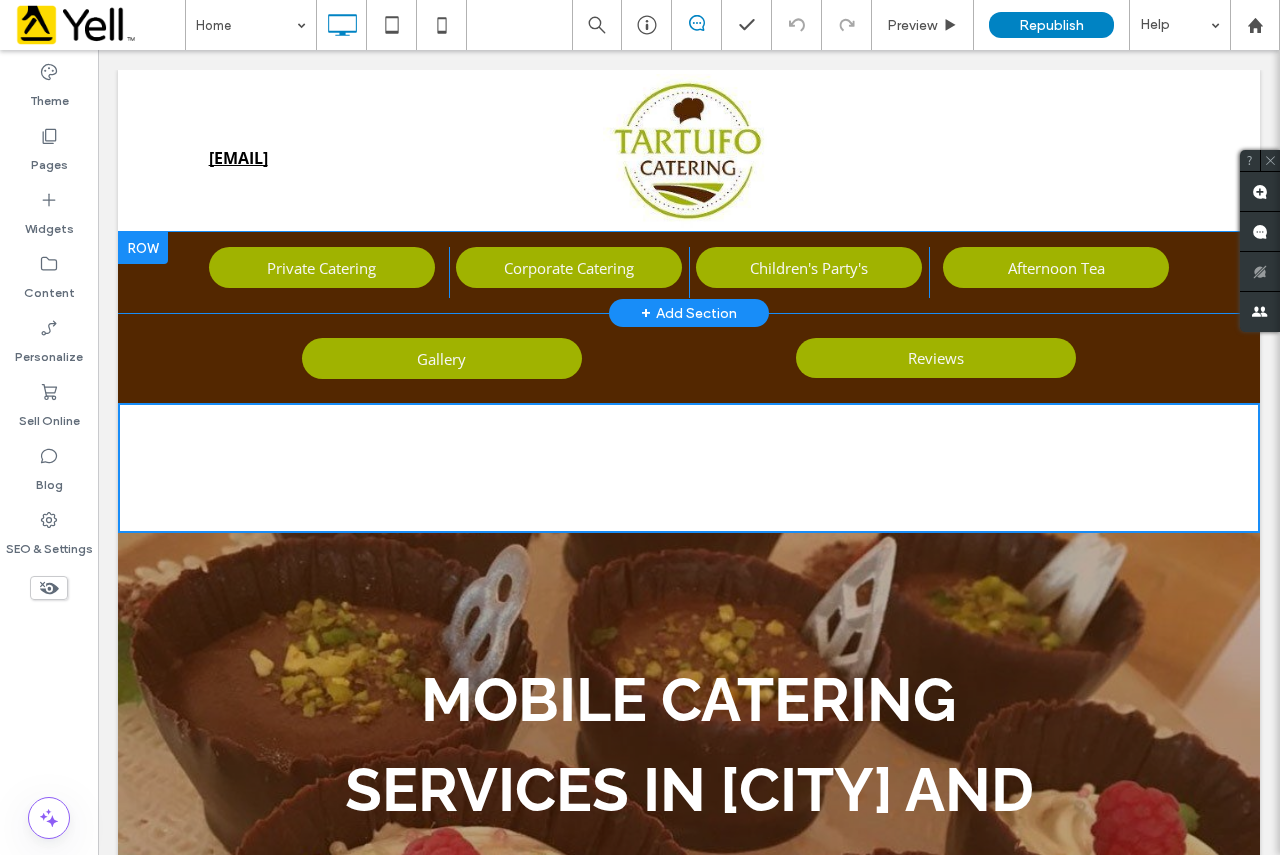 drag, startPoint x: 1211, startPoint y: 465, endPoint x: 1190, endPoint y: 238, distance: 227.9693 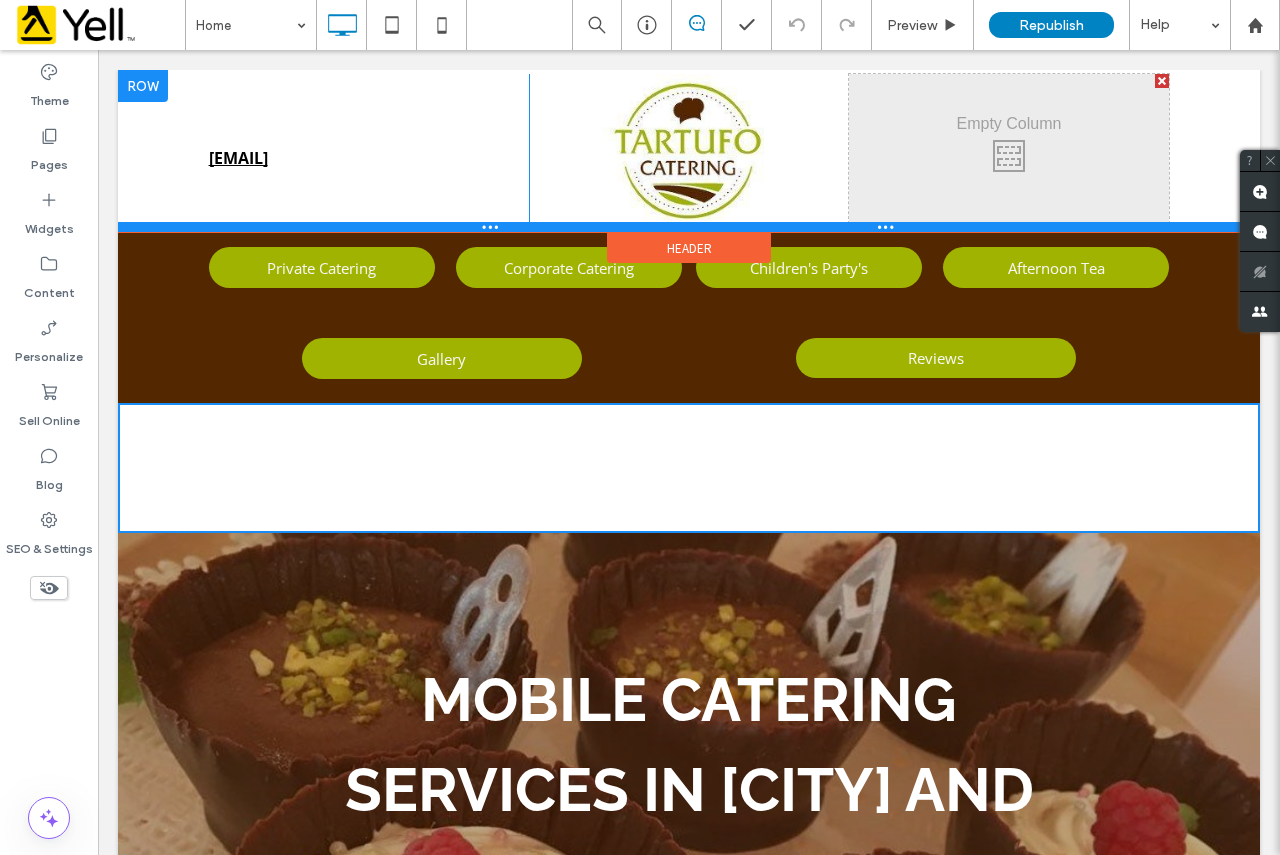 click at bounding box center (689, 227) 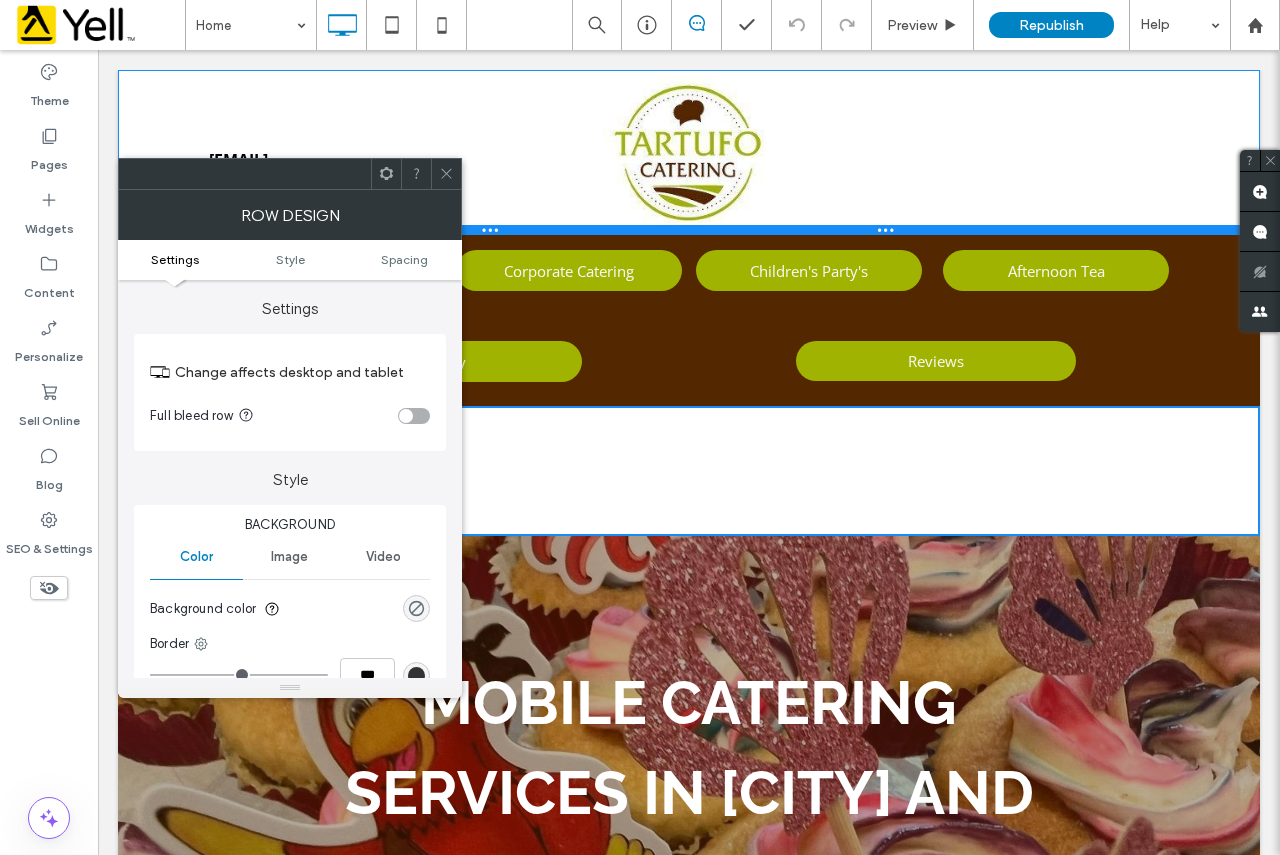 click at bounding box center (689, 230) 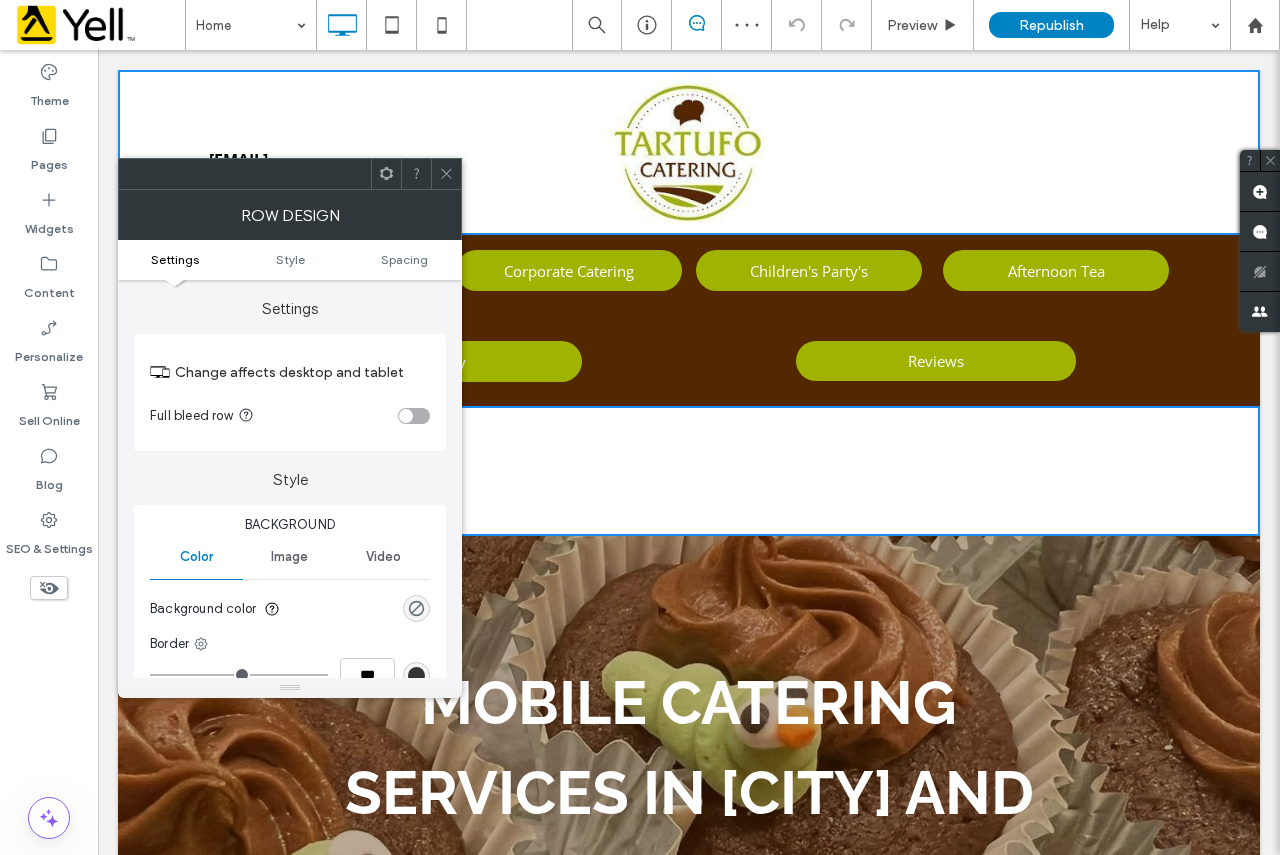 click at bounding box center [446, 174] 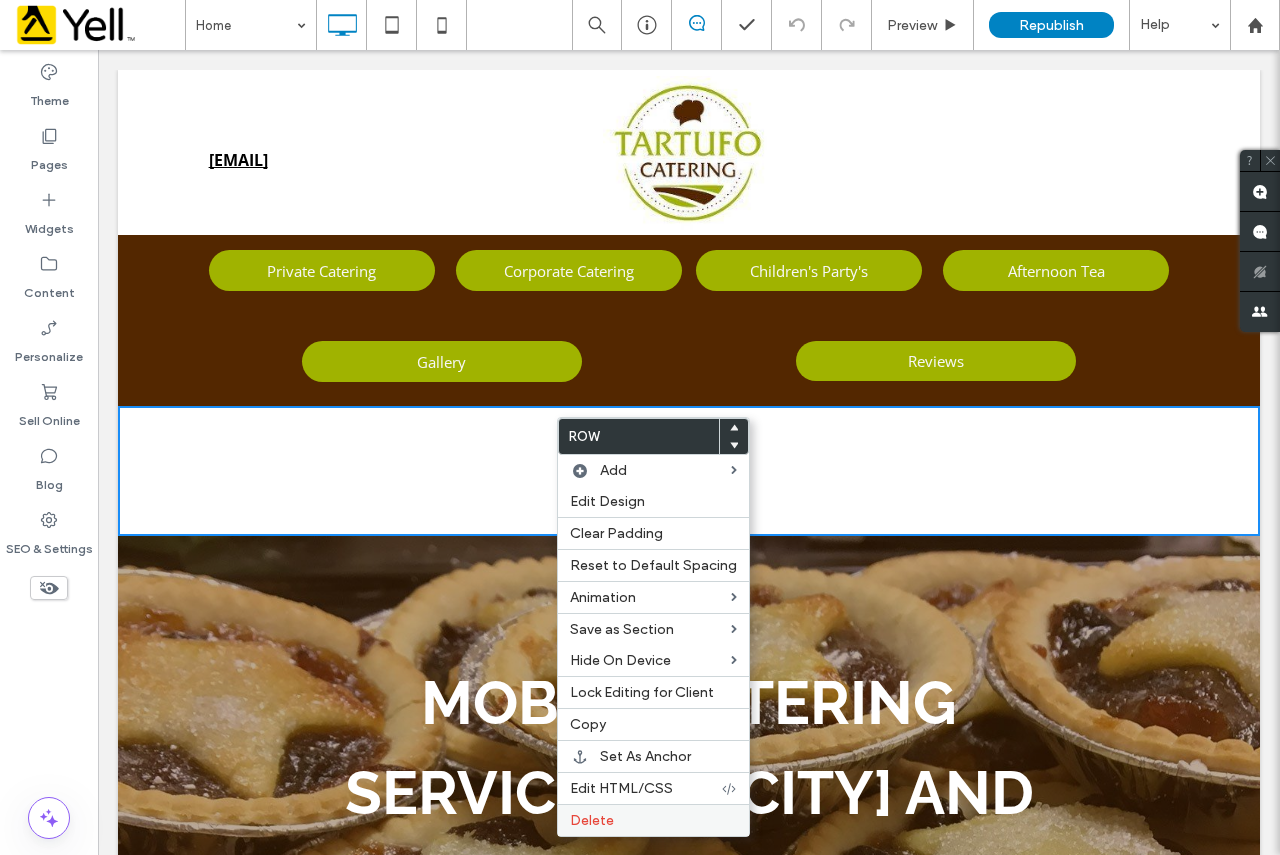 click on "Delete" at bounding box center (653, 820) 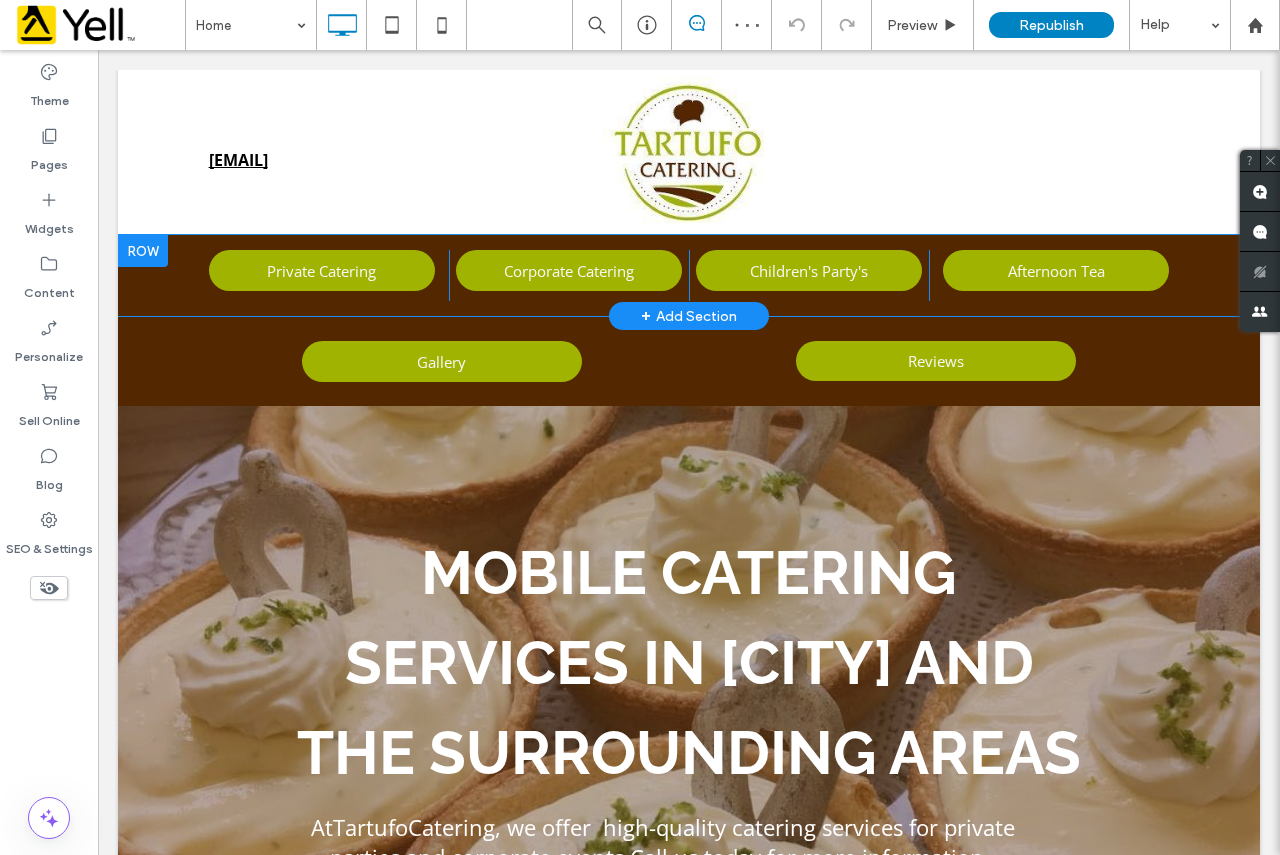 click on "+ Add Section" at bounding box center [689, 316] 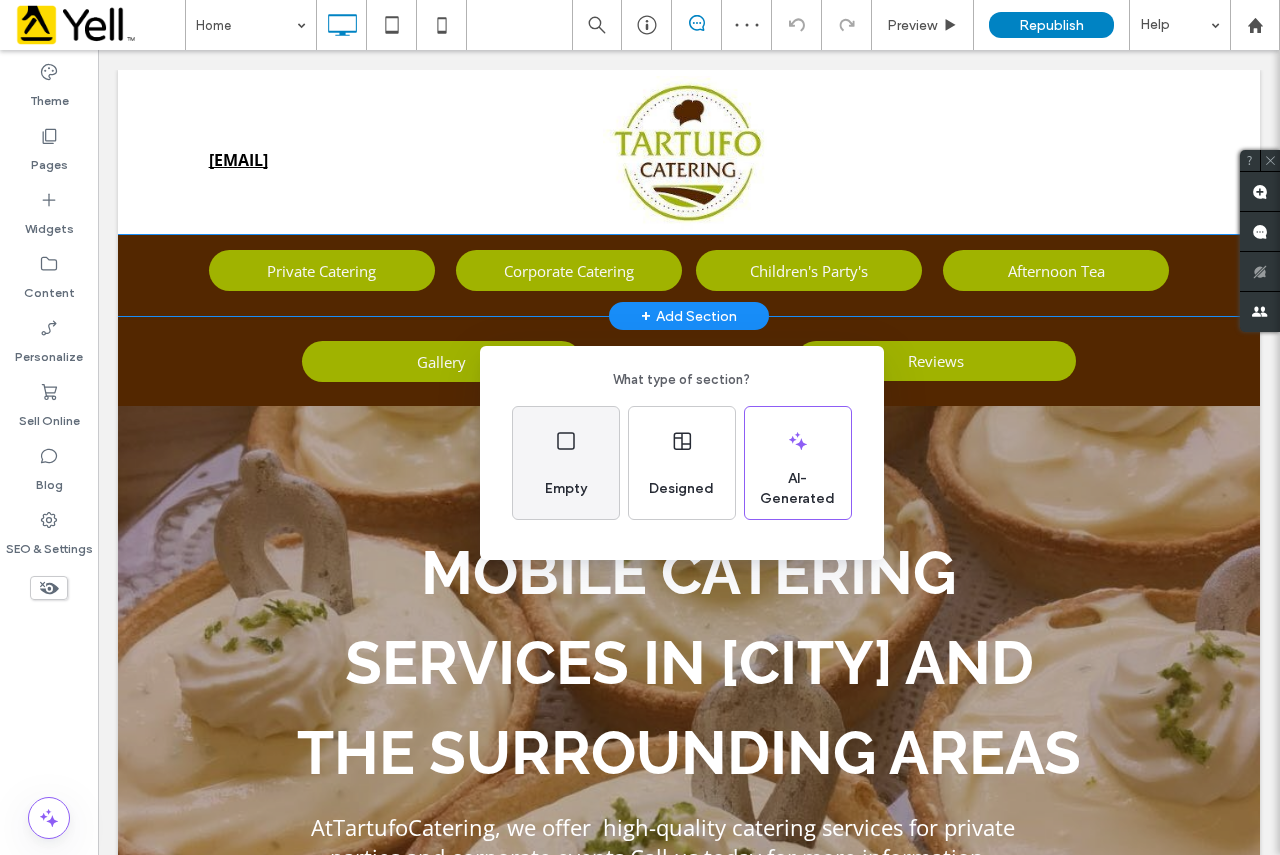 click on "Empty" at bounding box center [566, 463] 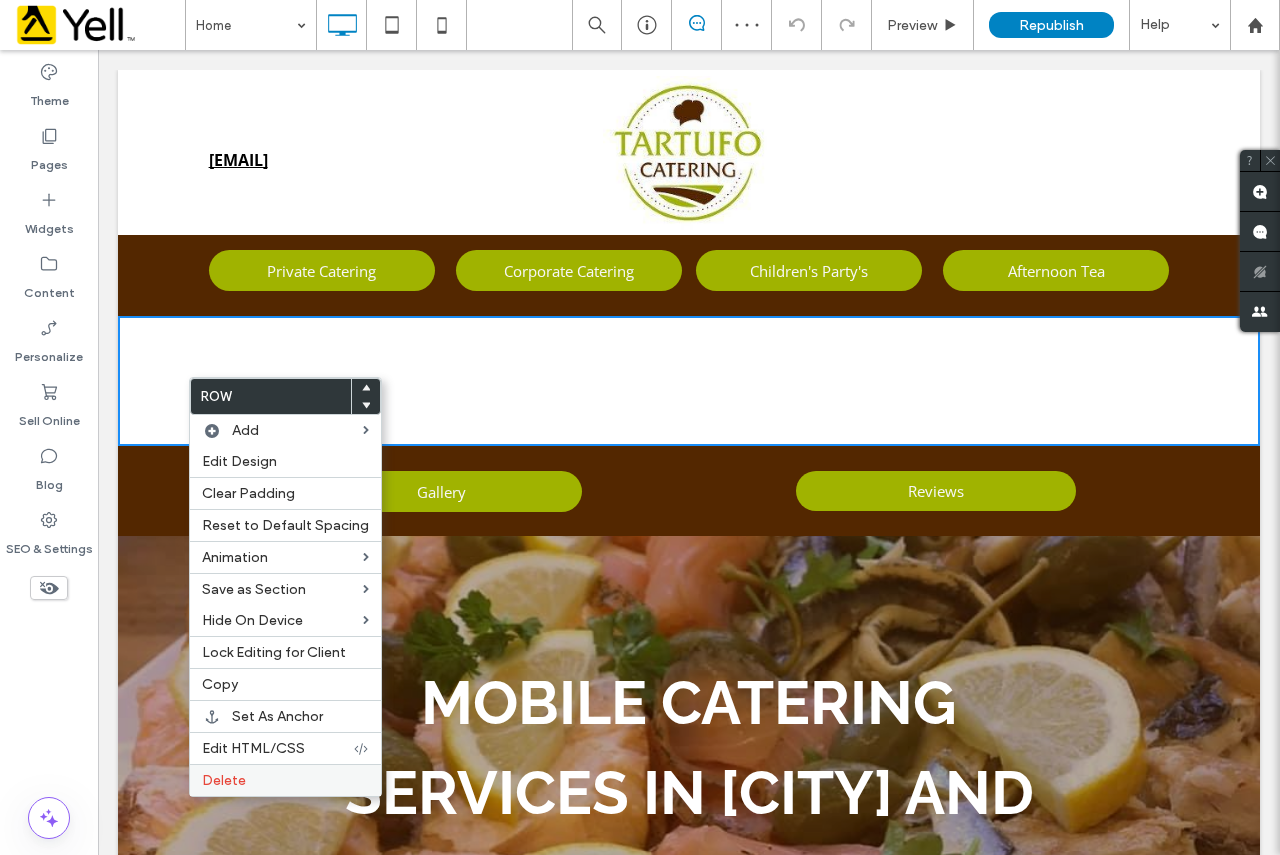 click on "Delete" at bounding box center (285, 780) 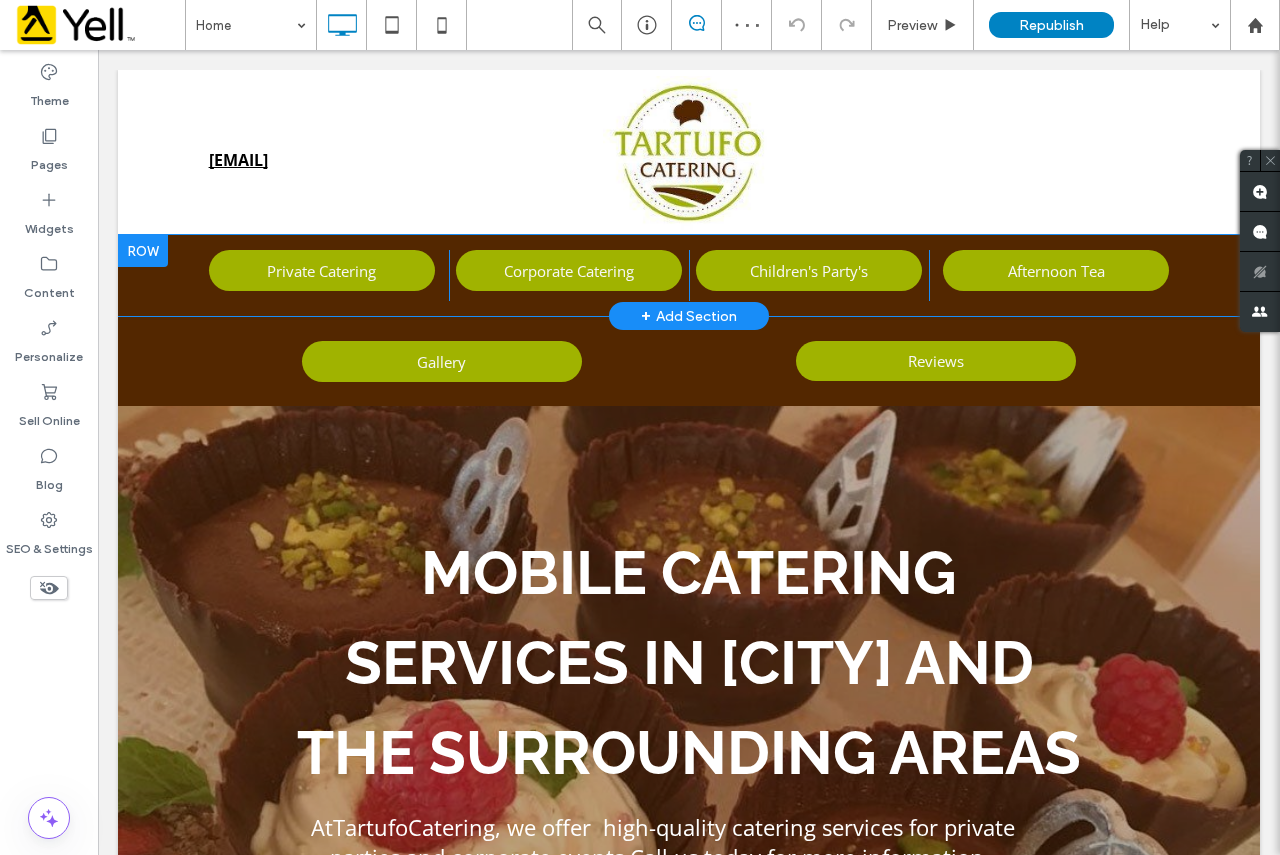 click on "Private Catering
Click To Paste
Corporate Catering
Click To Paste
Children's Party's
Click To Paste
Afternoon Tea
Click To Paste
Row + Add Section" at bounding box center [689, 275] 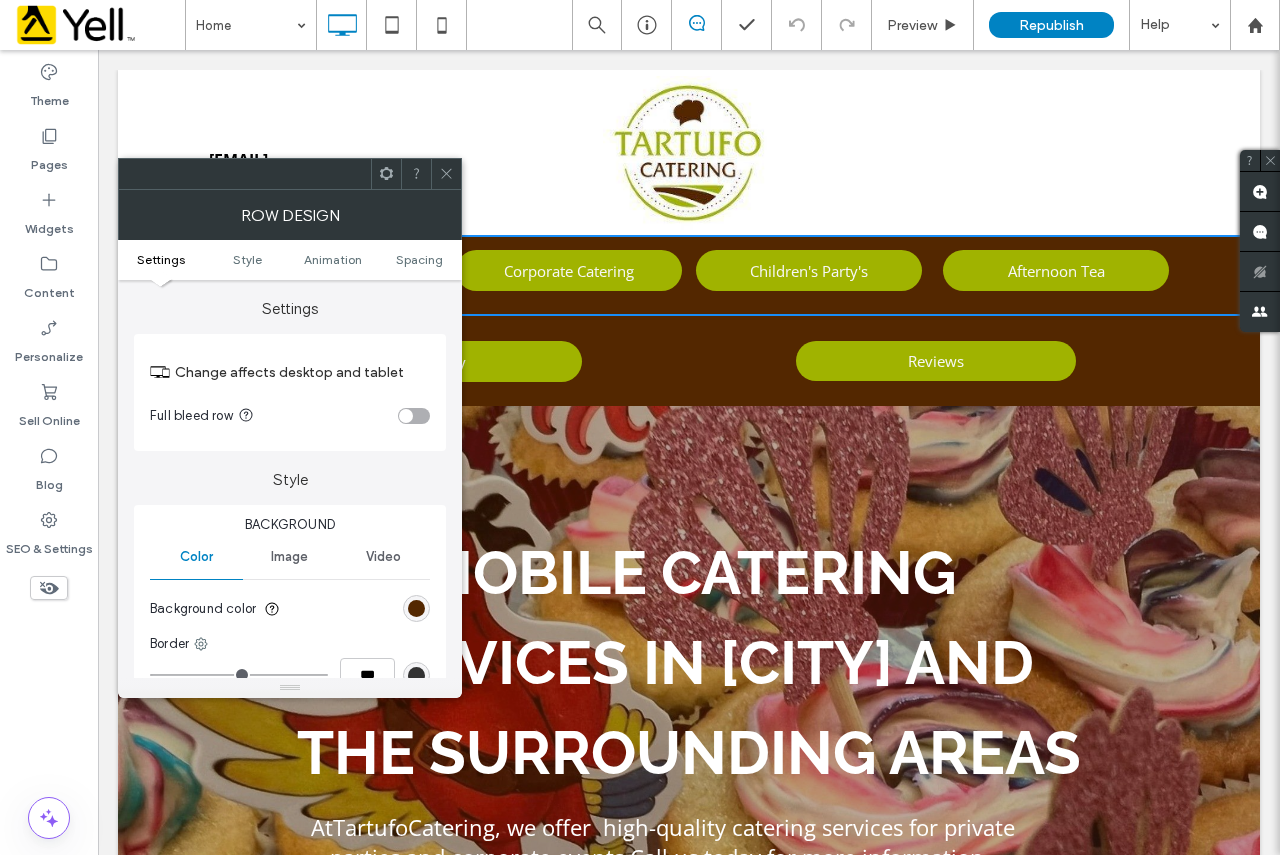 click at bounding box center (446, 174) 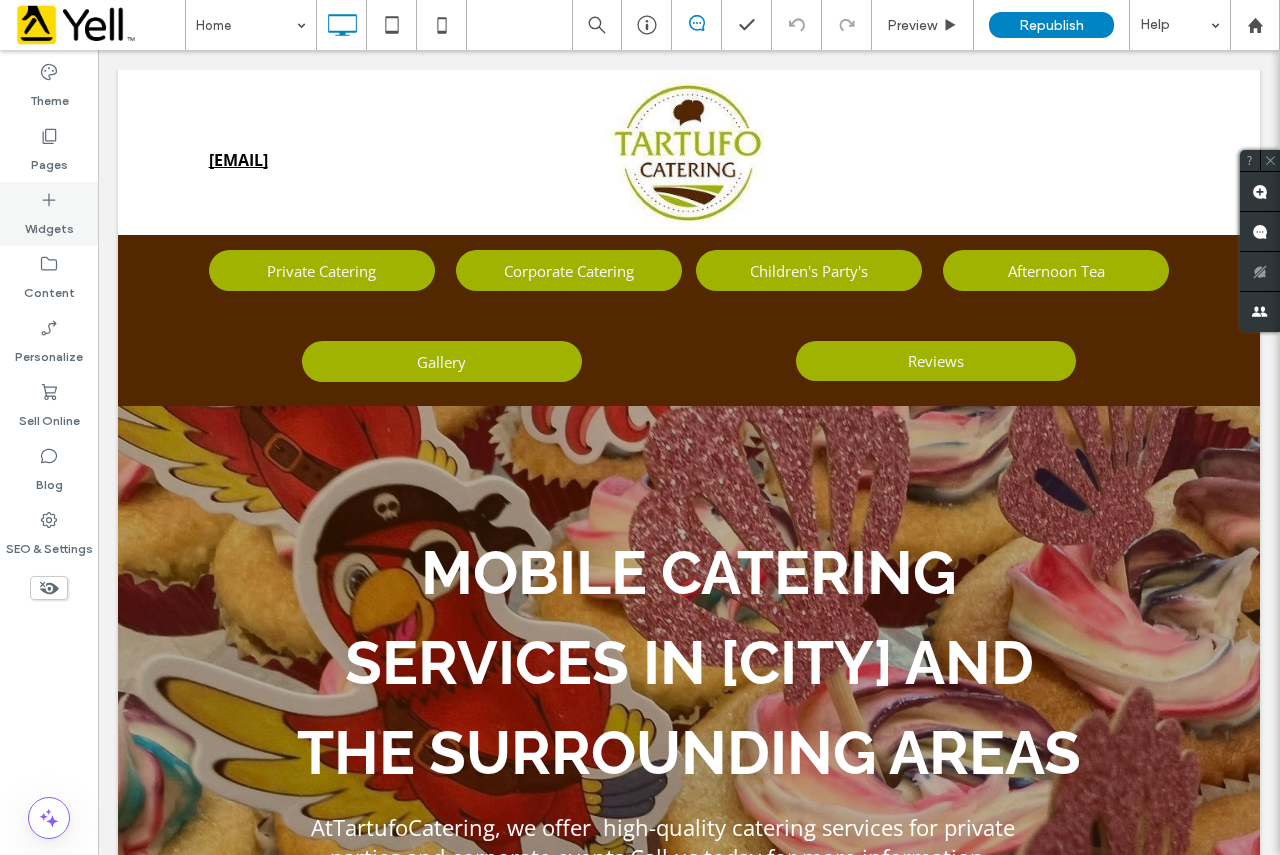 click on "Widgets" at bounding box center [49, 224] 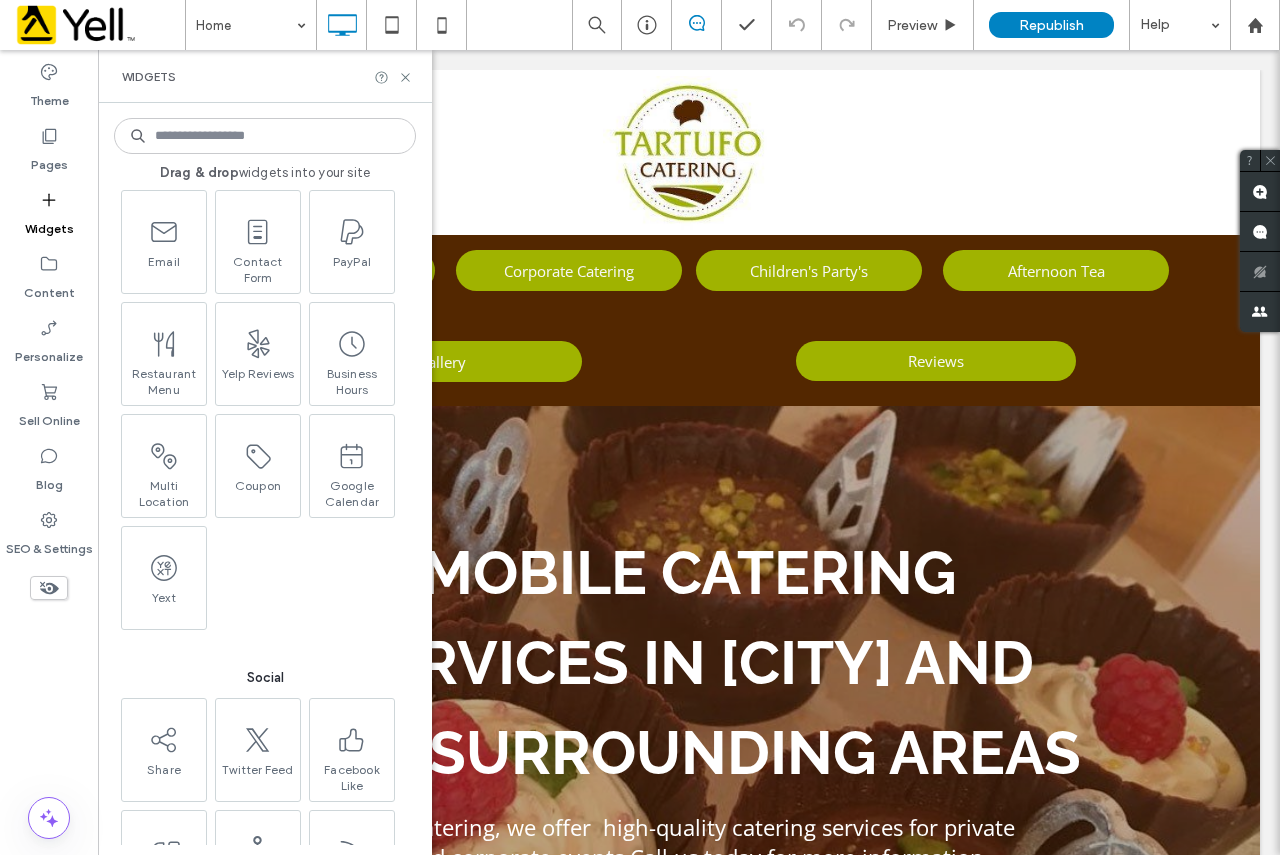scroll, scrollTop: 2300, scrollLeft: 0, axis: vertical 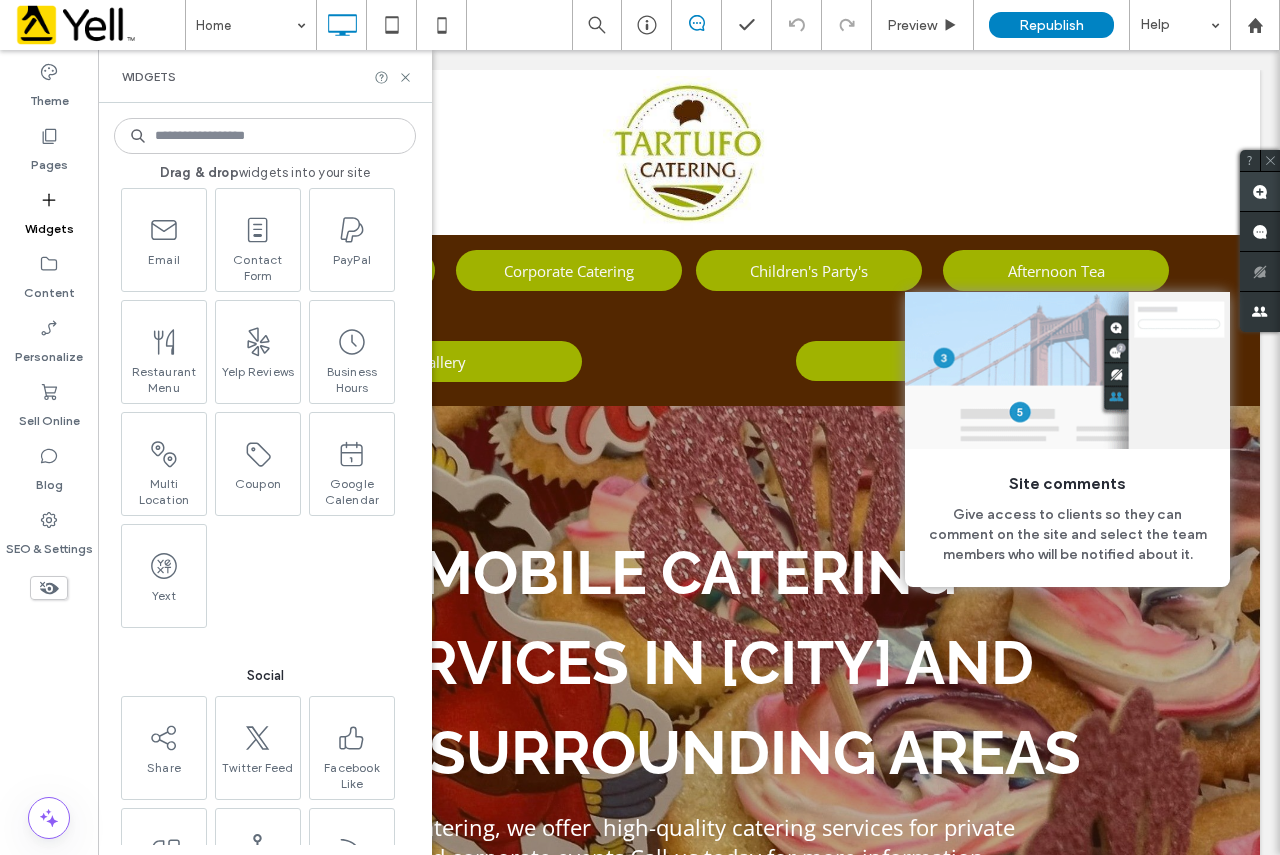 drag, startPoint x: 1273, startPoint y: 160, endPoint x: 1248, endPoint y: 176, distance: 29.681644 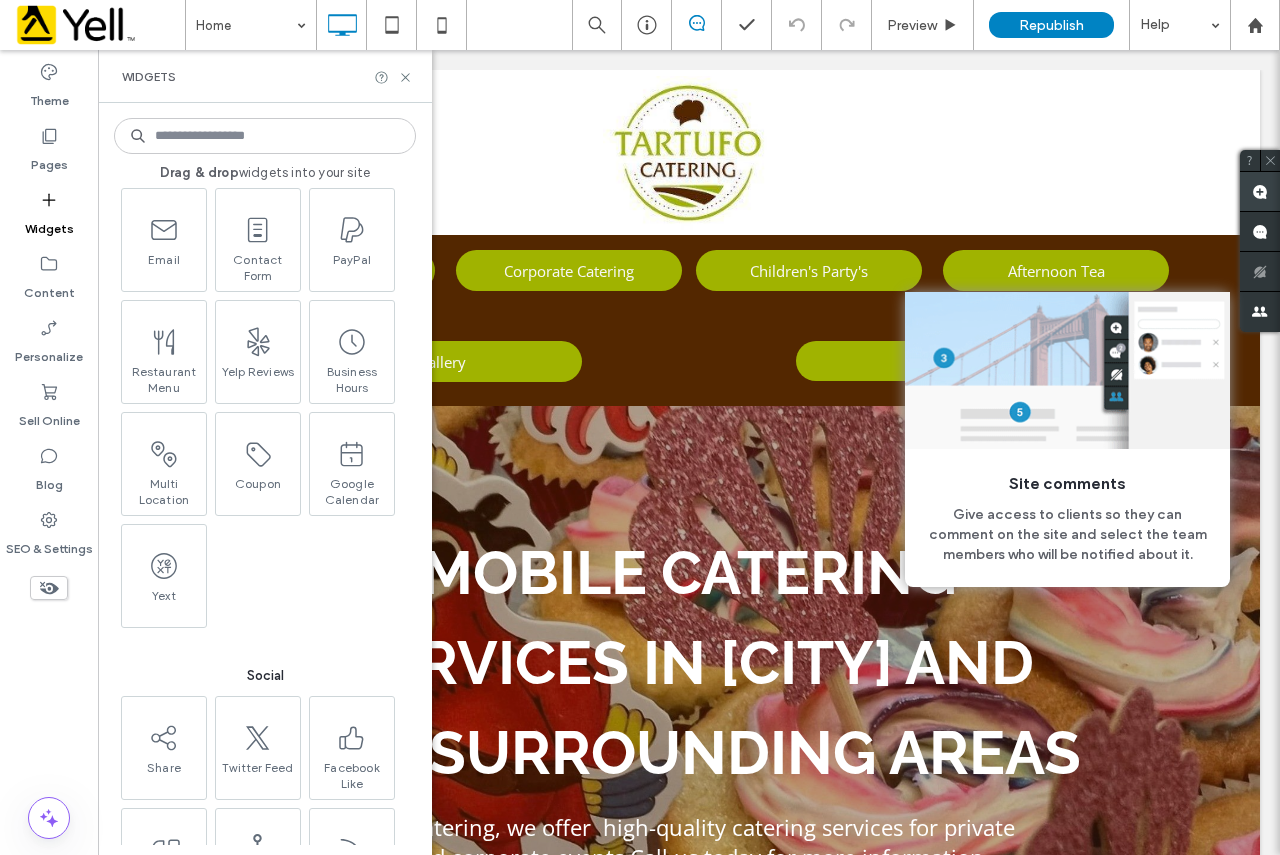 click on "Site comments Give access to clients so they can comment on the site and select the team members who will be notified about it." at bounding box center (1260, 241) 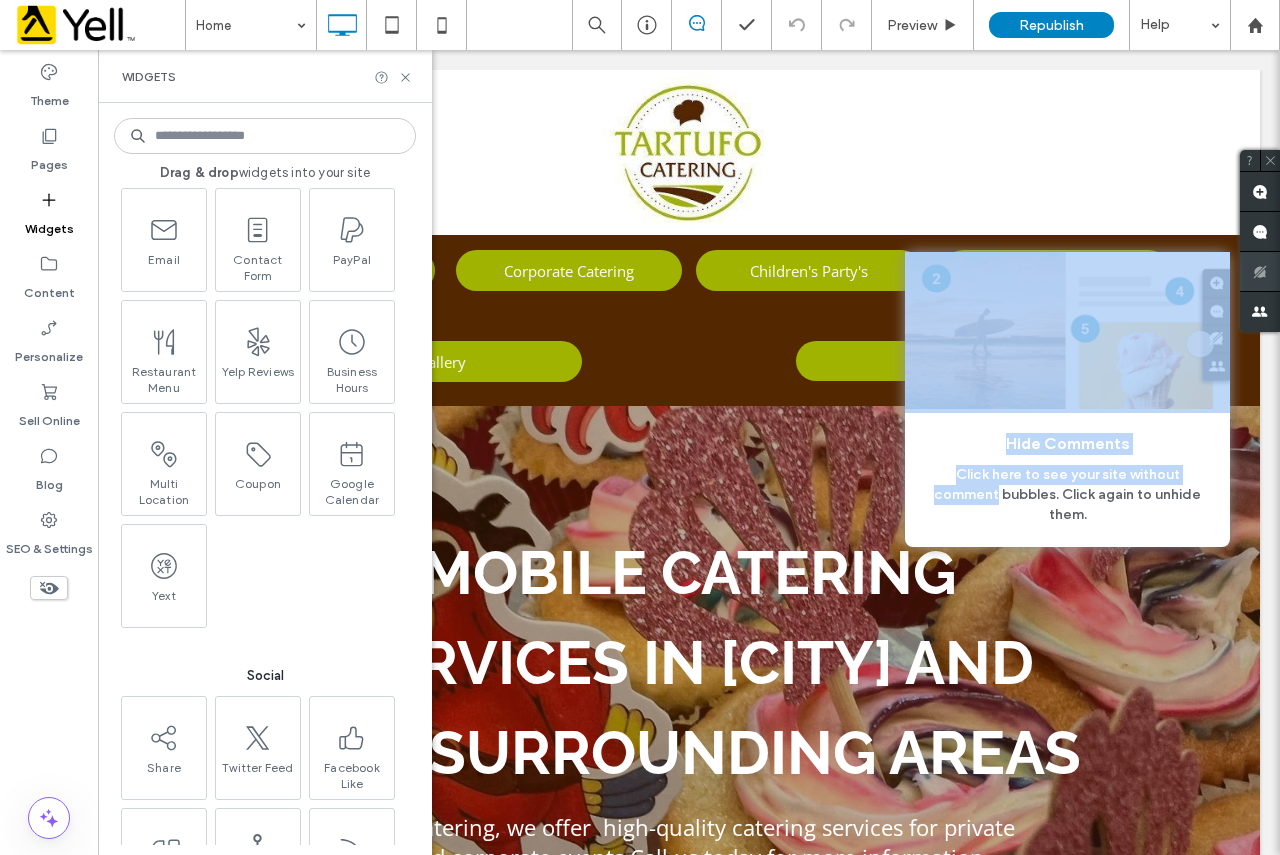 drag, startPoint x: 1245, startPoint y: 161, endPoint x: 1239, endPoint y: 373, distance: 212.08488 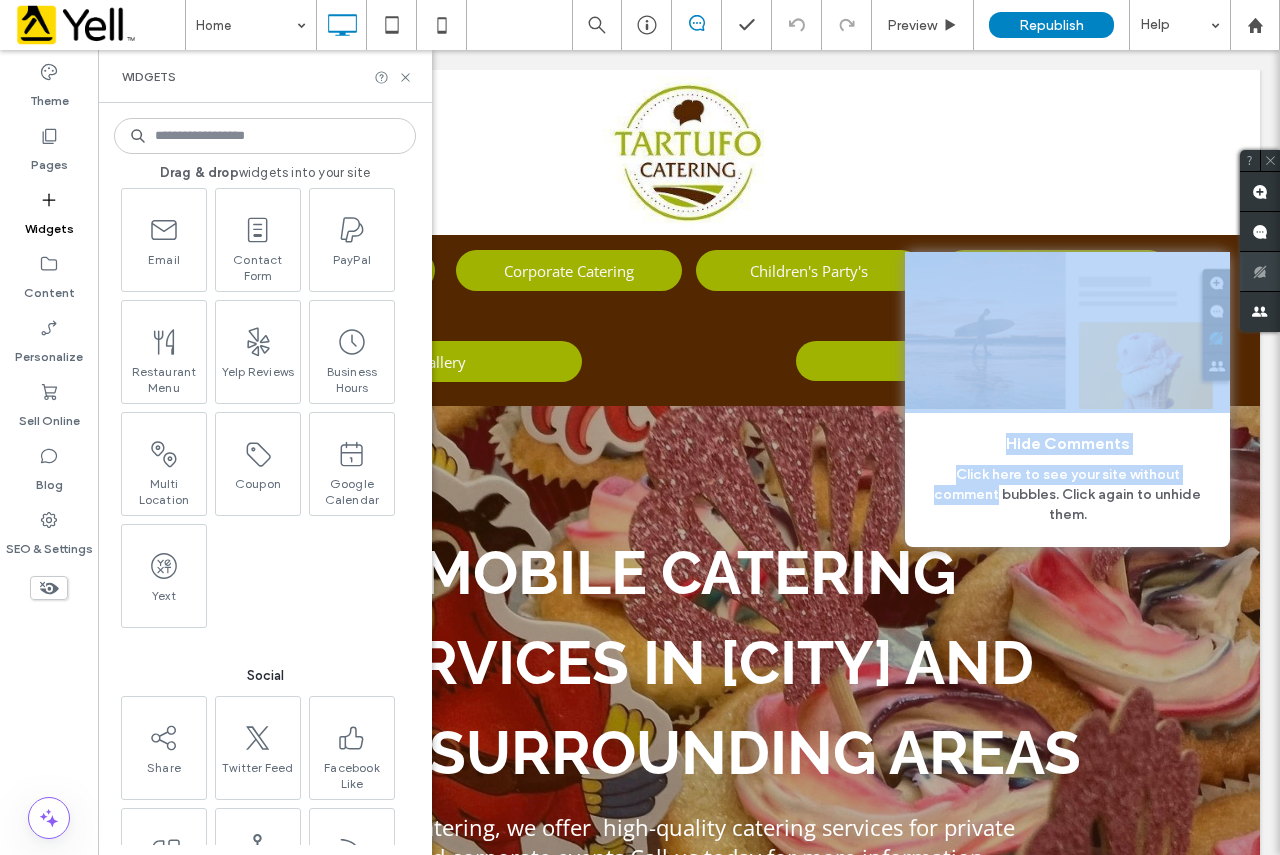 click on "Hide Comments Click here to see your site without comment bubbles. Click again to unhide them." at bounding box center [1260, 241] 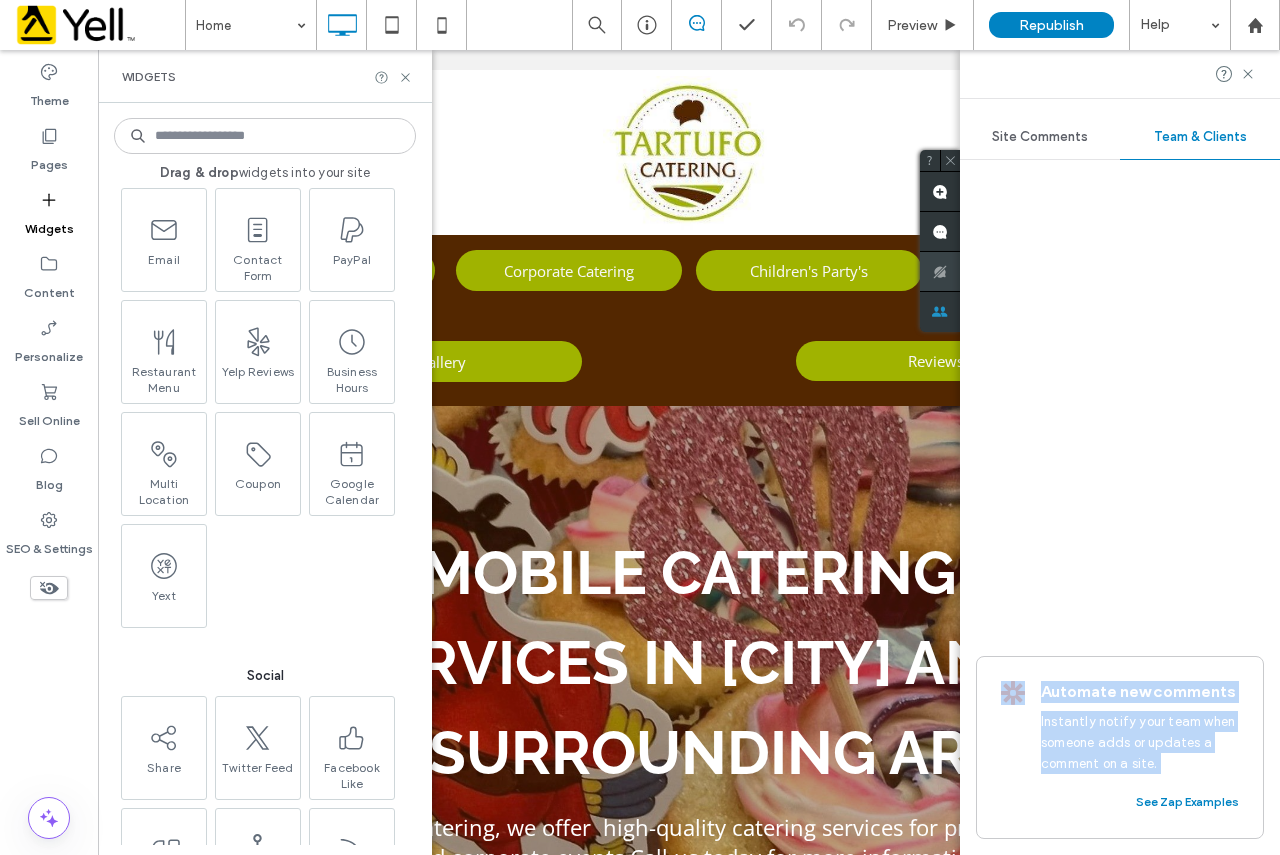drag, startPoint x: 1254, startPoint y: 309, endPoint x: 1153, endPoint y: 122, distance: 212.53235 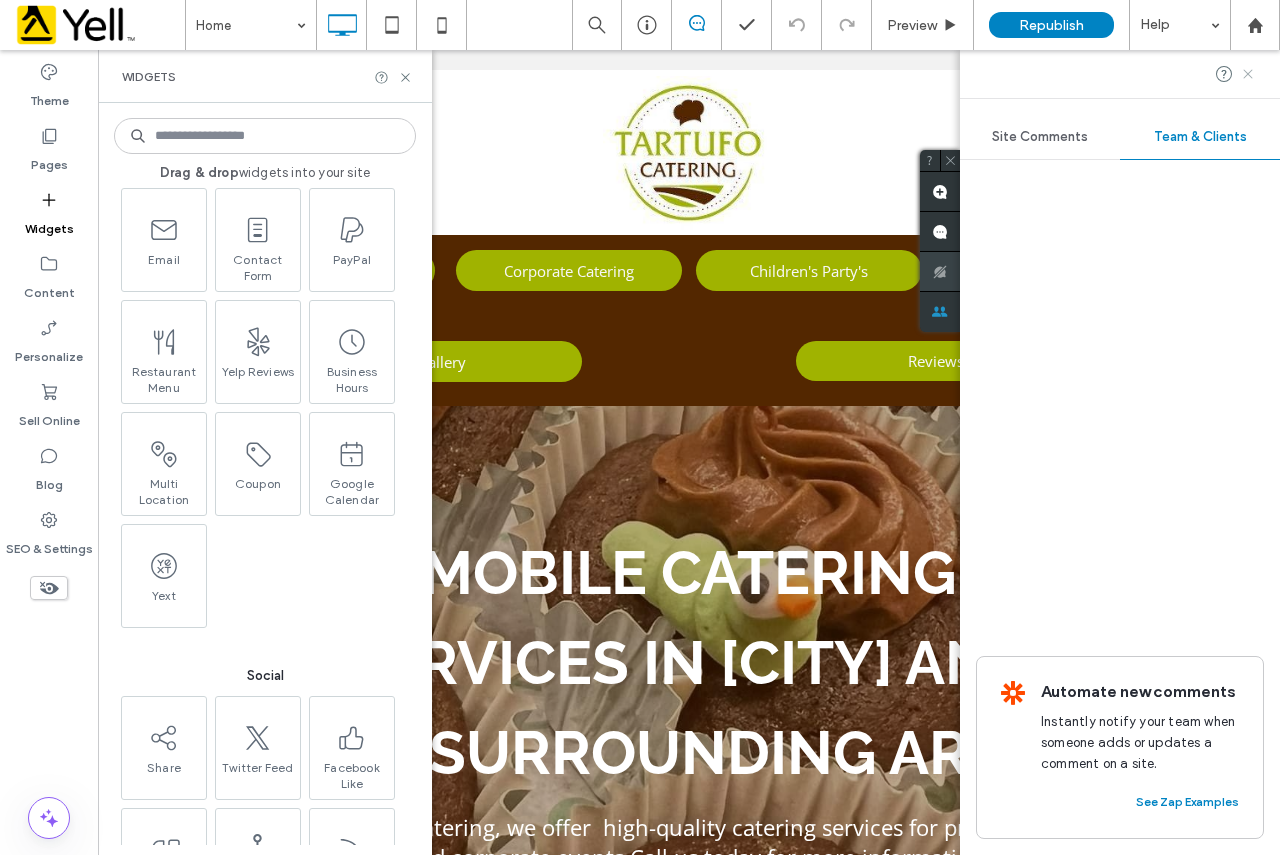 click 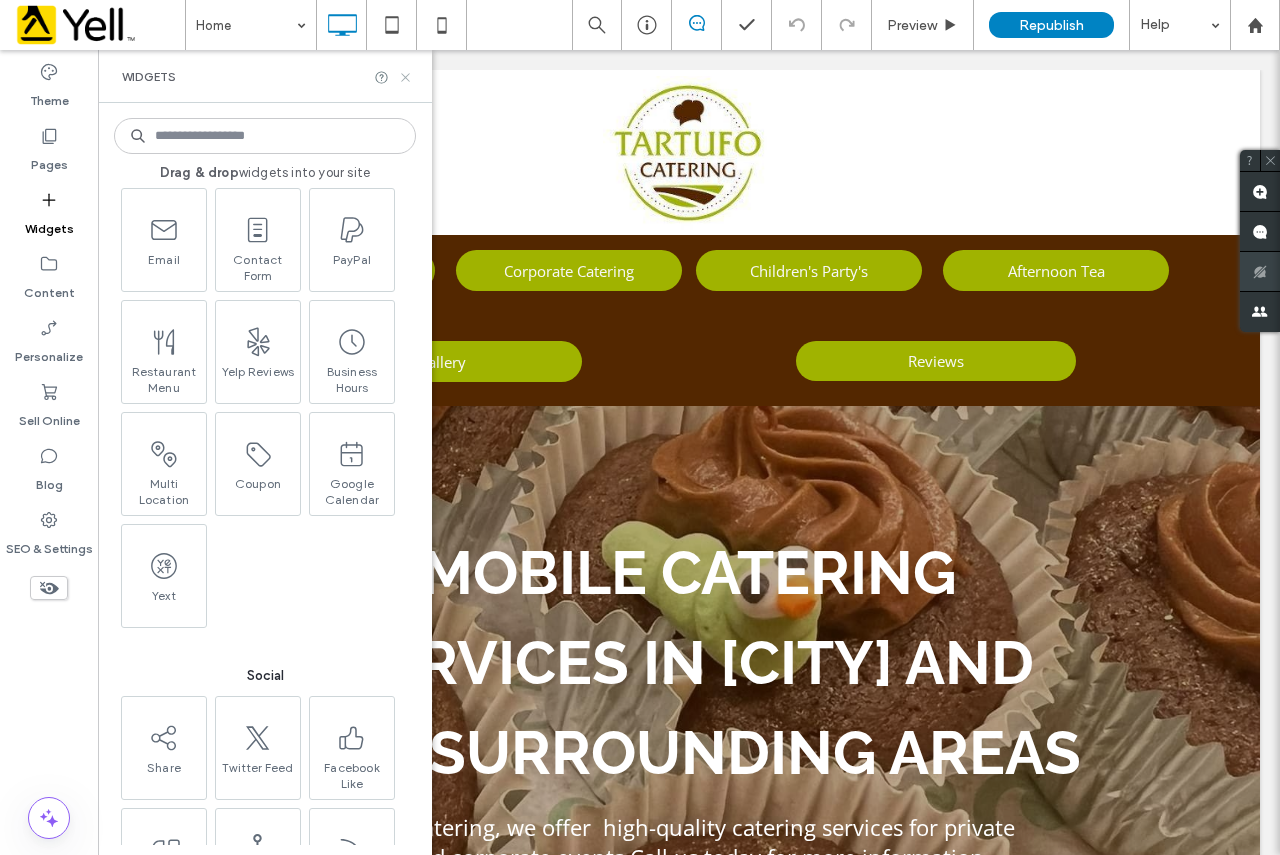 click 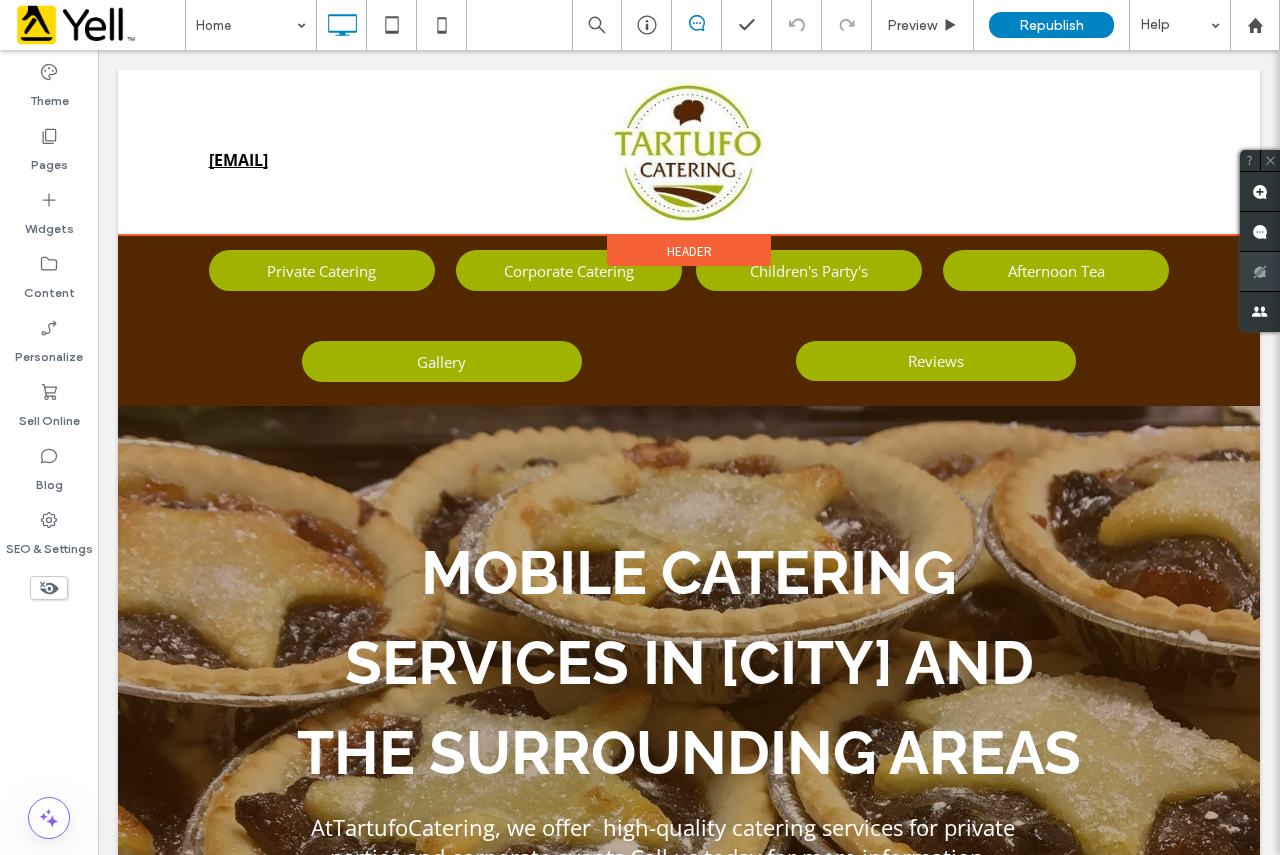 click on "Header" at bounding box center (689, 235) 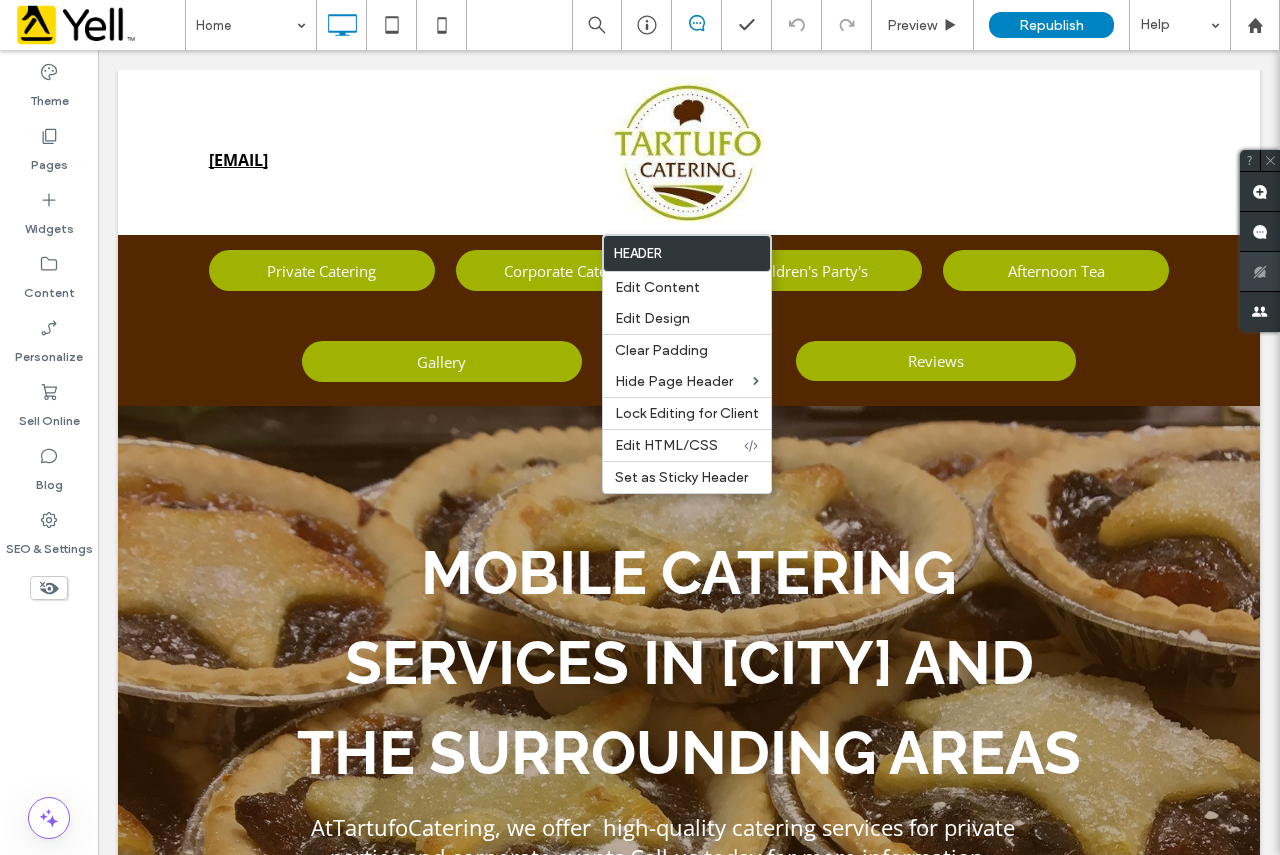 click on "[EMAIL] Click To Paste
Click To Paste
Click To Paste" at bounding box center [689, 152] 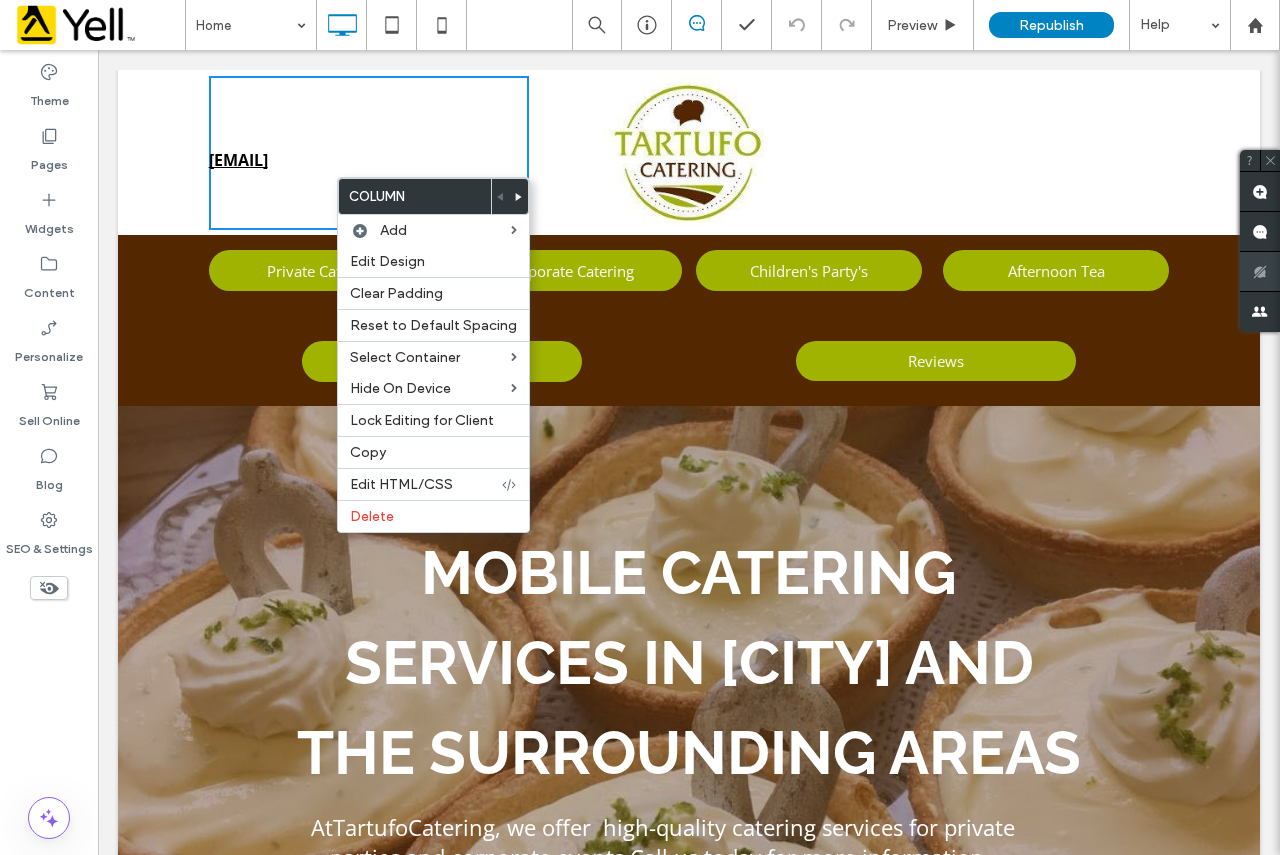 click on "[EMAIL] Click To Paste" at bounding box center (369, 153) 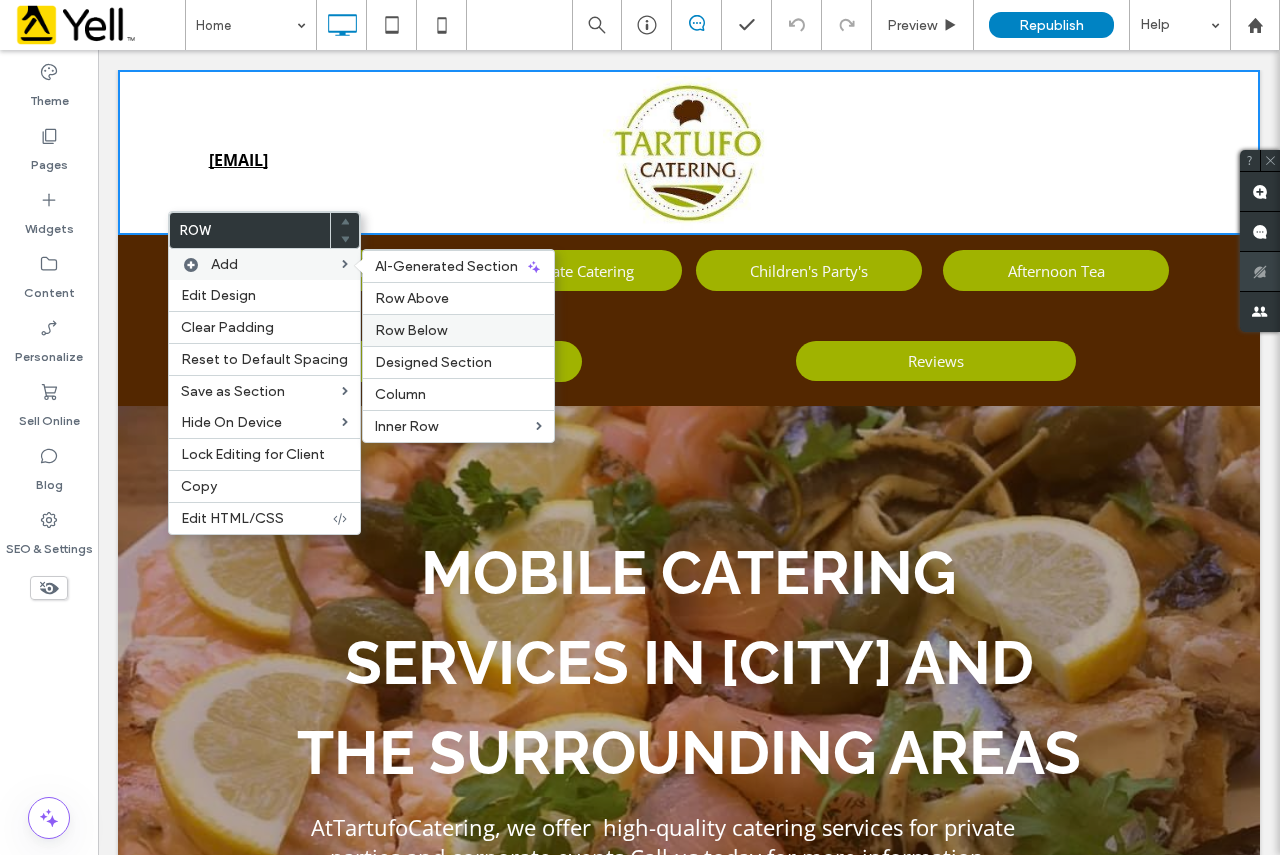 click on "Row Below" at bounding box center [411, 330] 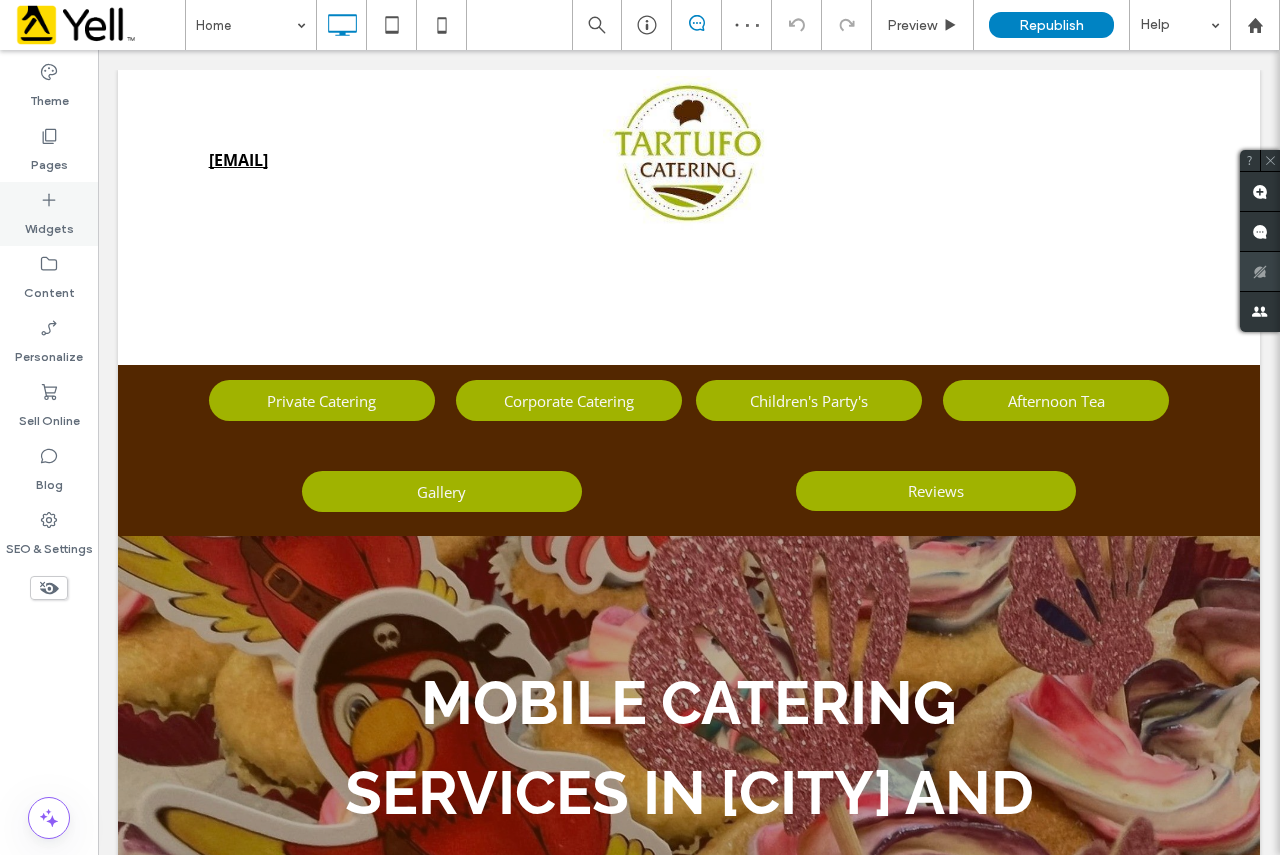 click on "Widgets" at bounding box center (49, 224) 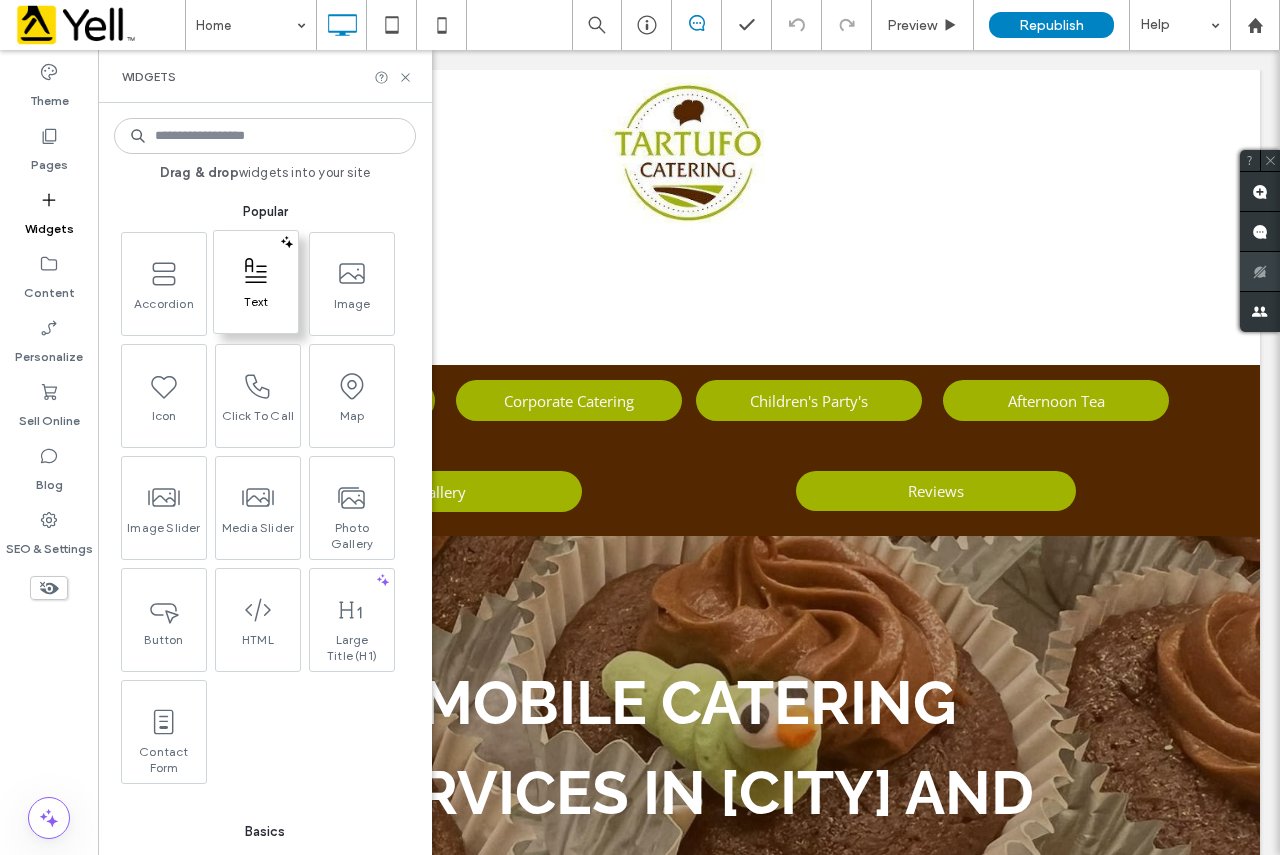 click on "Text" at bounding box center [256, 308] 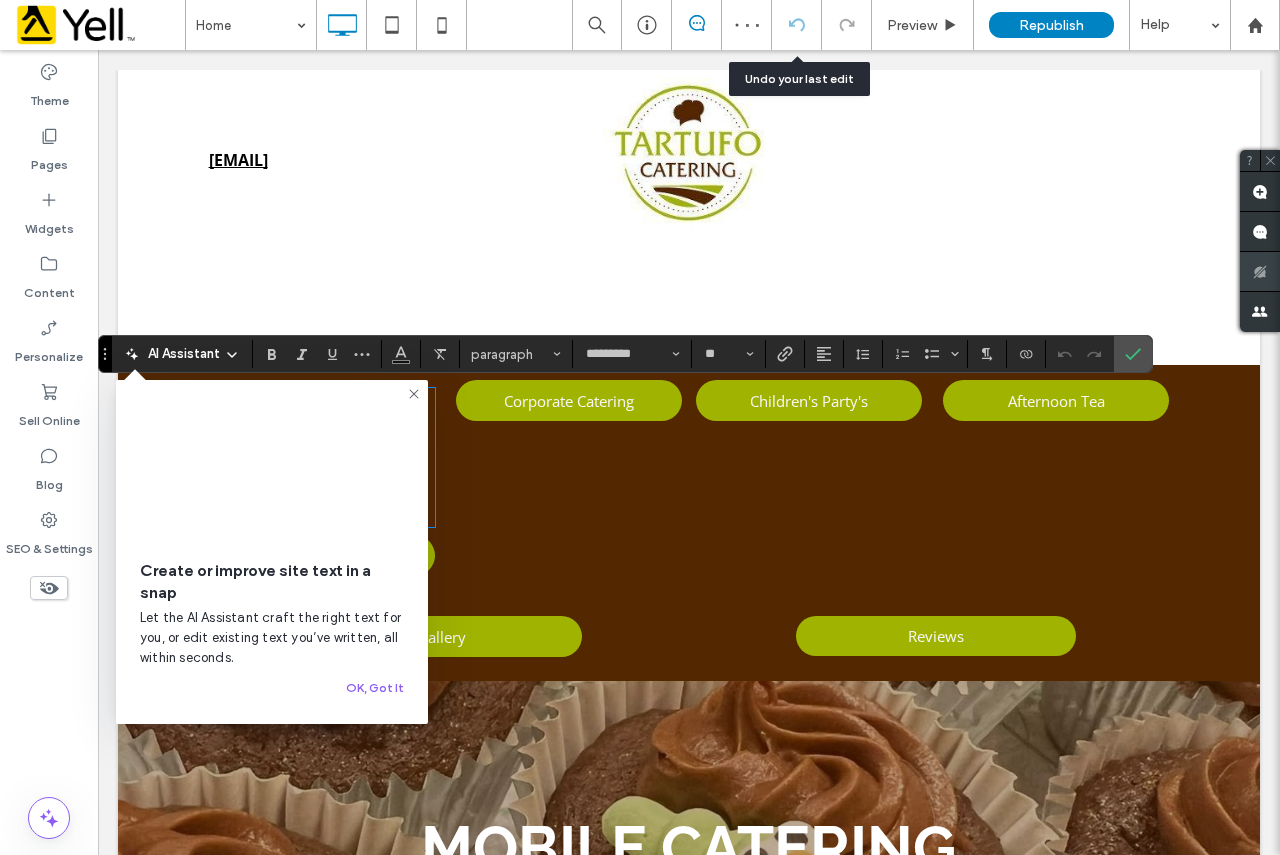 click 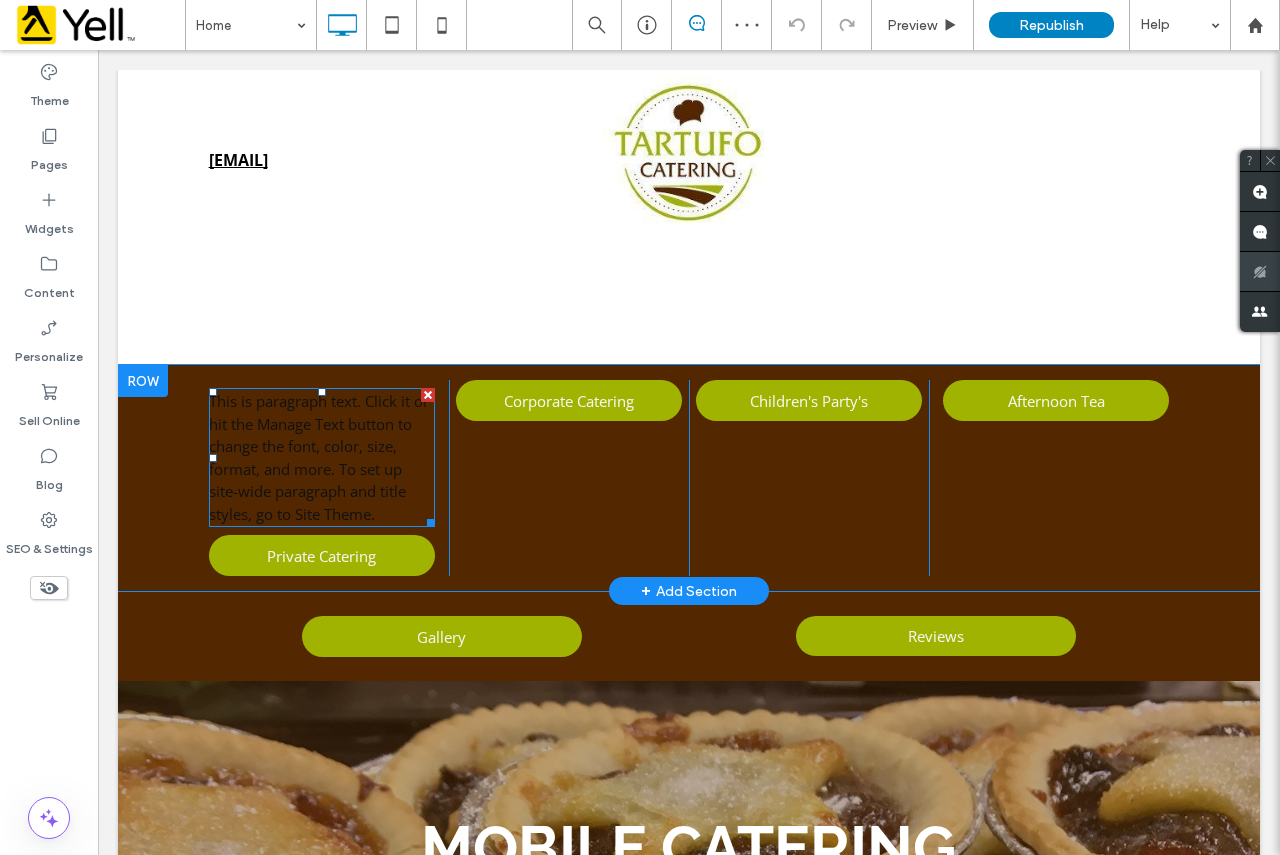 click on "This is paragraph text. Click it or hit the Manage Text button to change the font, color, size, format, and more. To set up site-wide paragraph and title styles, go to Site Theme." at bounding box center [319, 457] 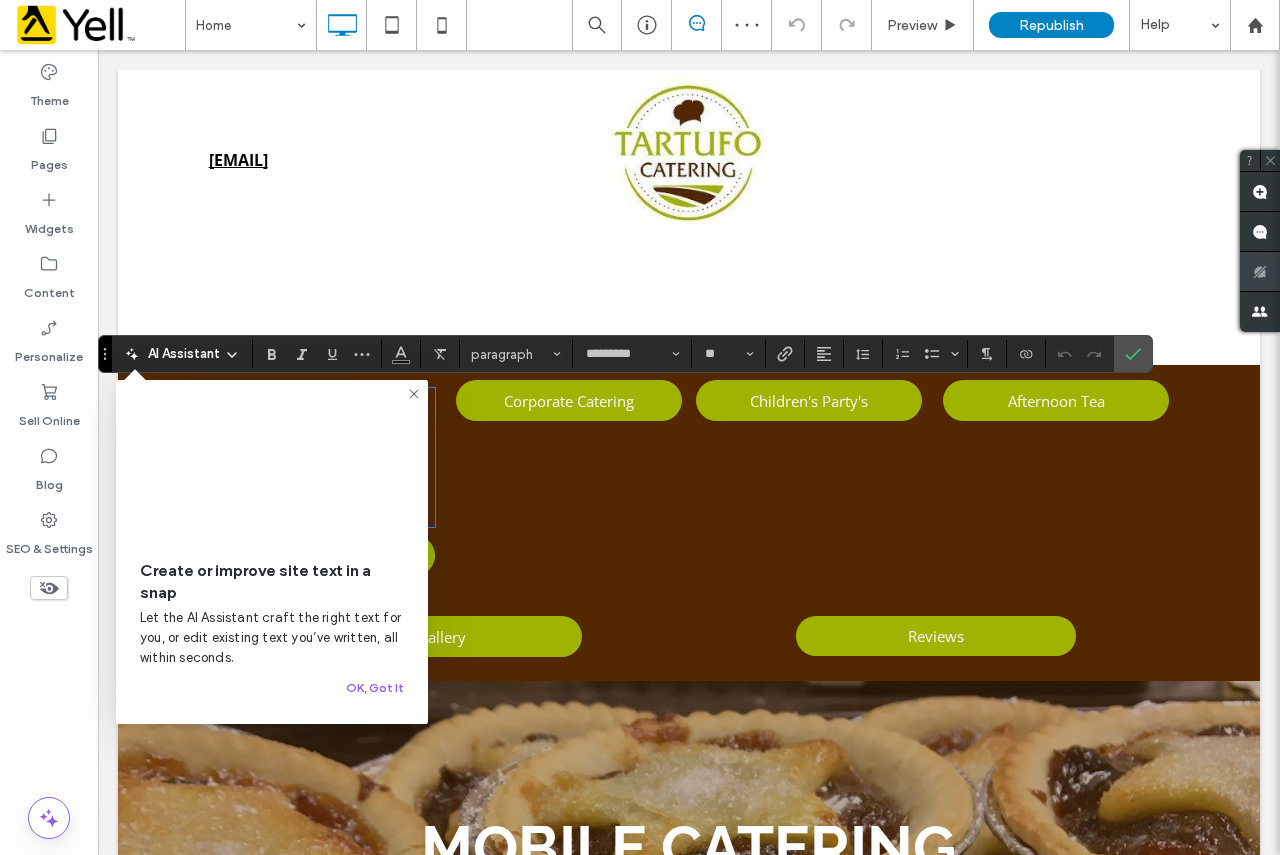 click 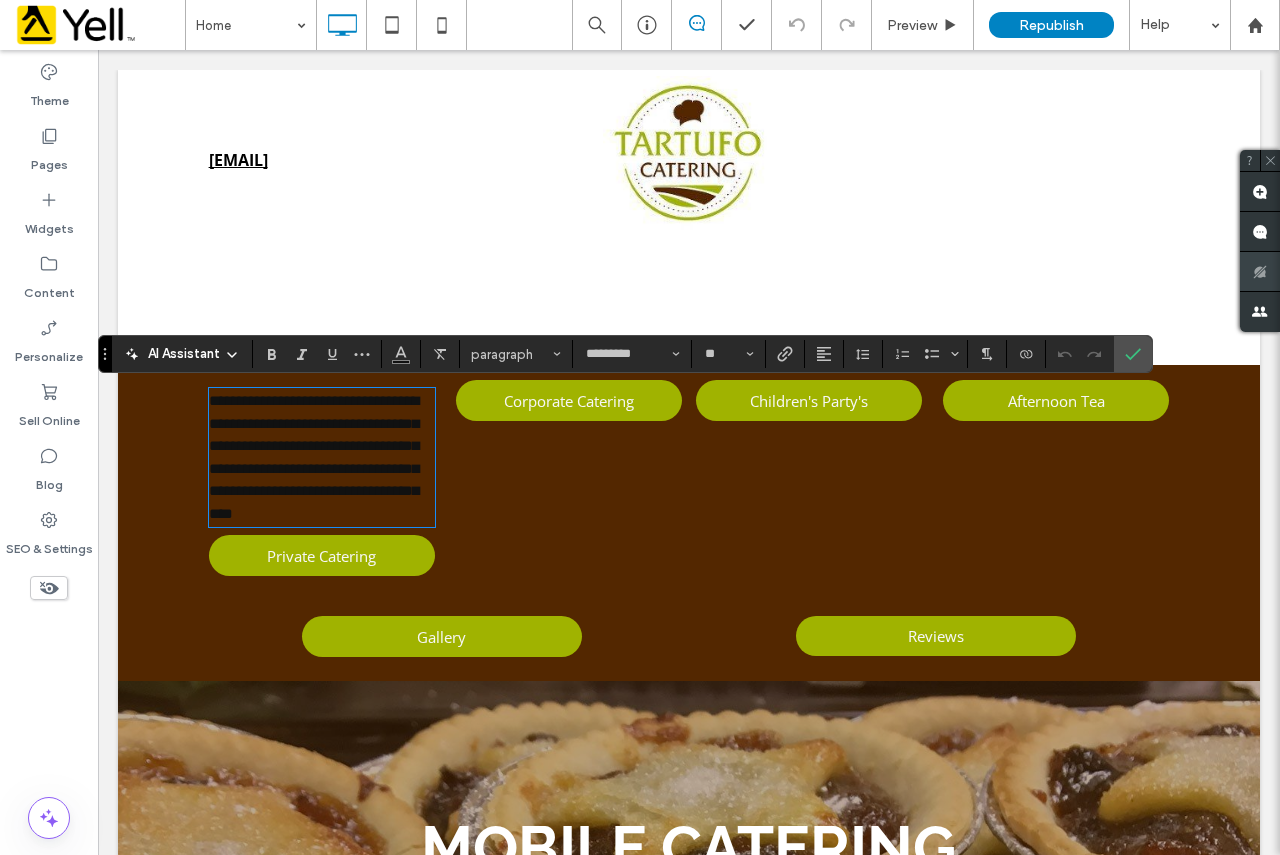click on "**********" at bounding box center (314, 457) 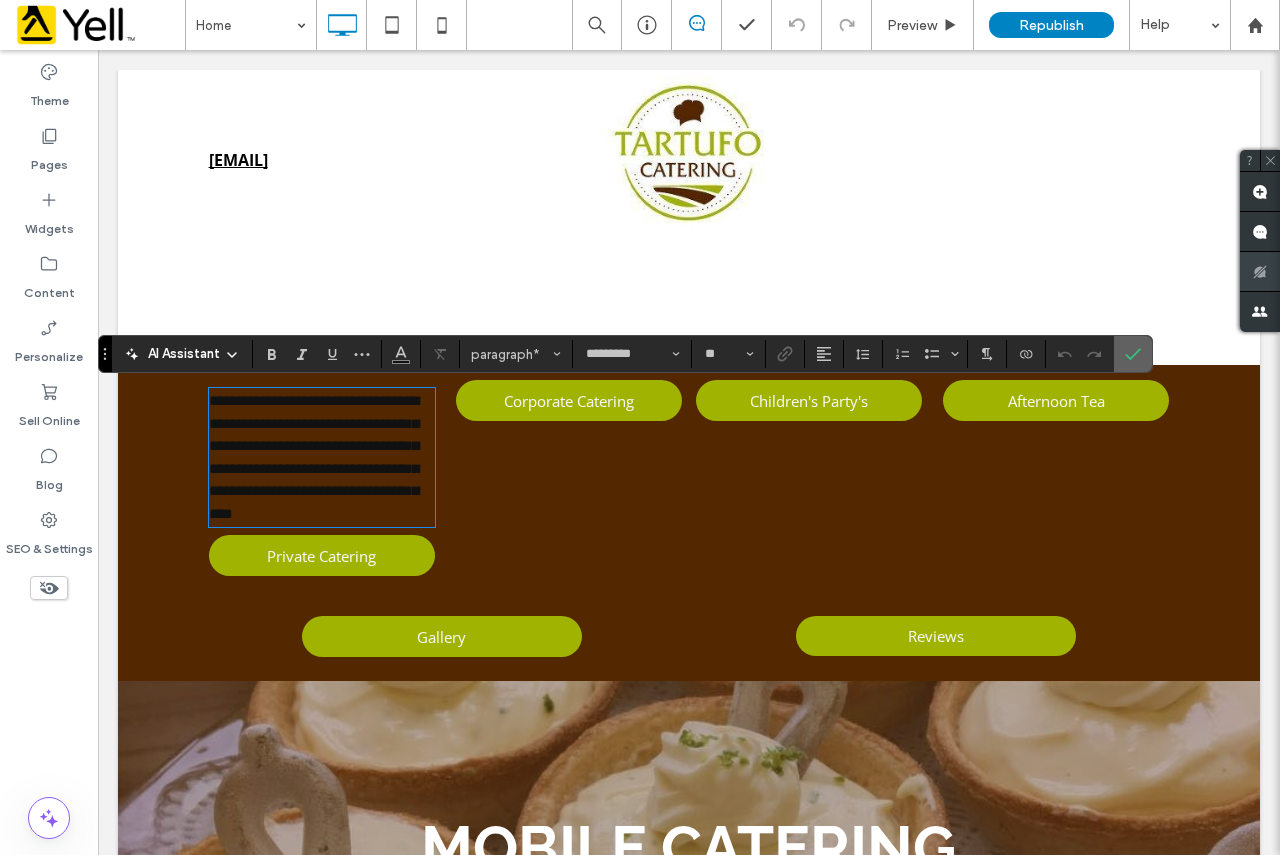 drag, startPoint x: 296, startPoint y: 414, endPoint x: 1143, endPoint y: 352, distance: 849.2662 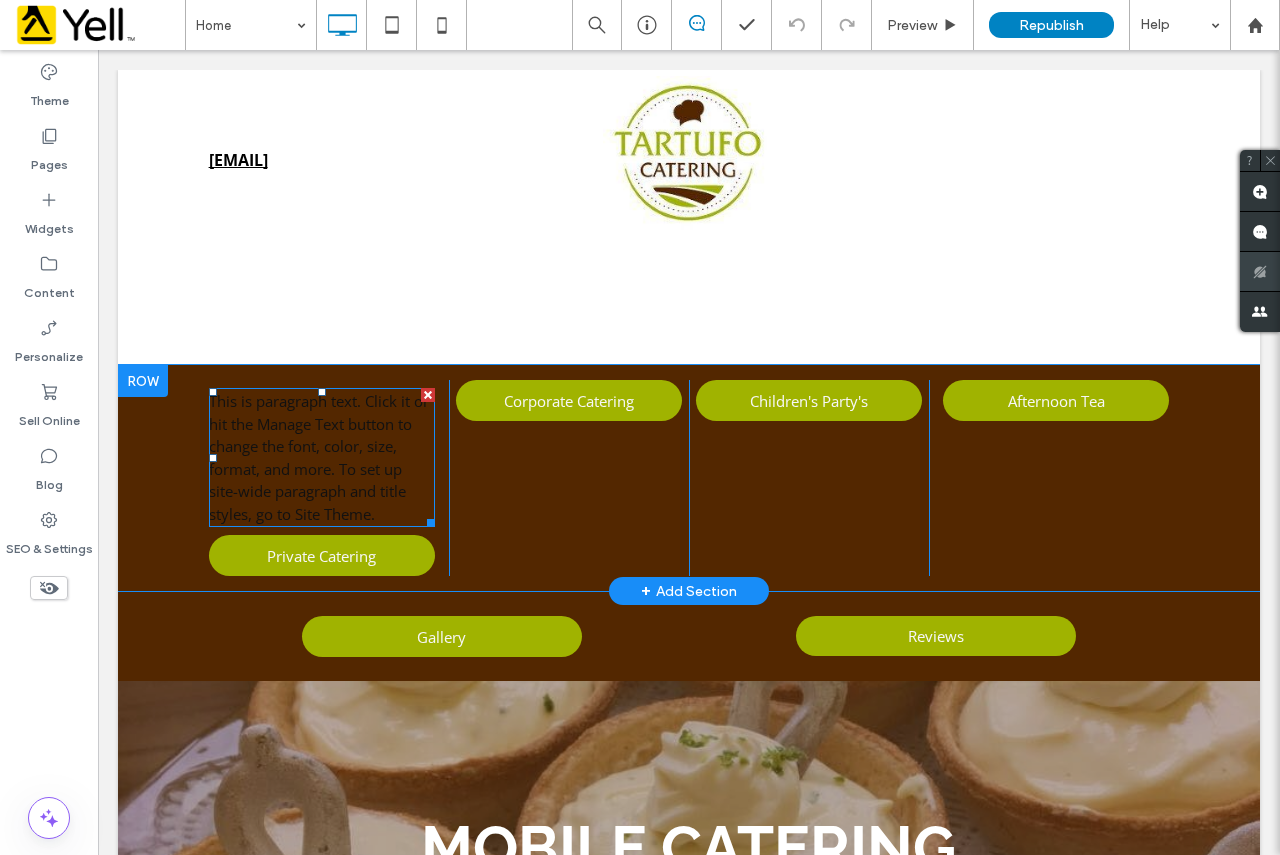 click at bounding box center [428, 395] 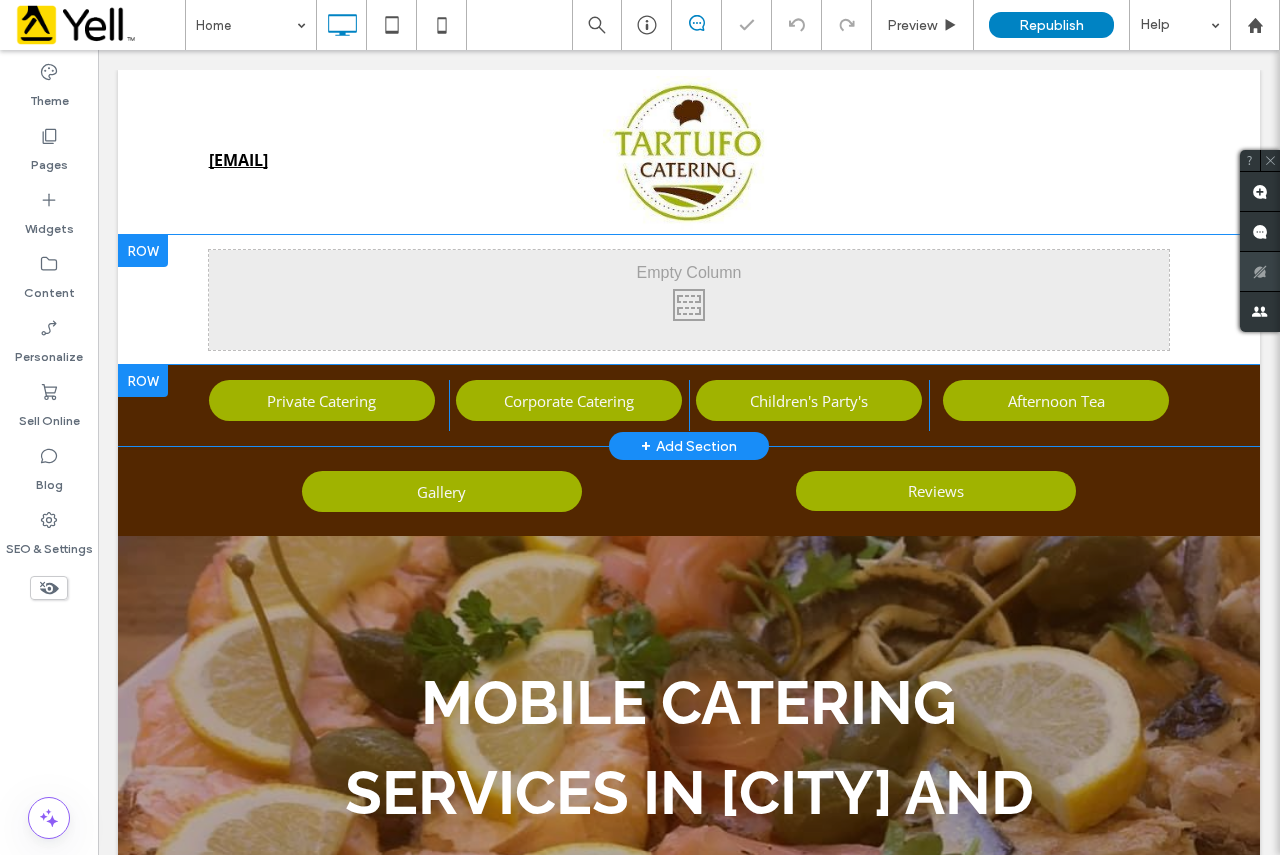click on "Click To Paste     Click To Paste" at bounding box center [689, 300] 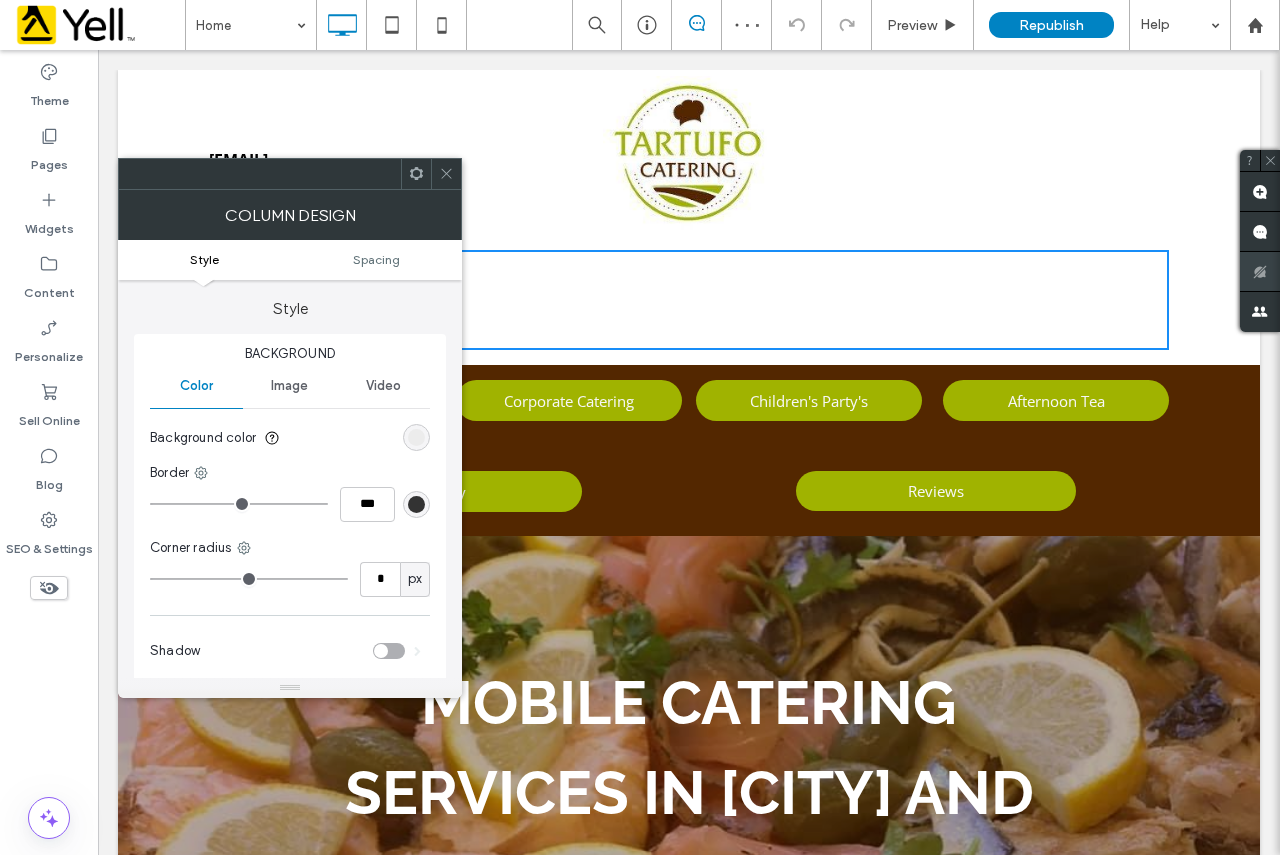 click on "Column Design" at bounding box center (290, 215) 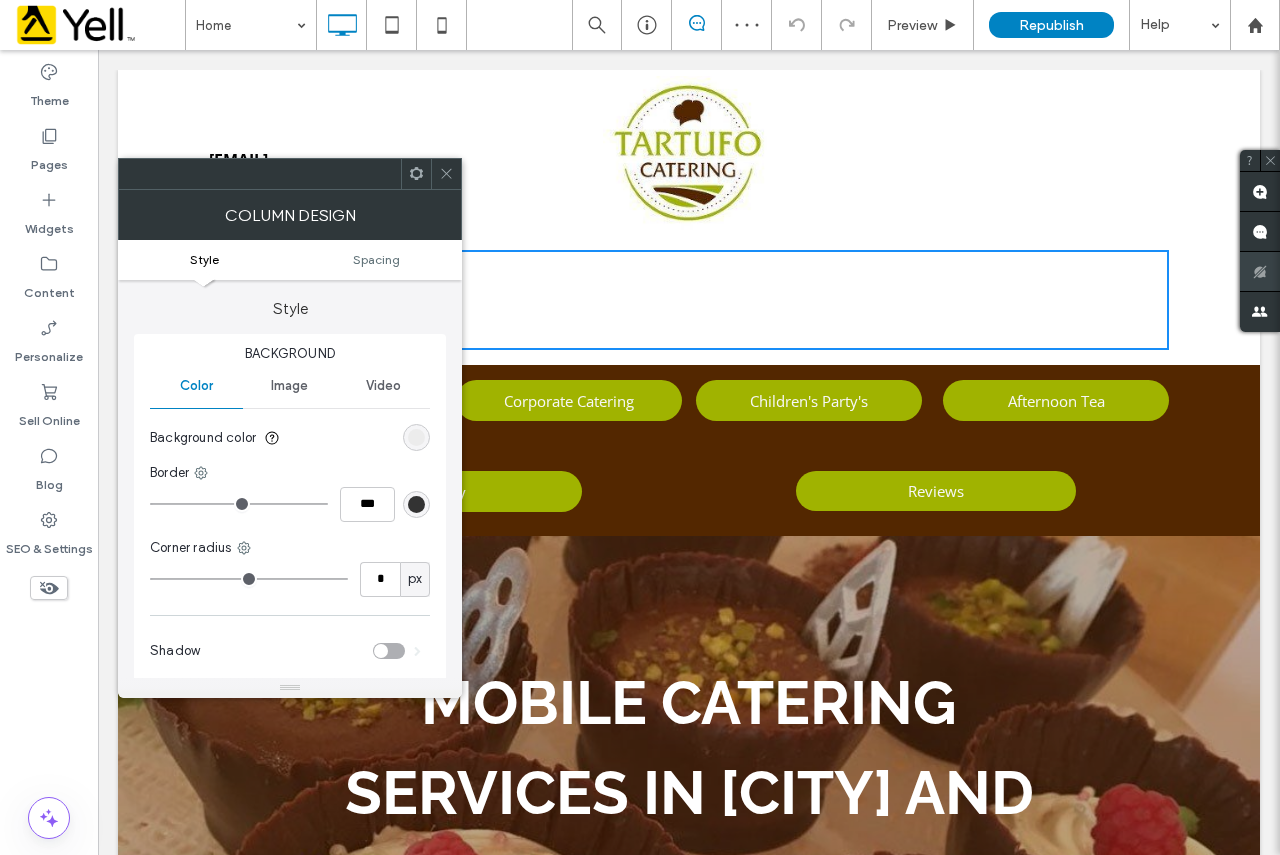 click 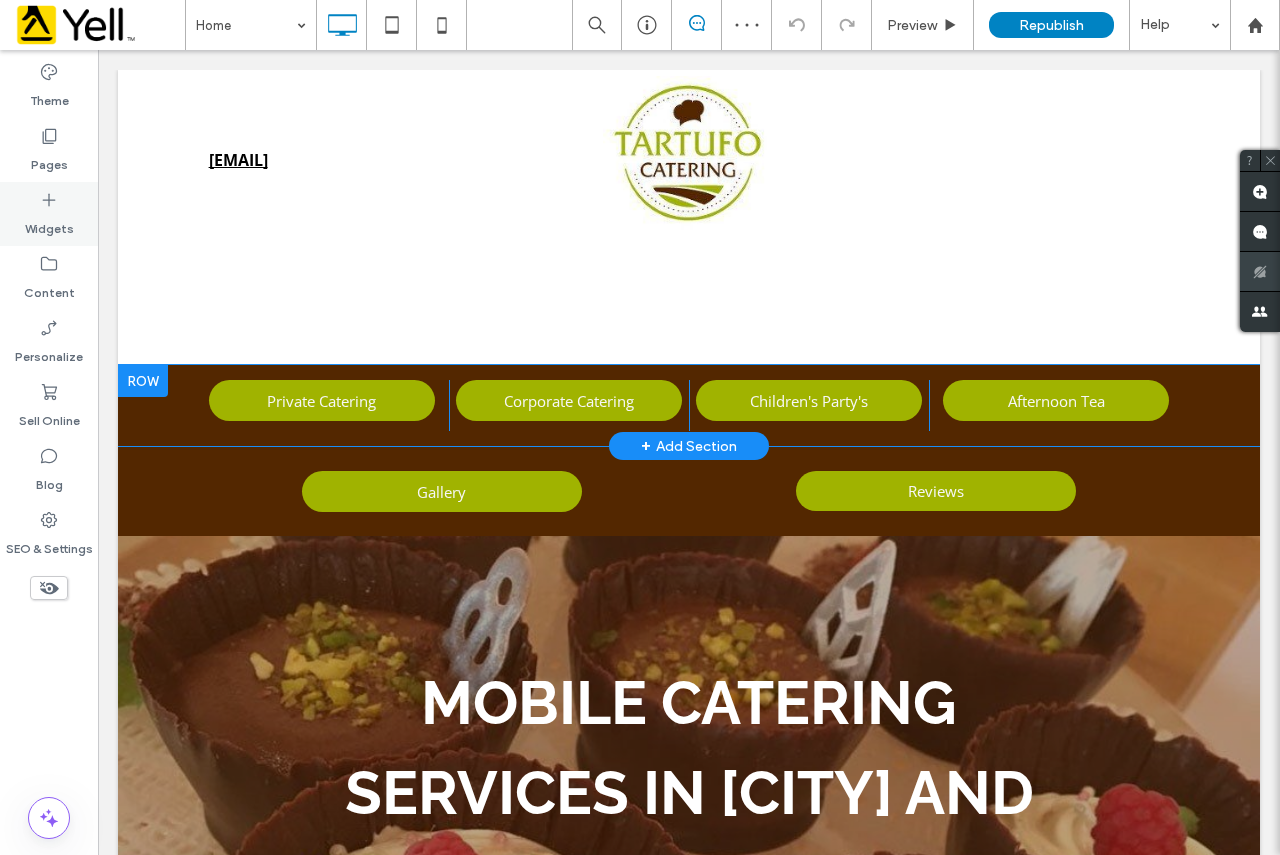 click on "Widgets" at bounding box center [49, 224] 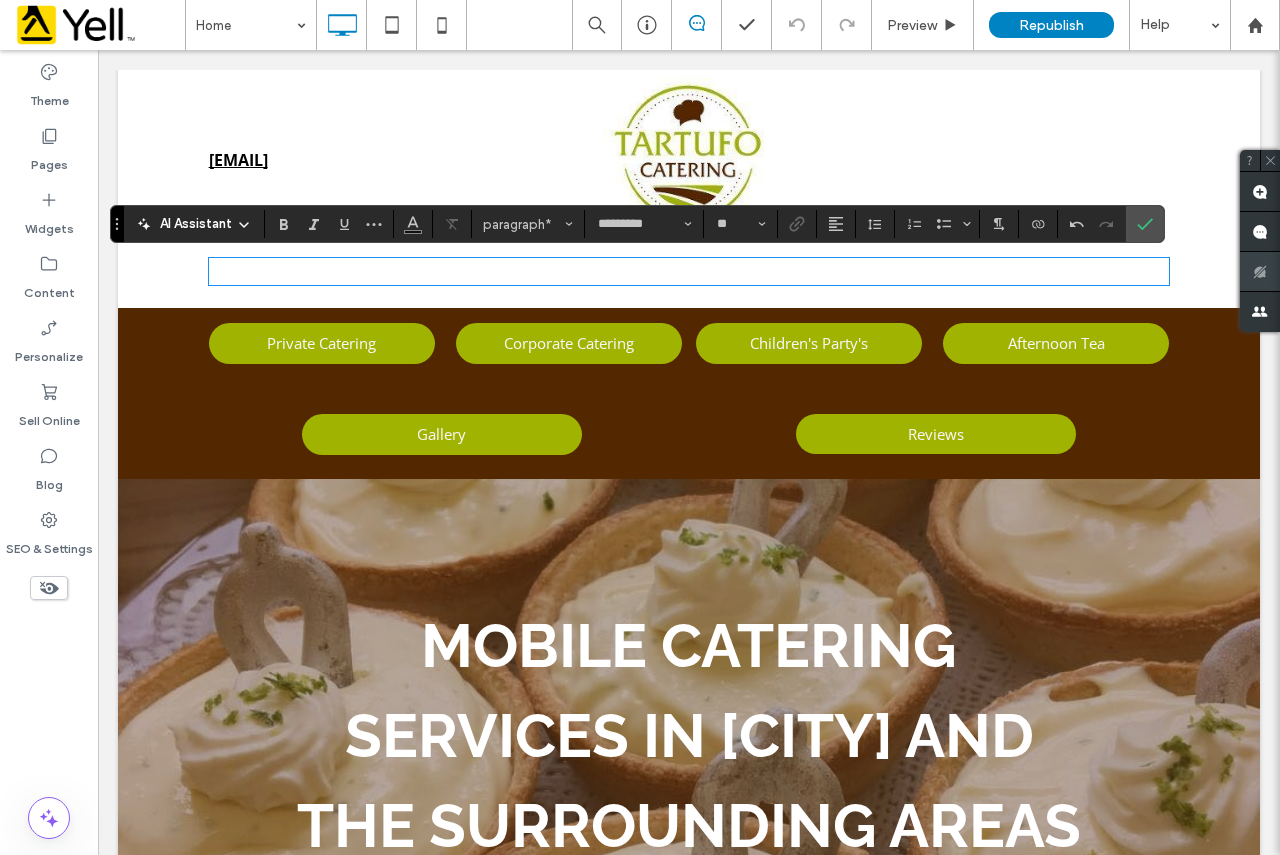 type 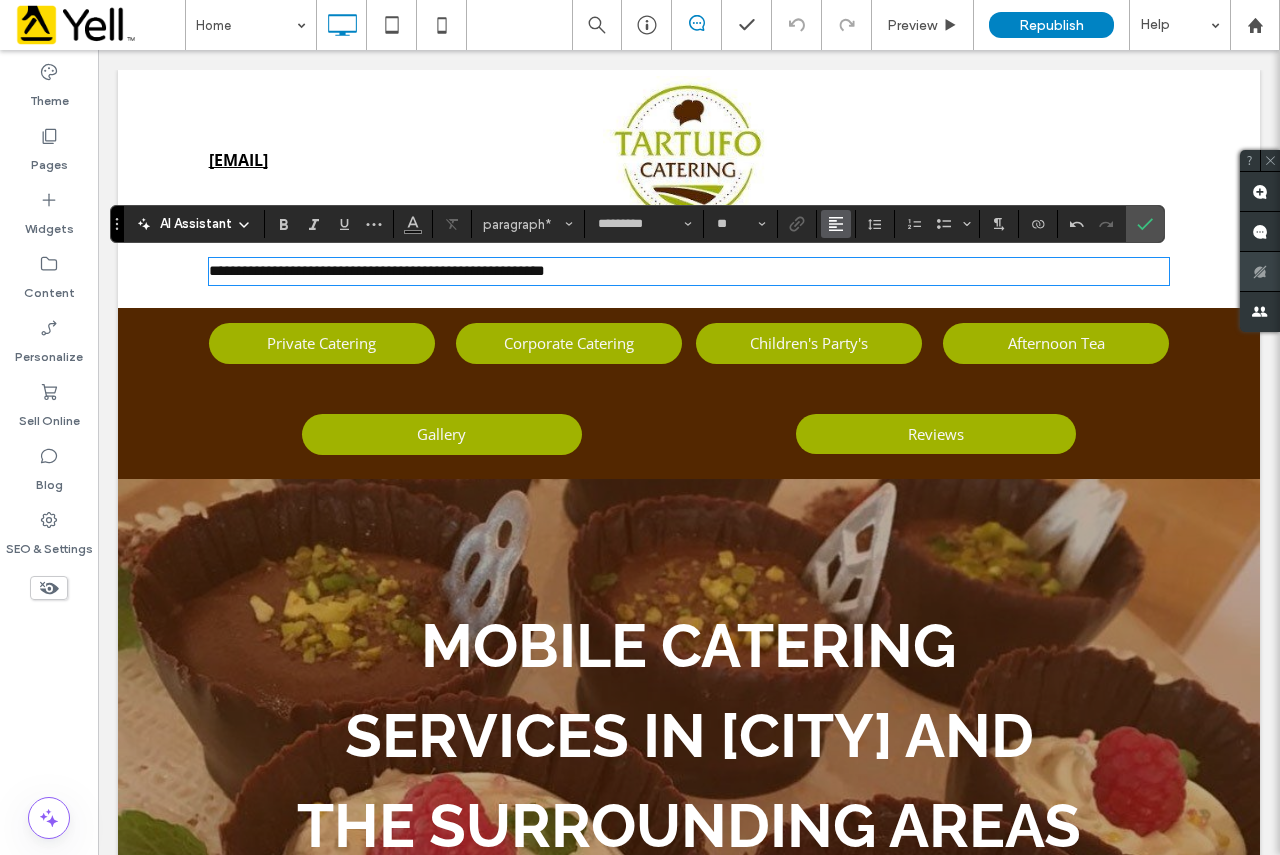 click 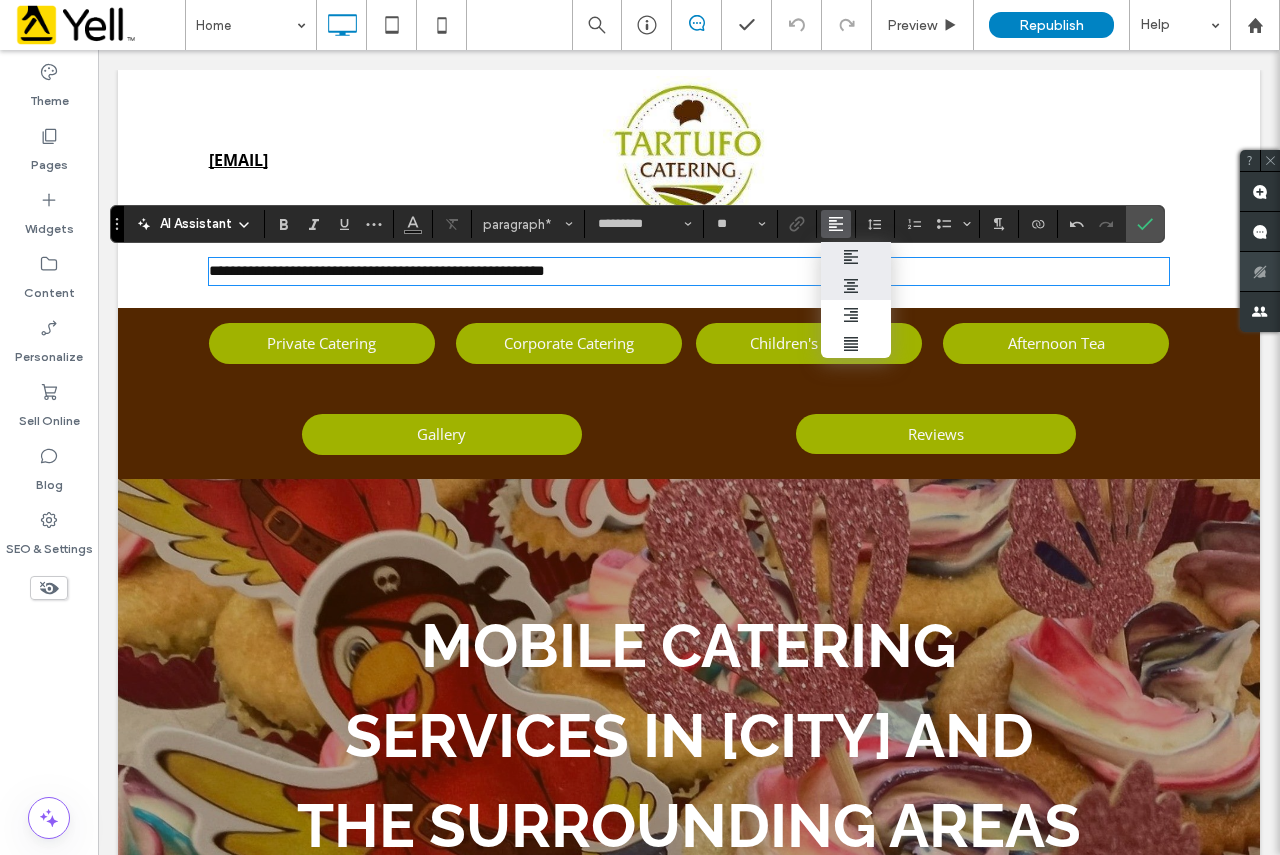 click 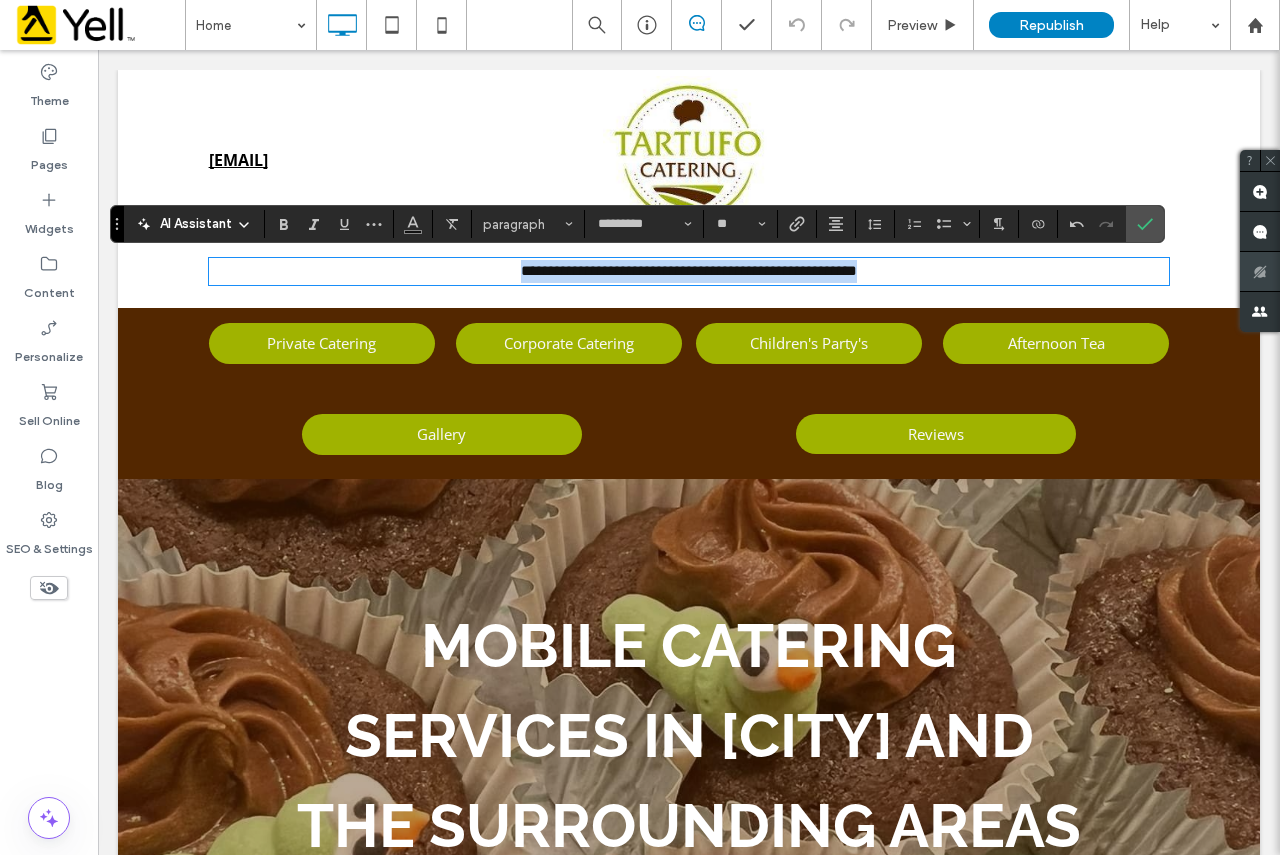 drag, startPoint x: 921, startPoint y: 269, endPoint x: 427, endPoint y: 270, distance: 494.001 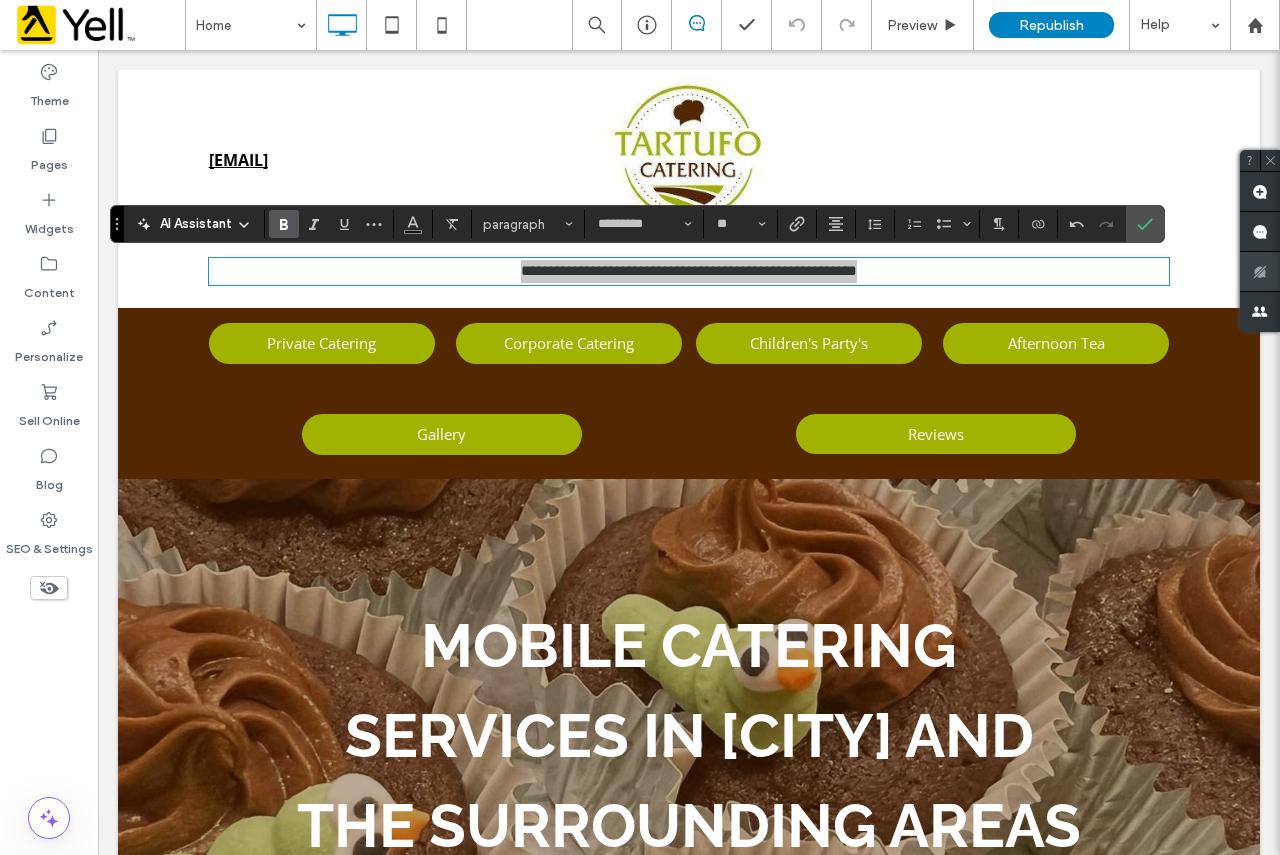 click 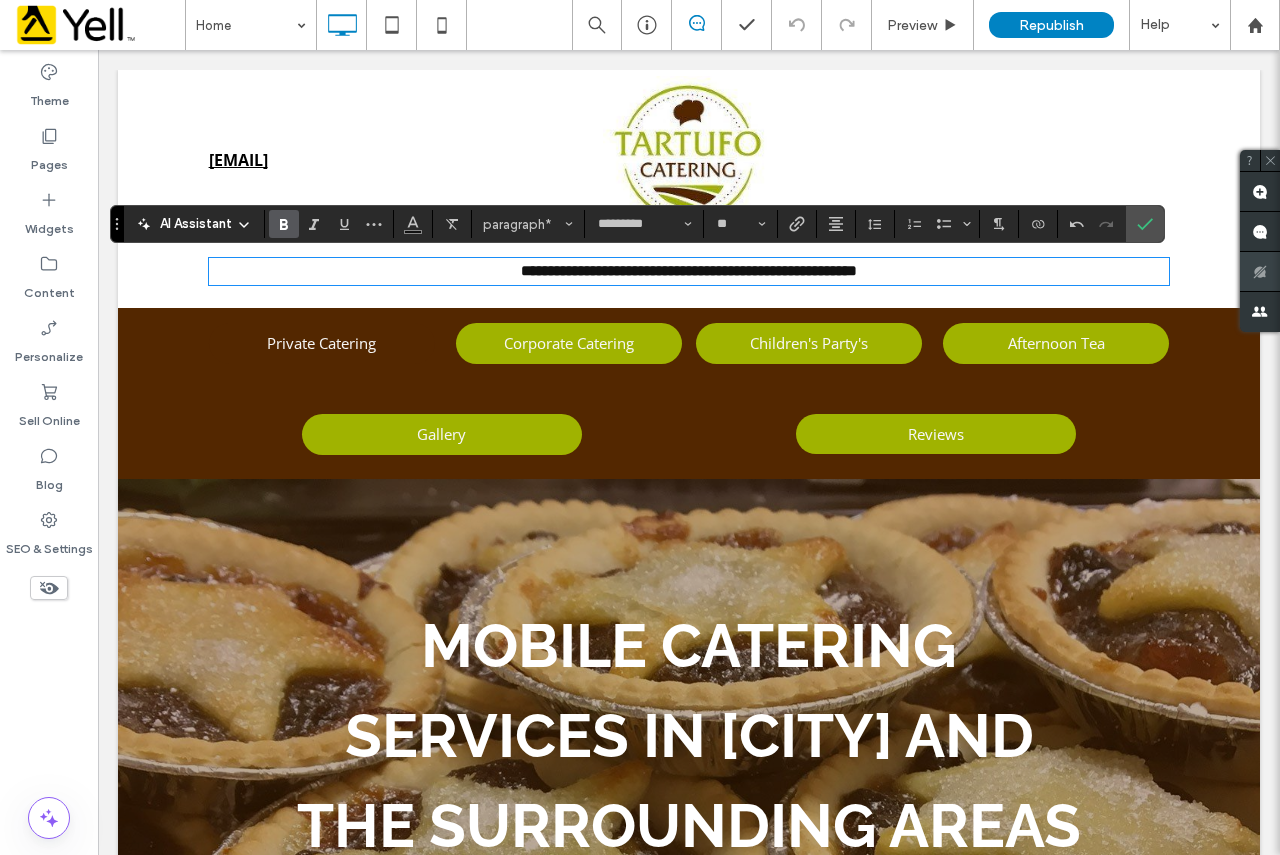 click on "Private Catering" at bounding box center (322, 343) 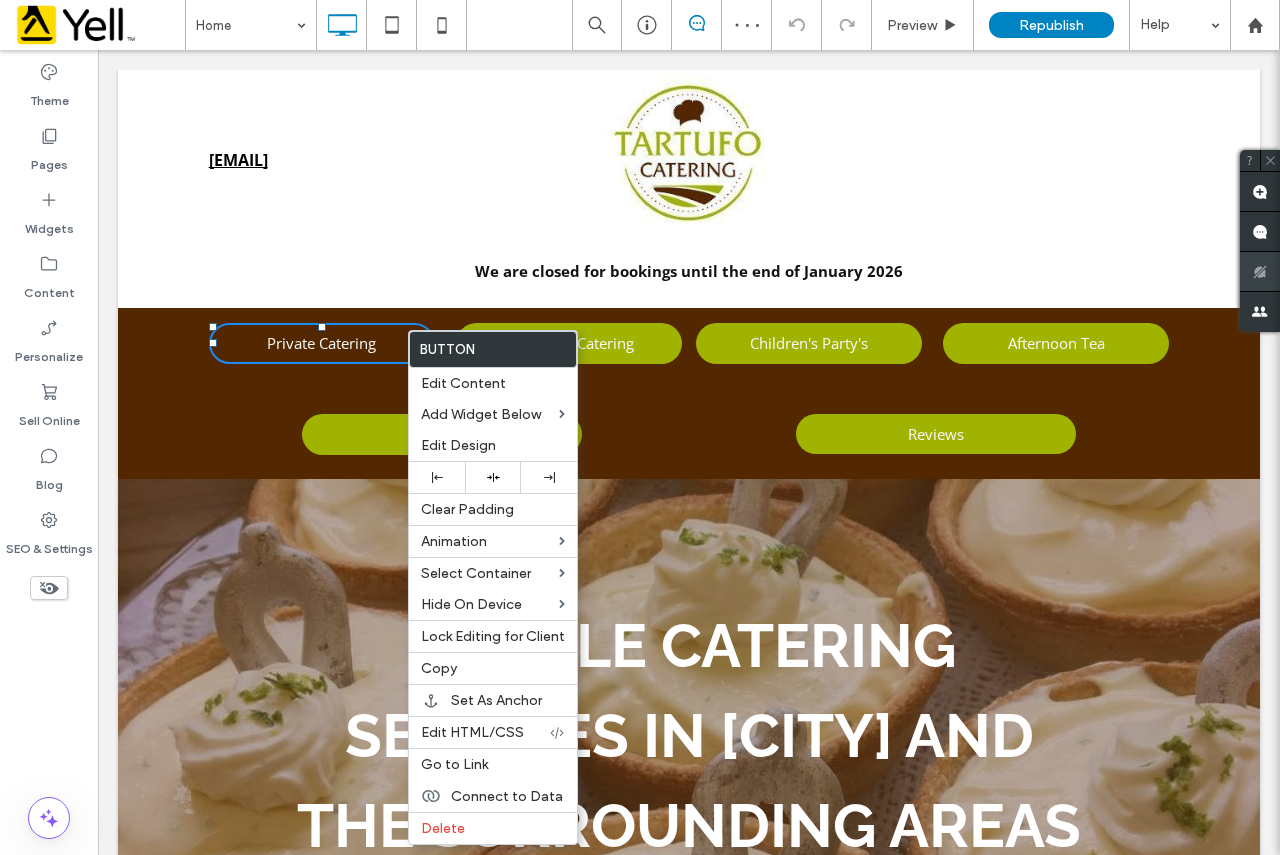 click on "Private Catering" at bounding box center [322, 343] 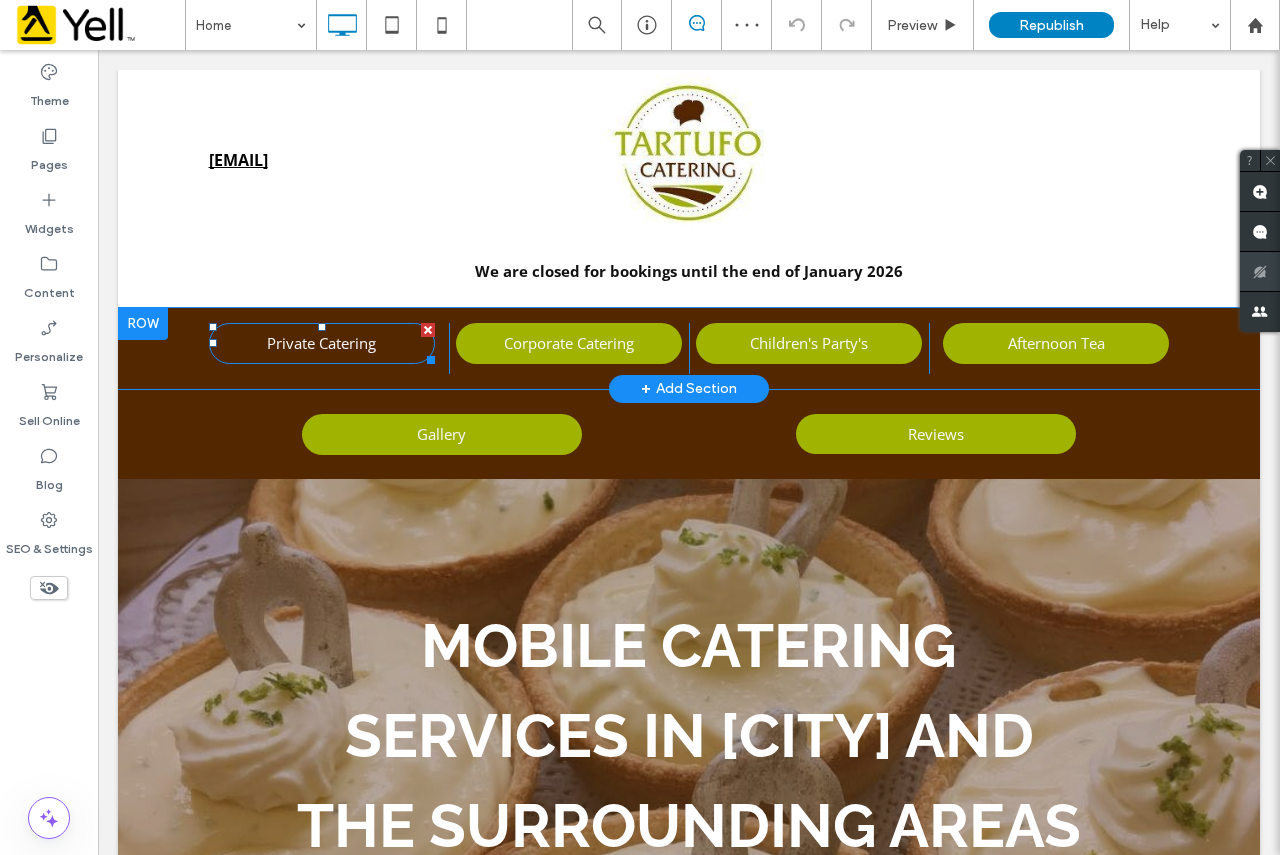 click on "Private Catering" at bounding box center (322, 343) 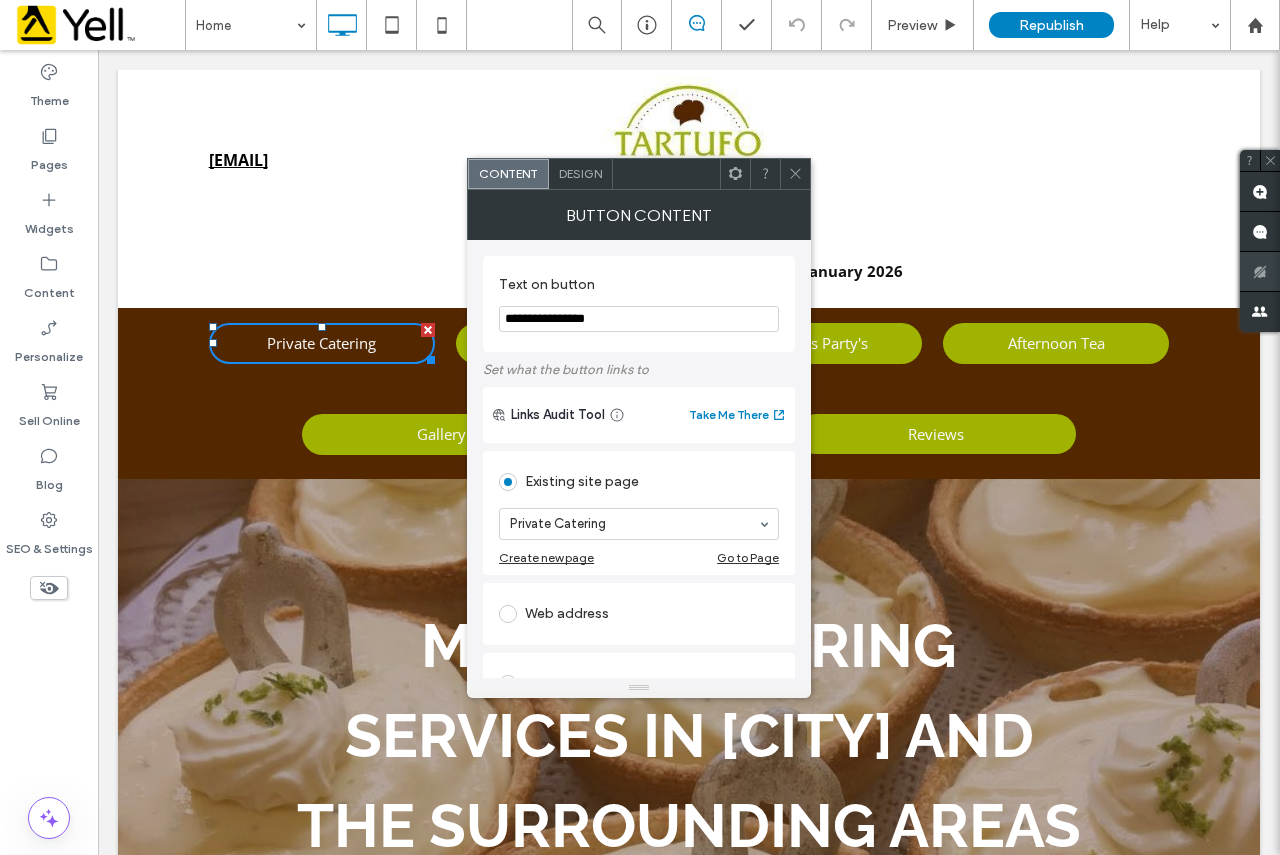 click on "Private Catering" at bounding box center (322, 343) 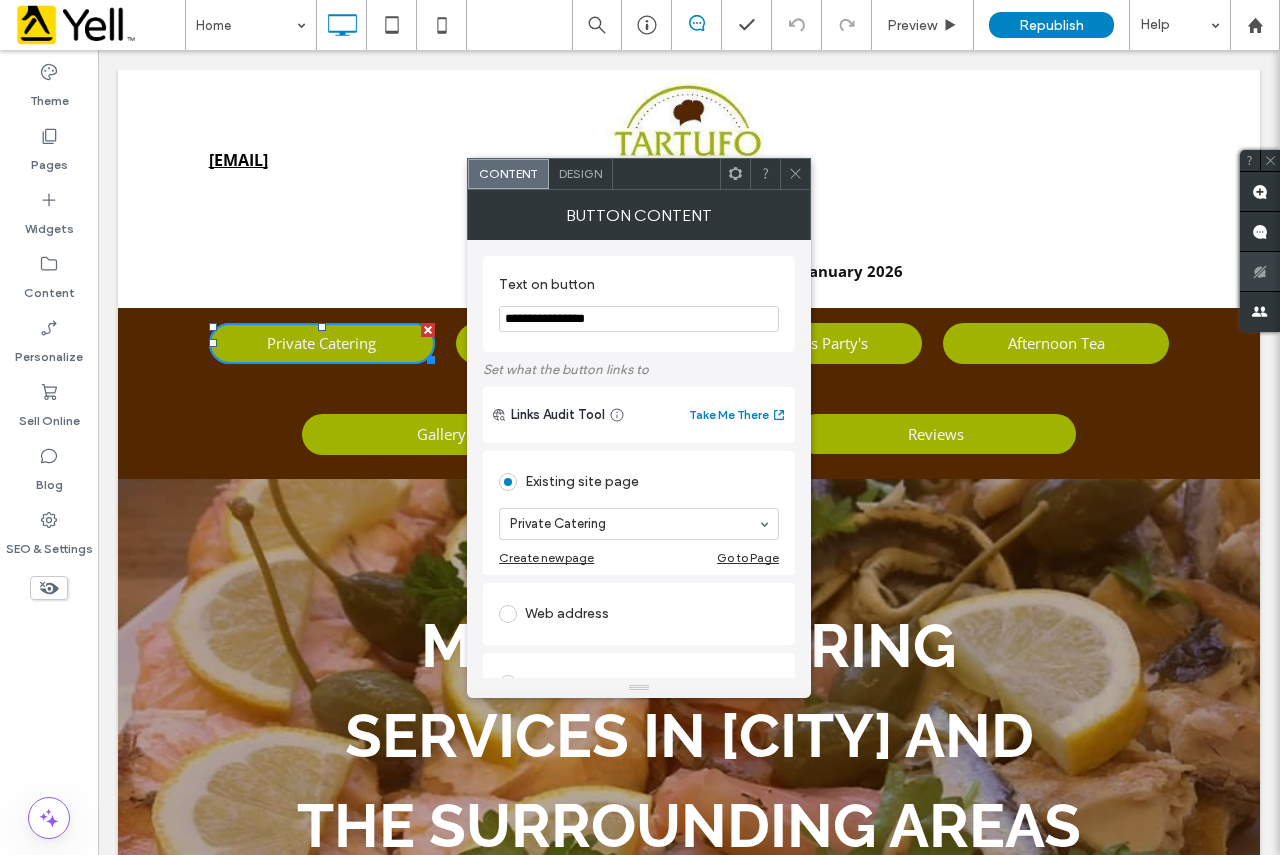 click on "Design" at bounding box center [581, 174] 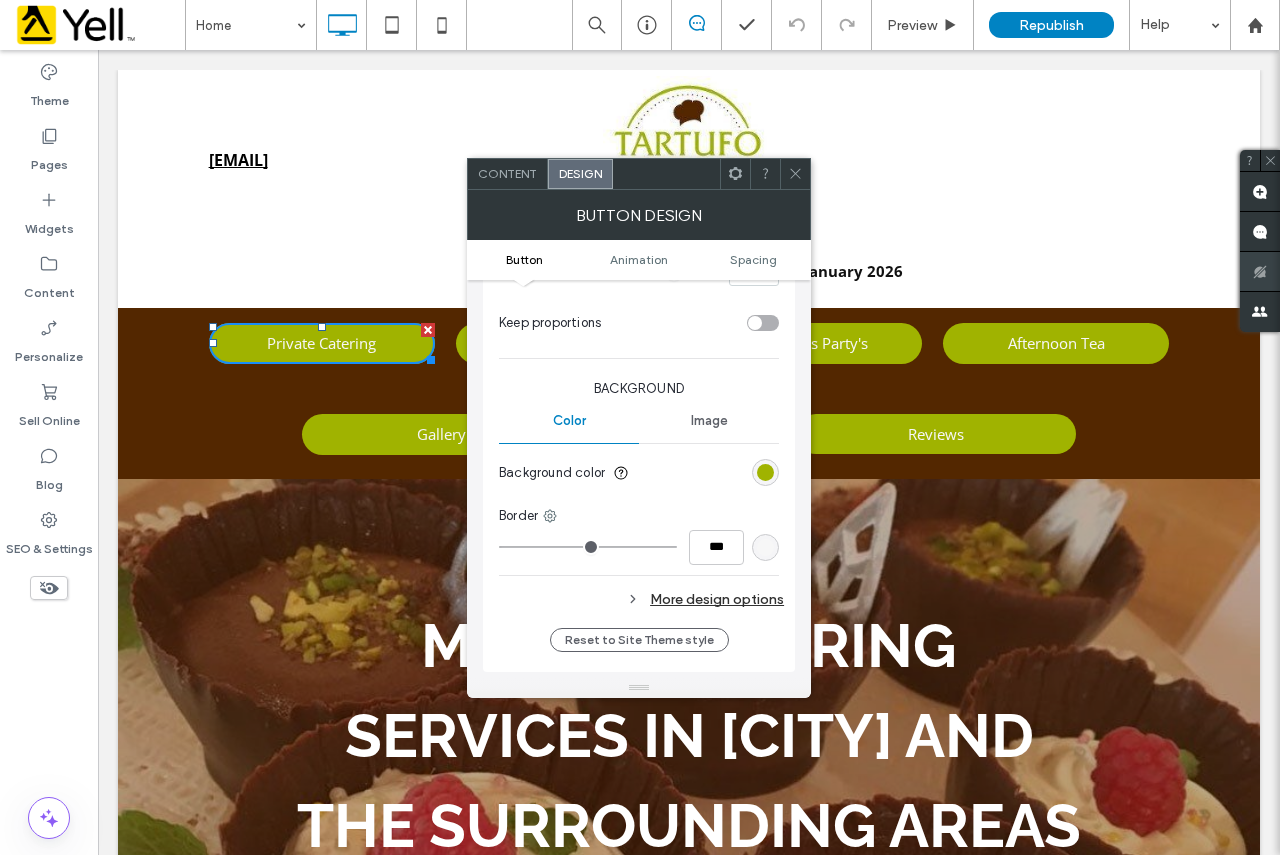 scroll, scrollTop: 400, scrollLeft: 0, axis: vertical 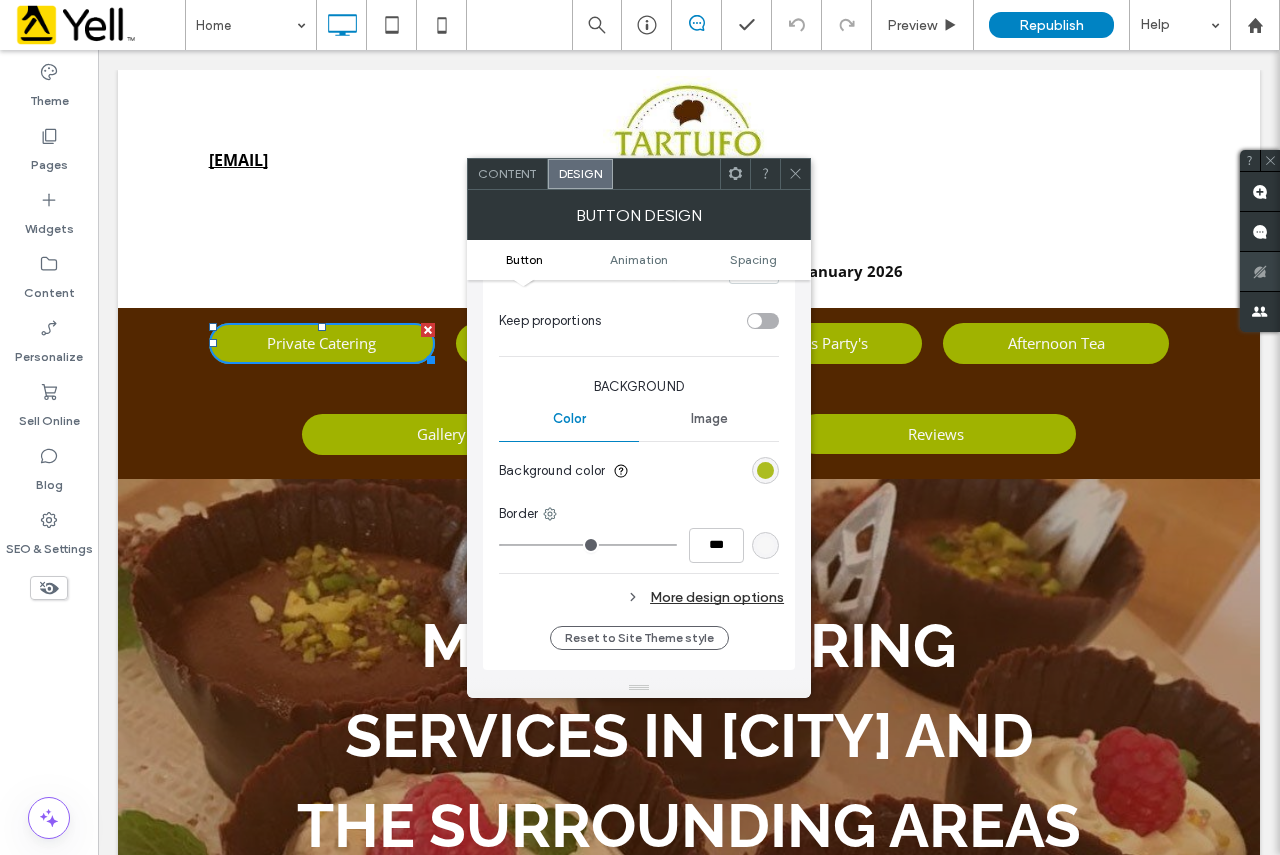 click at bounding box center [765, 470] 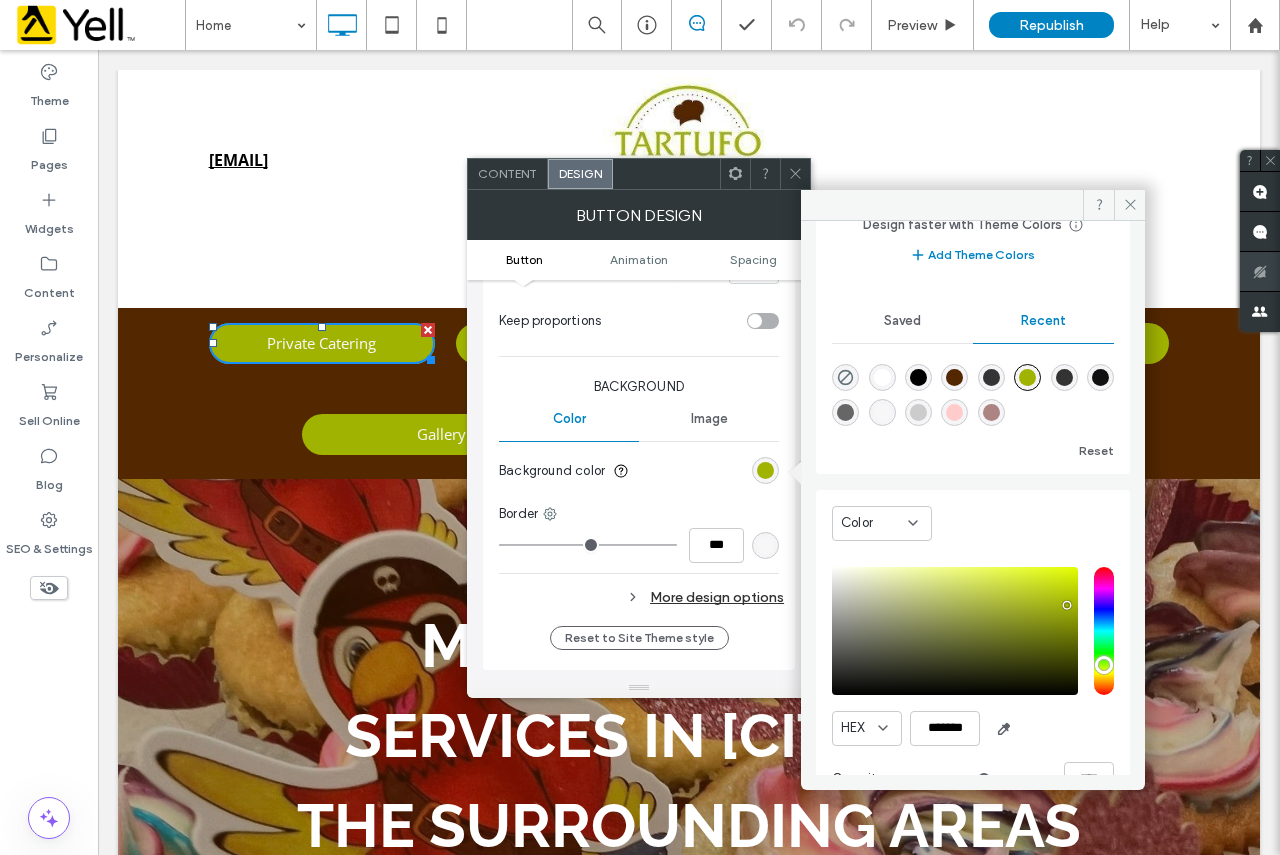 scroll, scrollTop: 159, scrollLeft: 0, axis: vertical 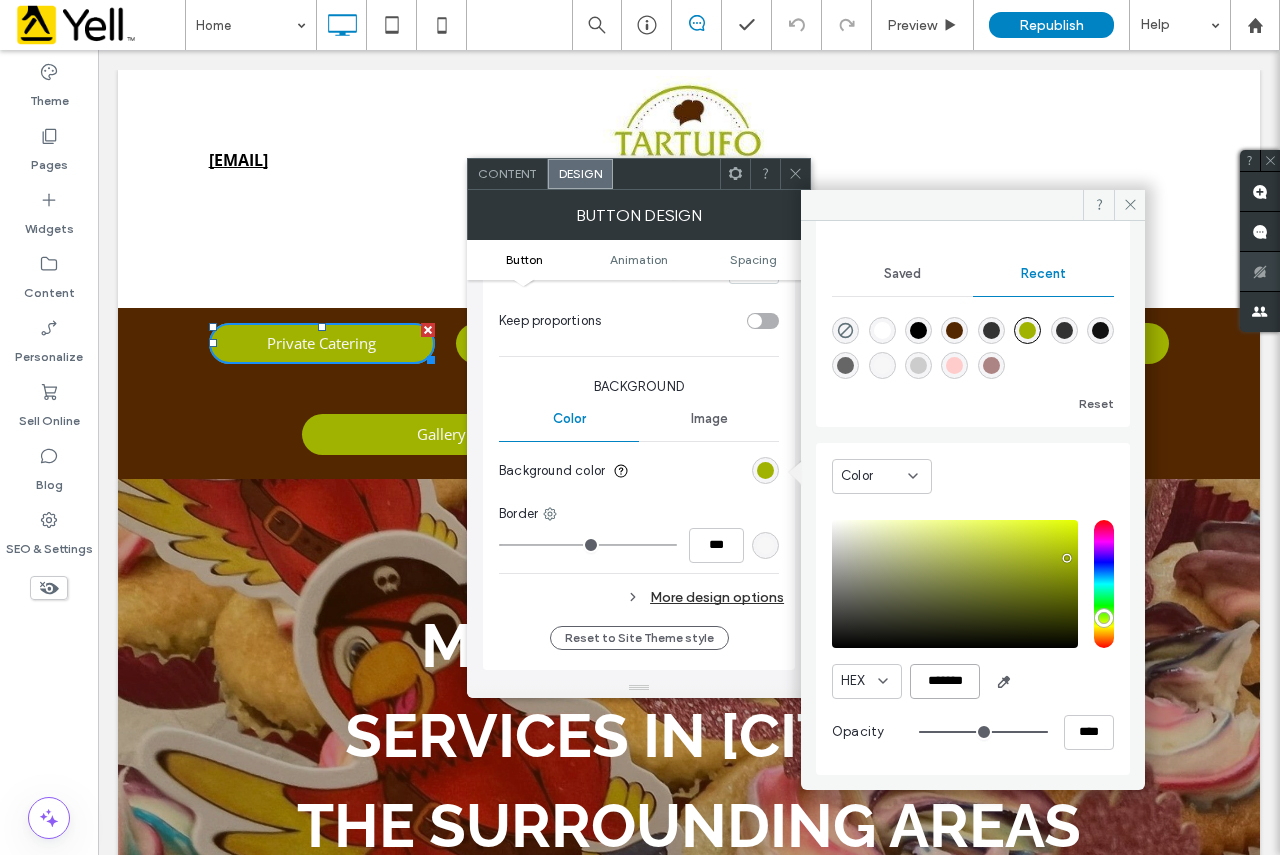 drag, startPoint x: 975, startPoint y: 684, endPoint x: 883, endPoint y: 682, distance: 92.021736 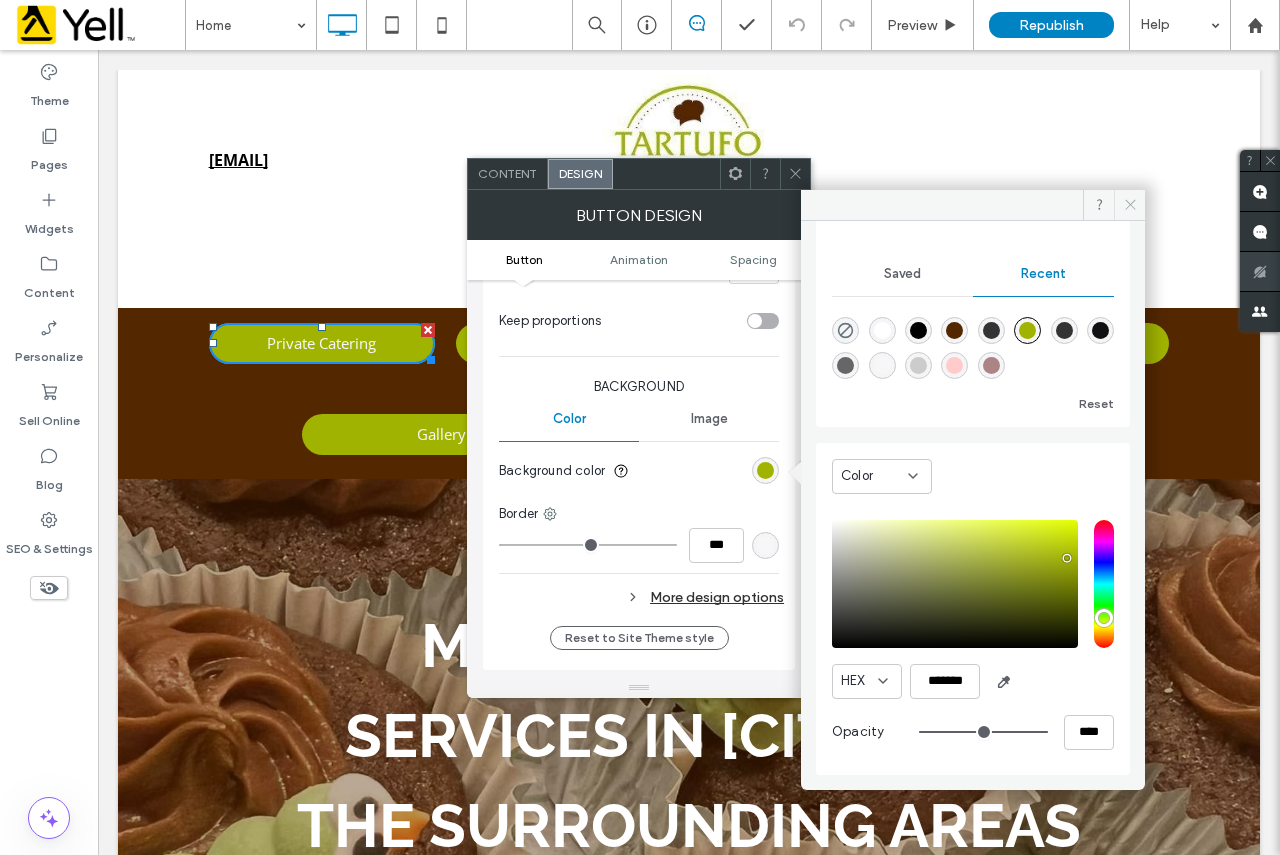 click 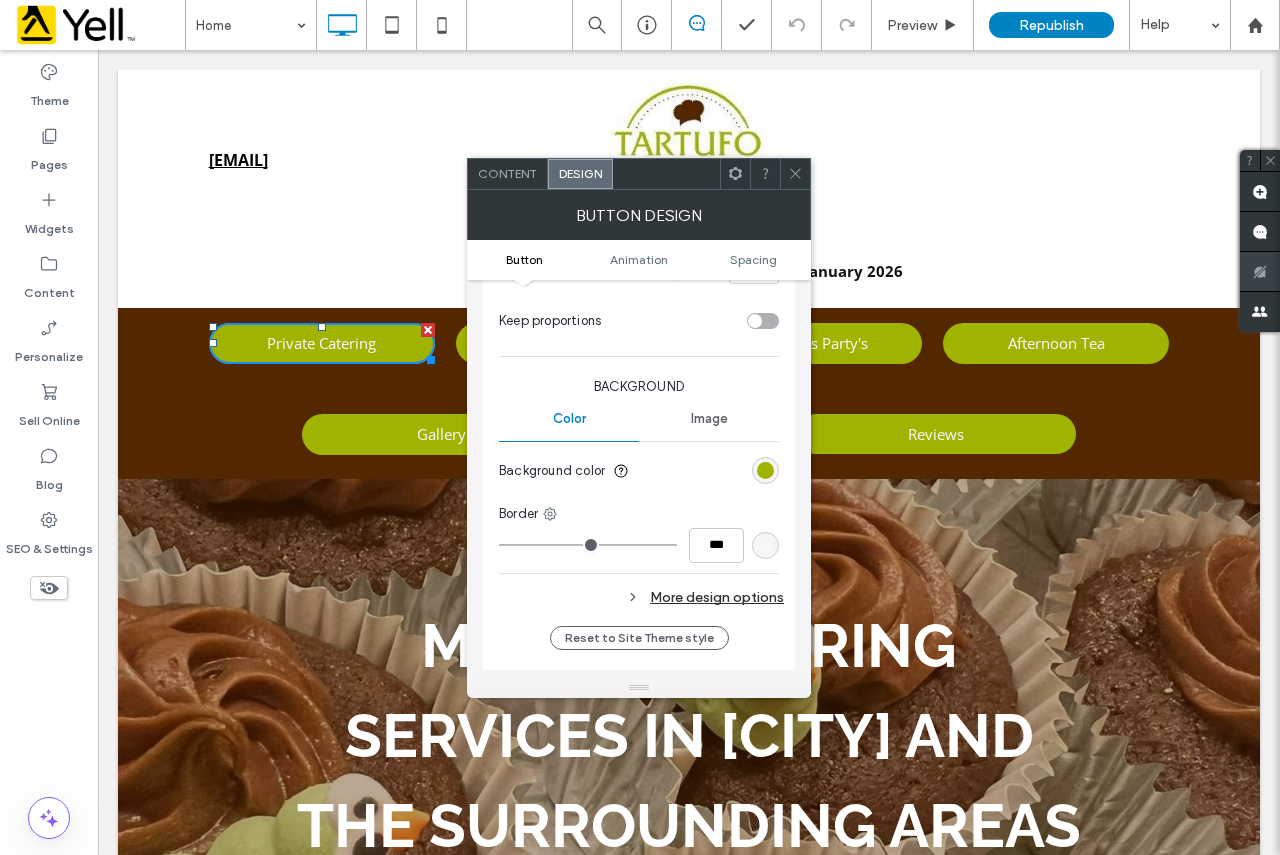 click 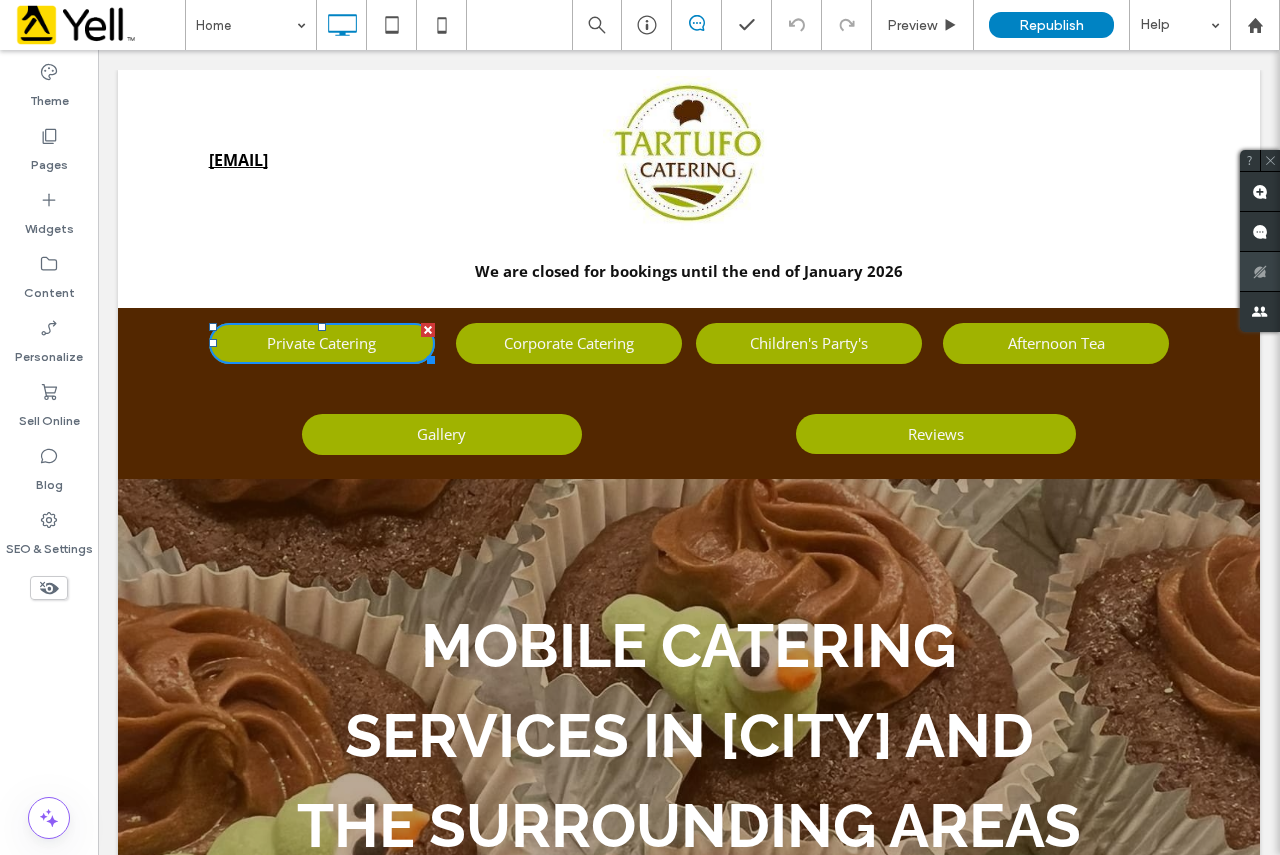 click on "We are closed for bookings until the end of January 2026" at bounding box center [689, 271] 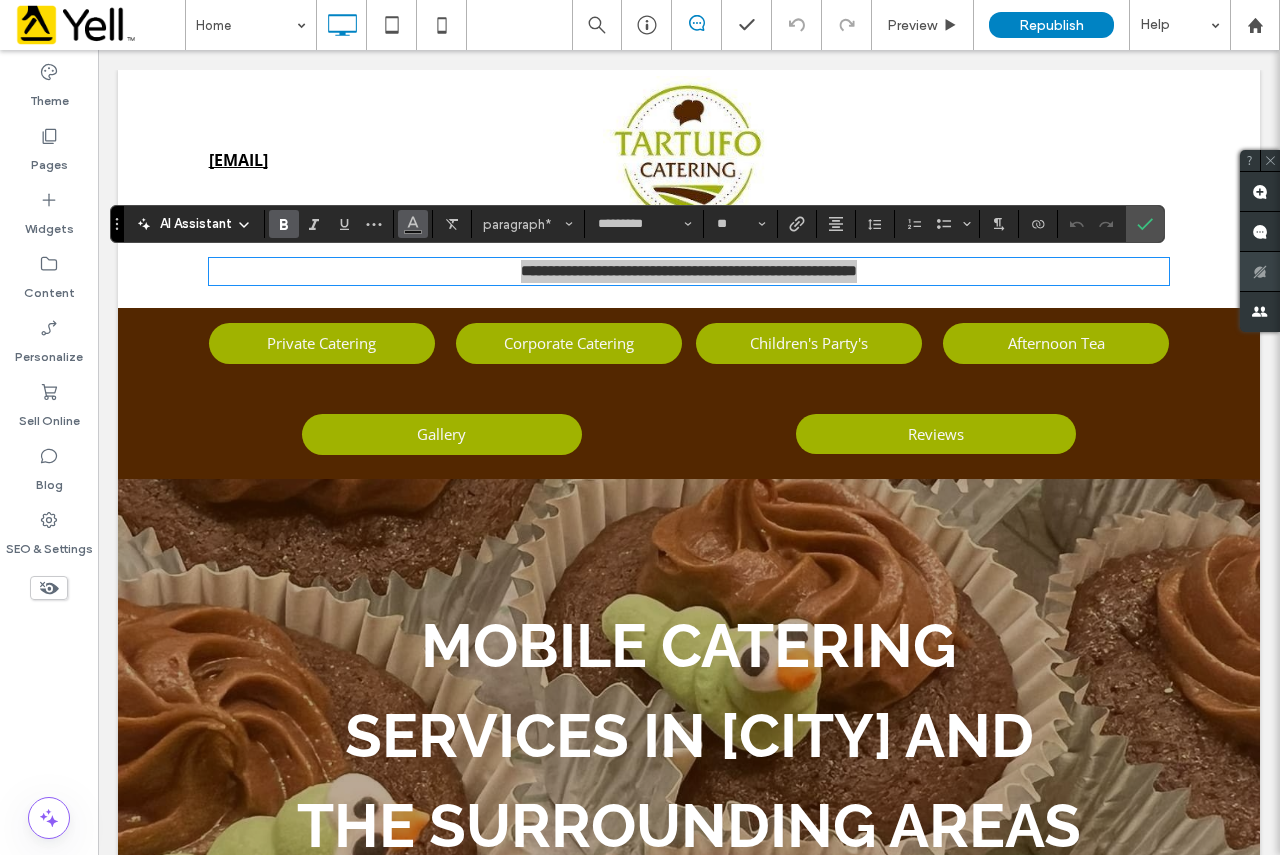 click 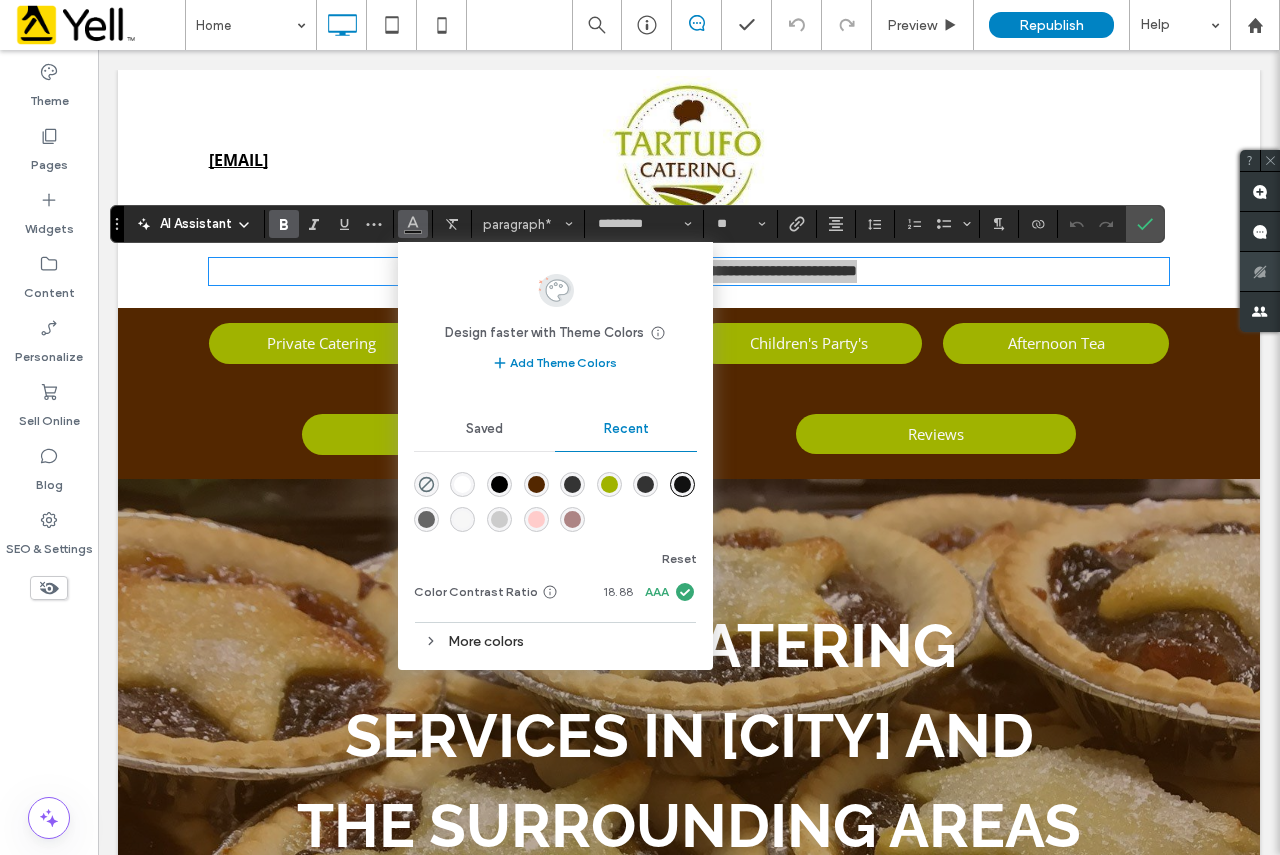 click at bounding box center (609, 484) 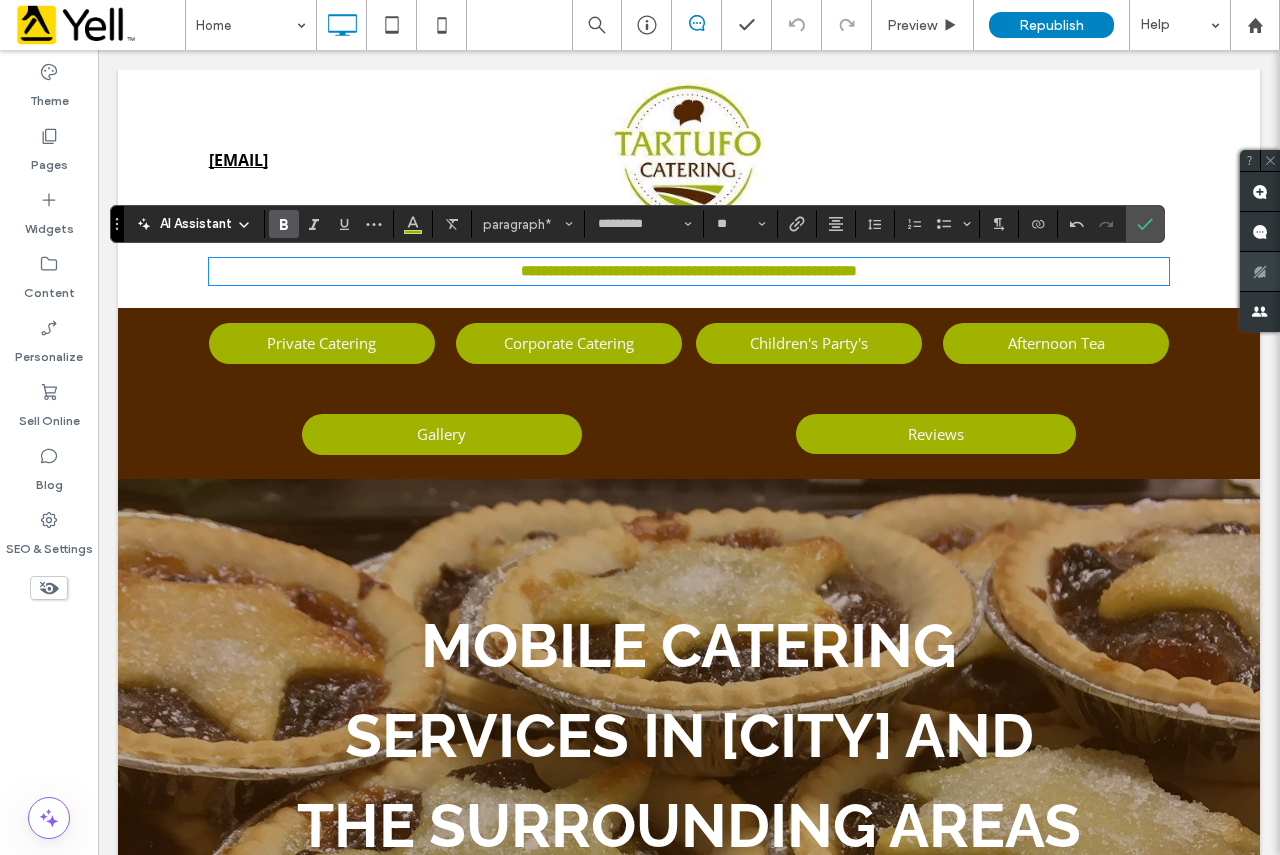 click on "**********" at bounding box center (689, 271) 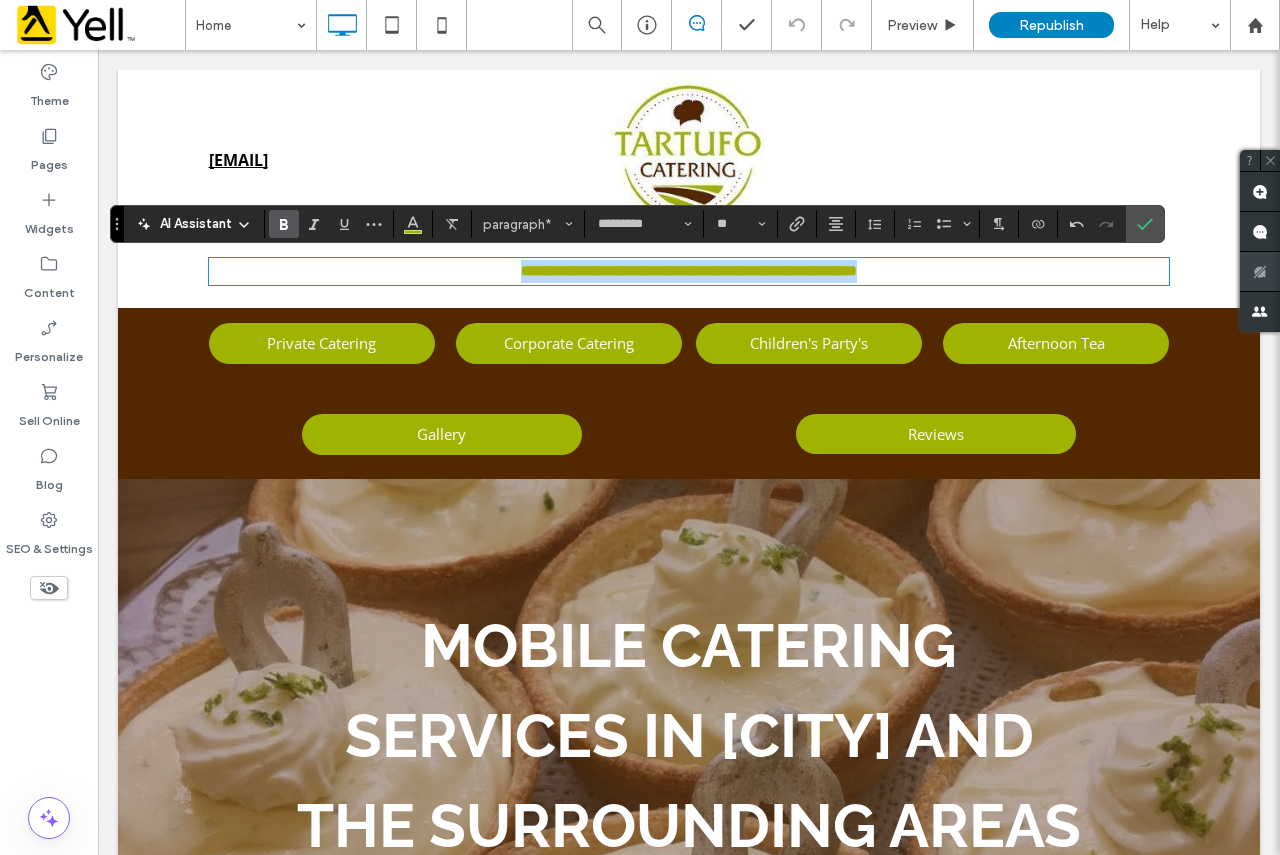 drag, startPoint x: 929, startPoint y: 268, endPoint x: 427, endPoint y: 250, distance: 502.3226 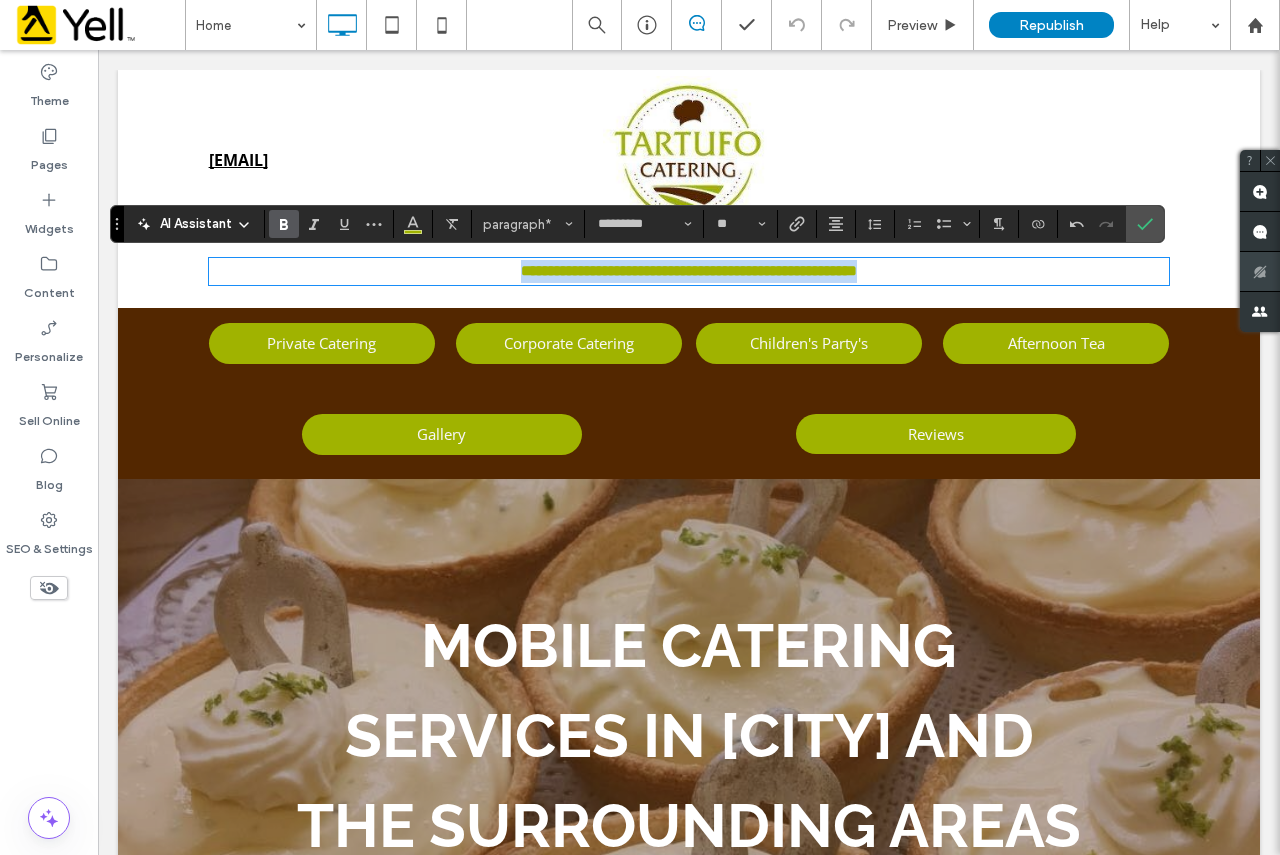 click on "**********" at bounding box center [689, 270] 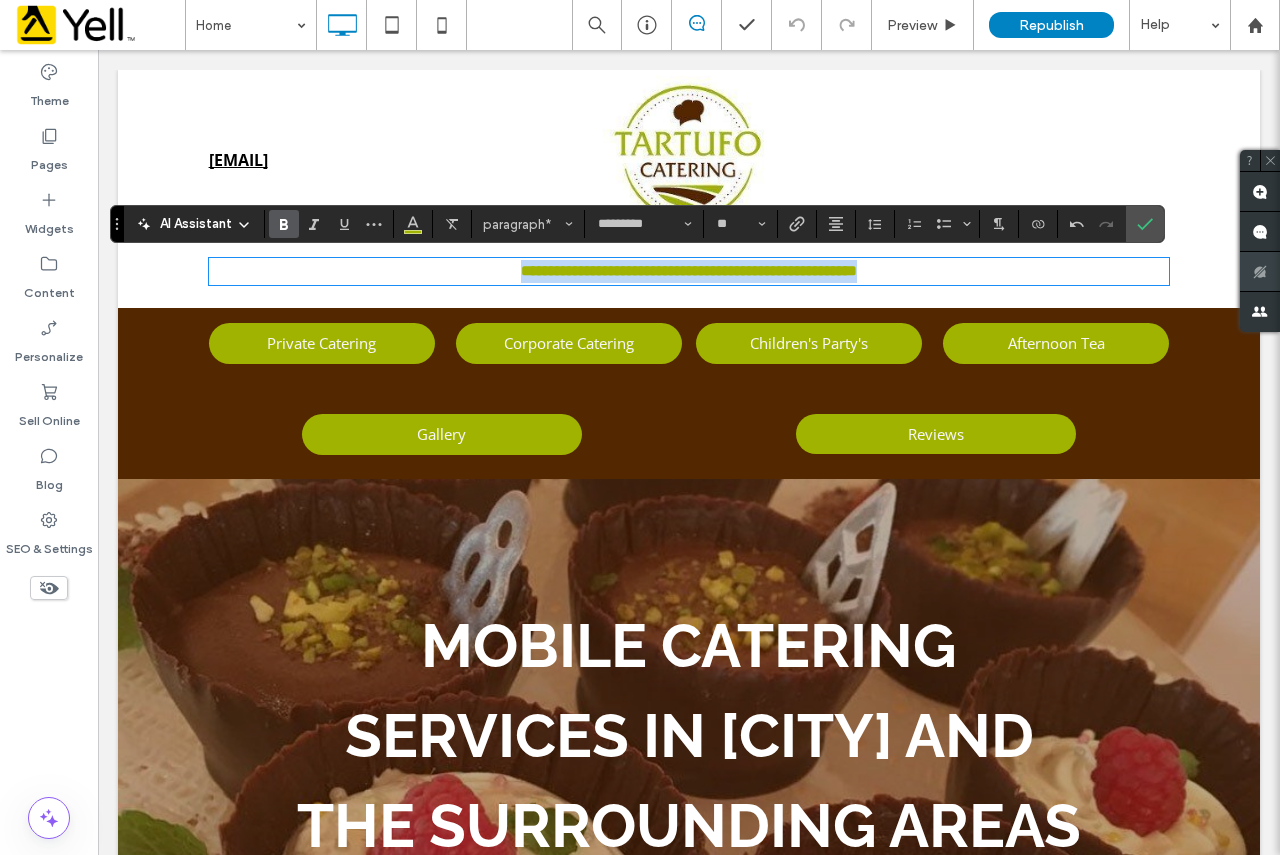 drag, startPoint x: 925, startPoint y: 282, endPoint x: 458, endPoint y: 288, distance: 467.03854 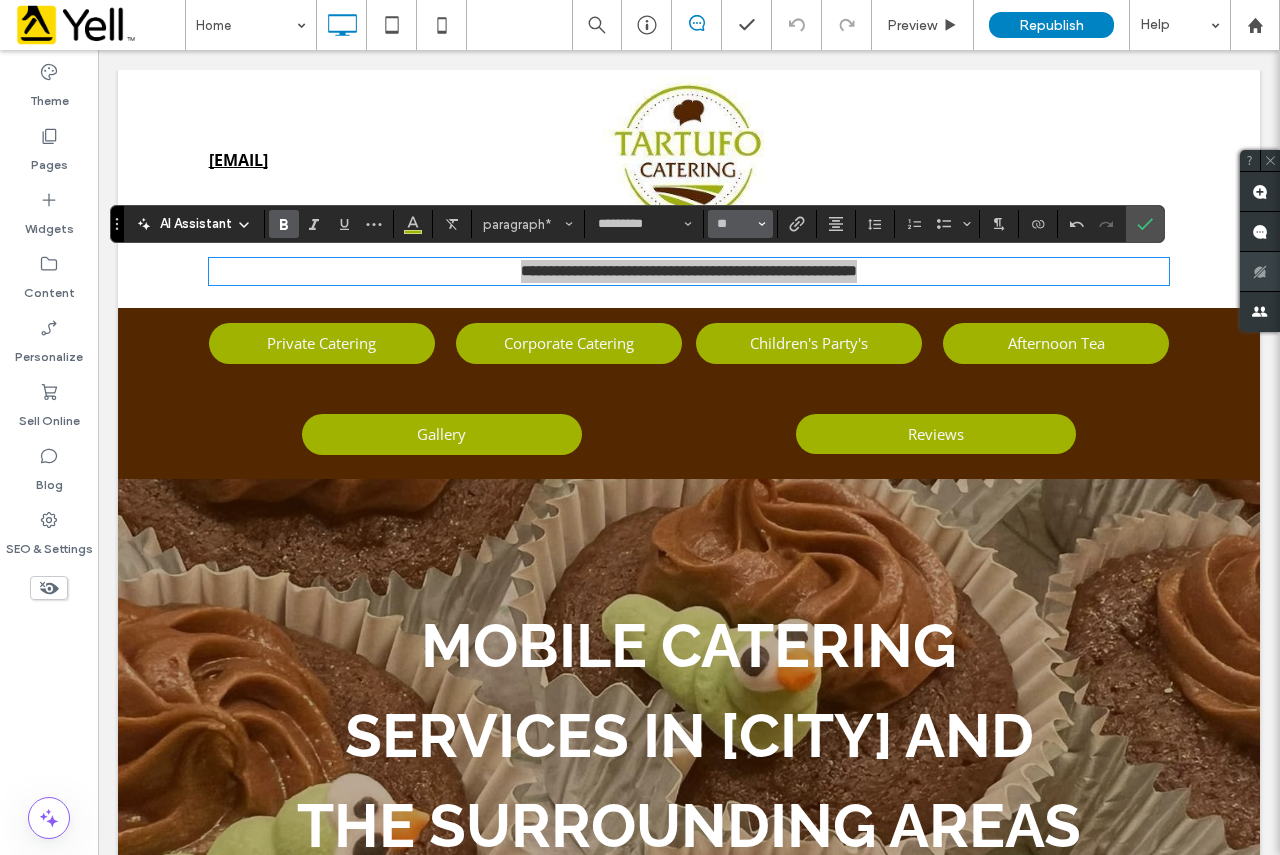 click on "**" at bounding box center [734, 224] 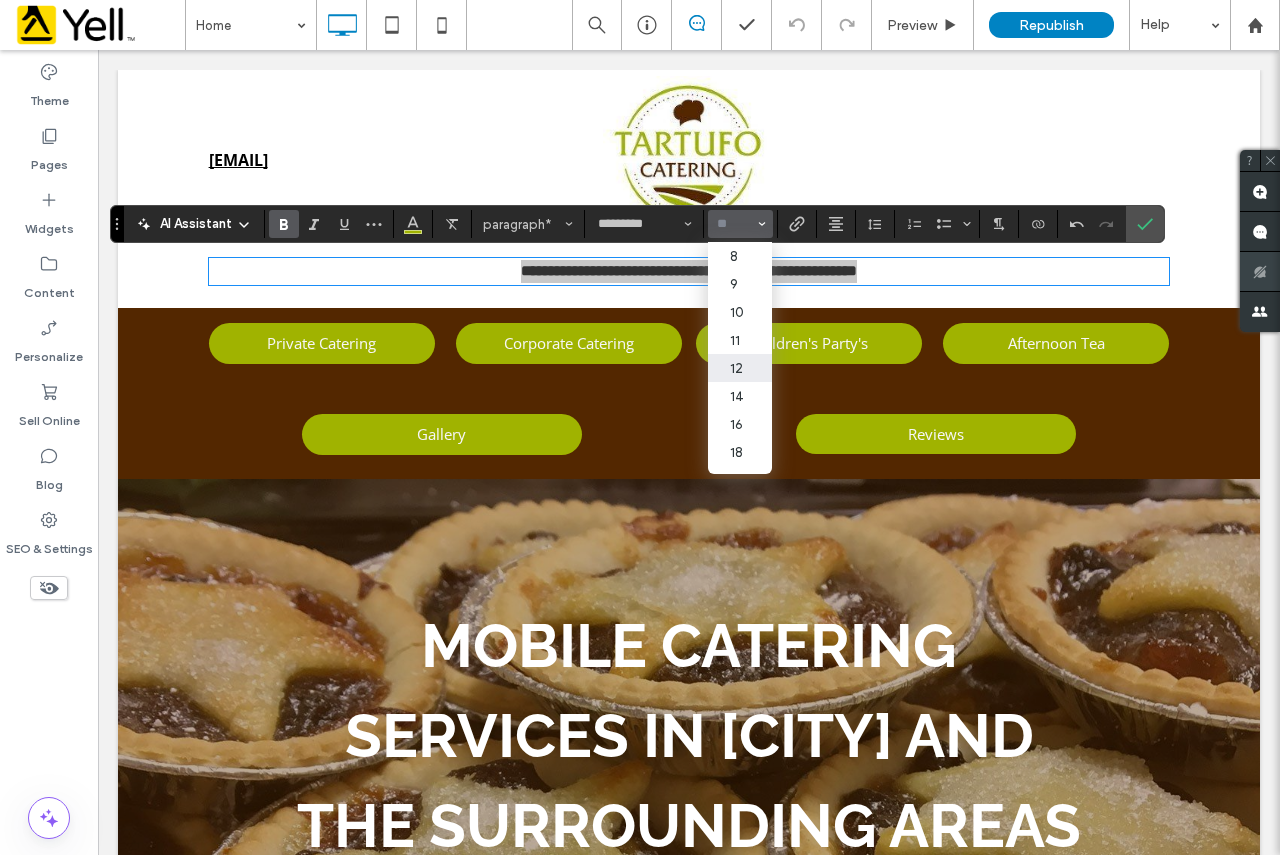 click on "12" at bounding box center (740, 368) 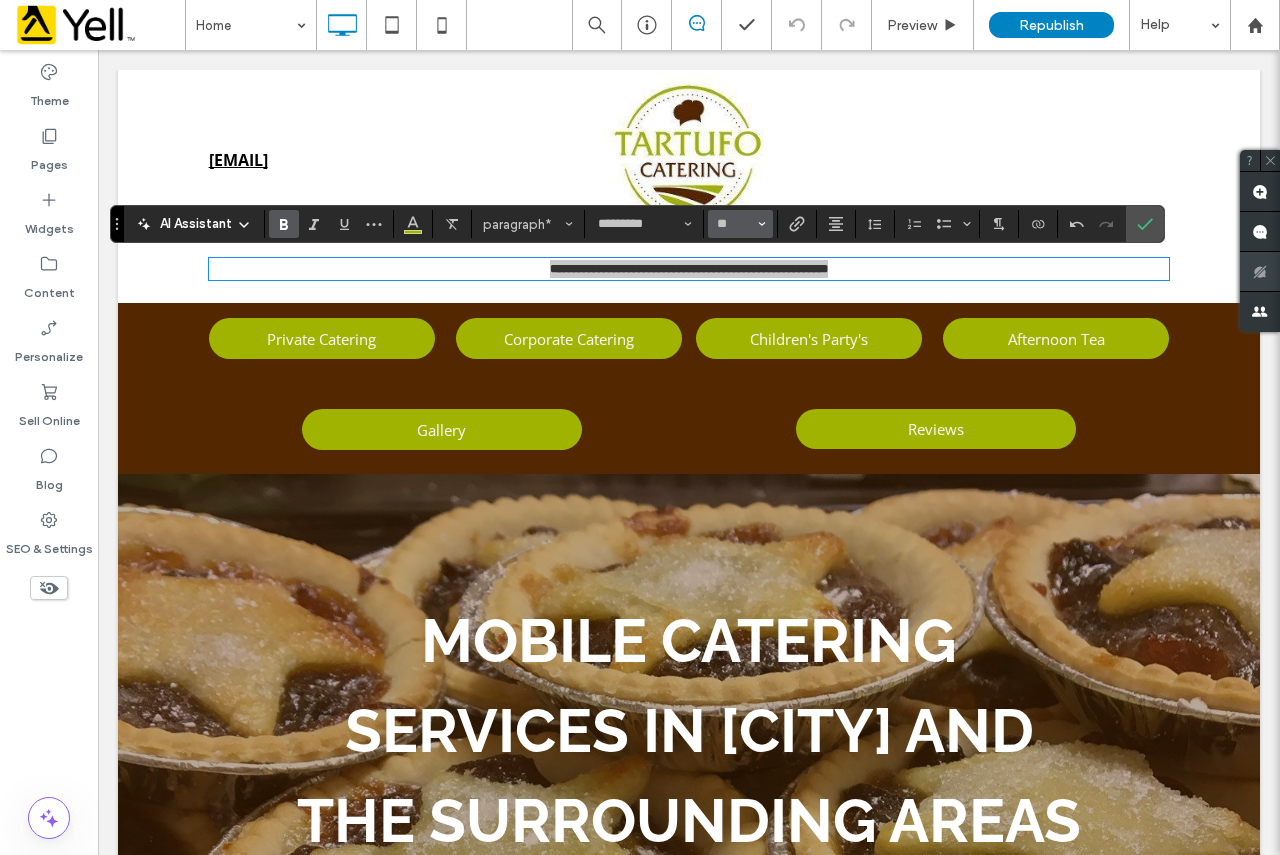 click on "**" at bounding box center [740, 224] 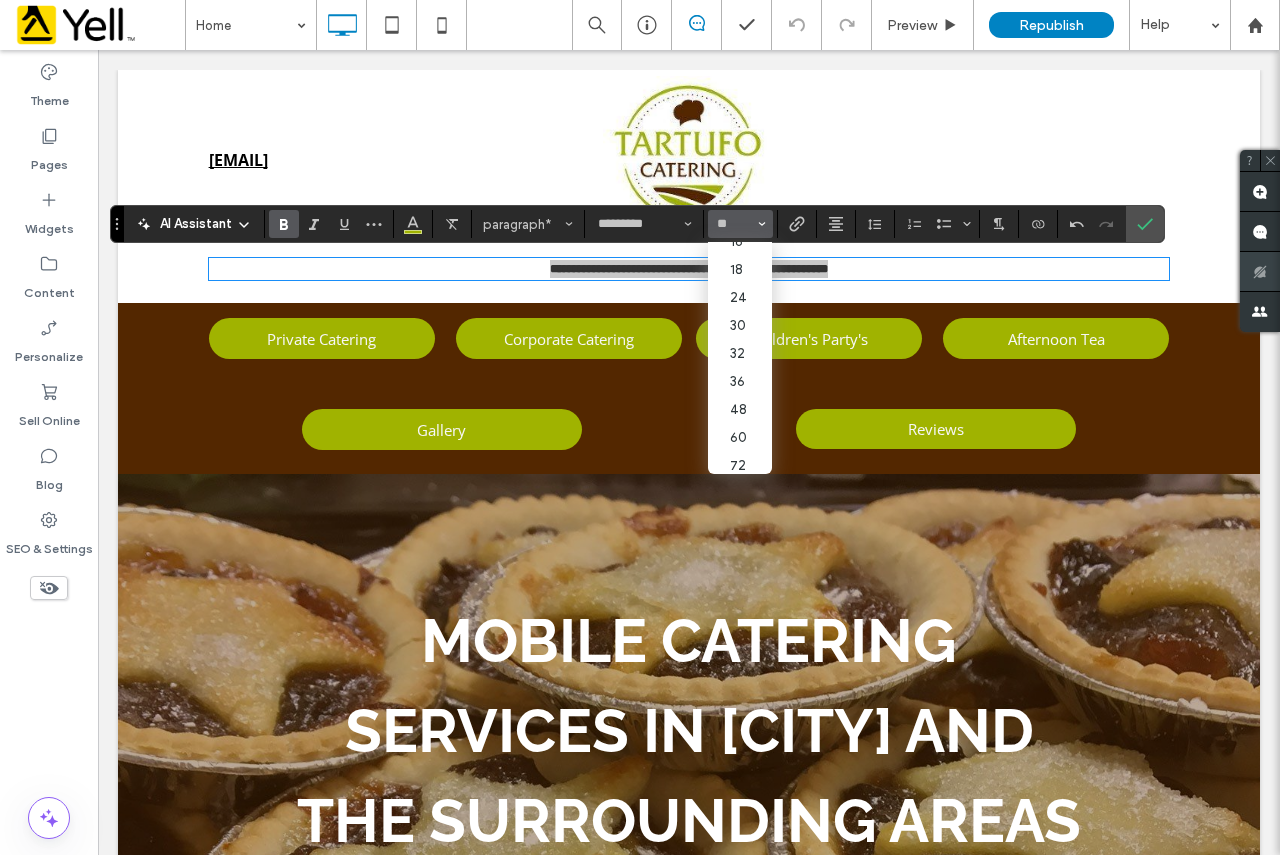 scroll, scrollTop: 200, scrollLeft: 0, axis: vertical 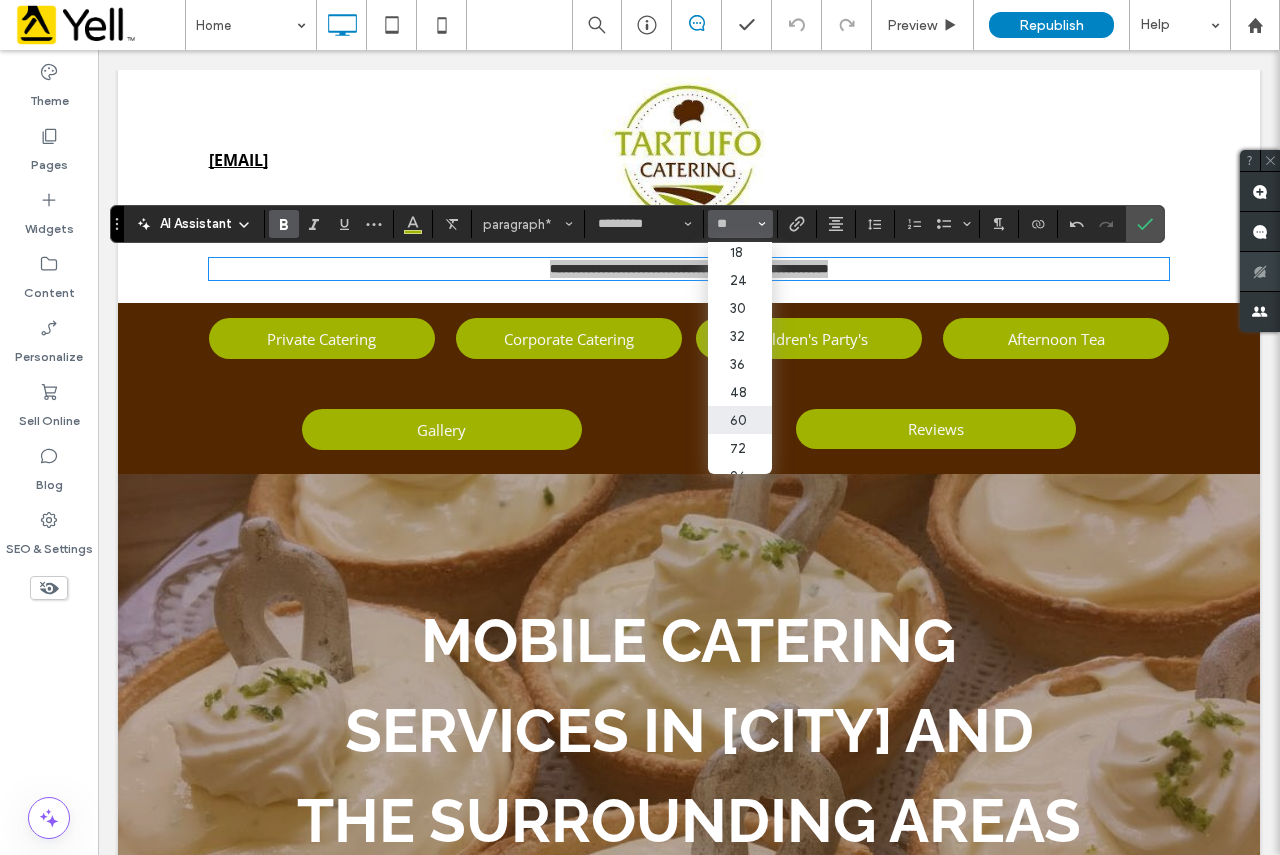 click on "60" at bounding box center (740, 420) 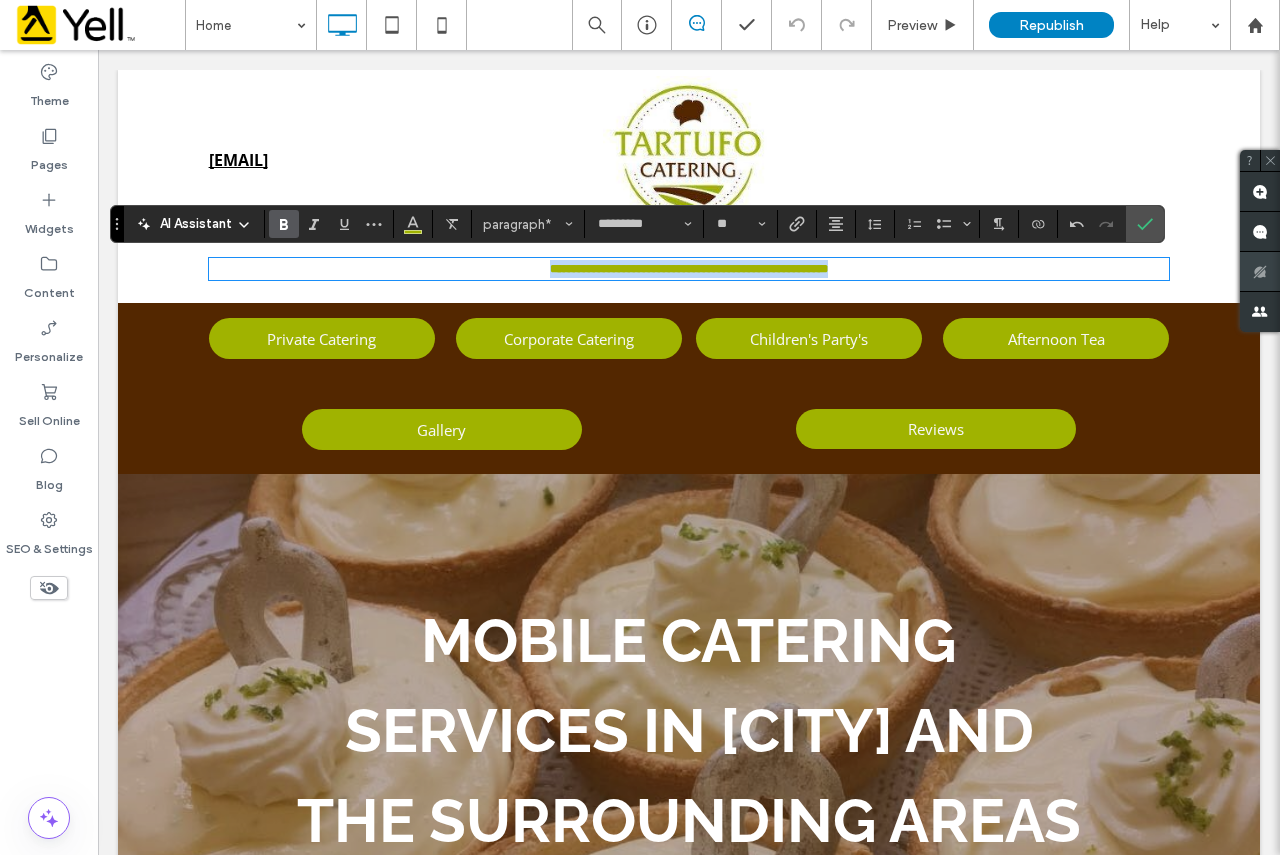 type on "**" 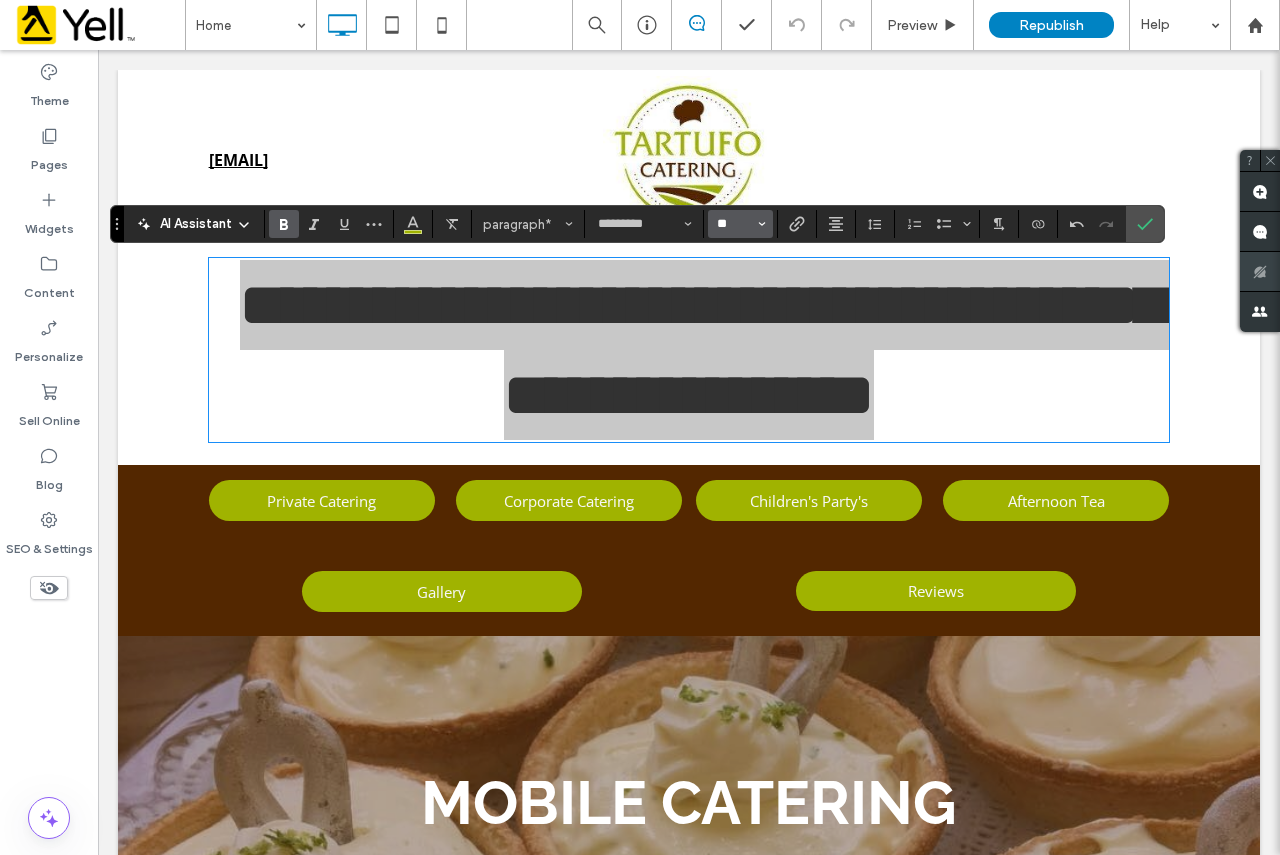 click on "**" at bounding box center (734, 224) 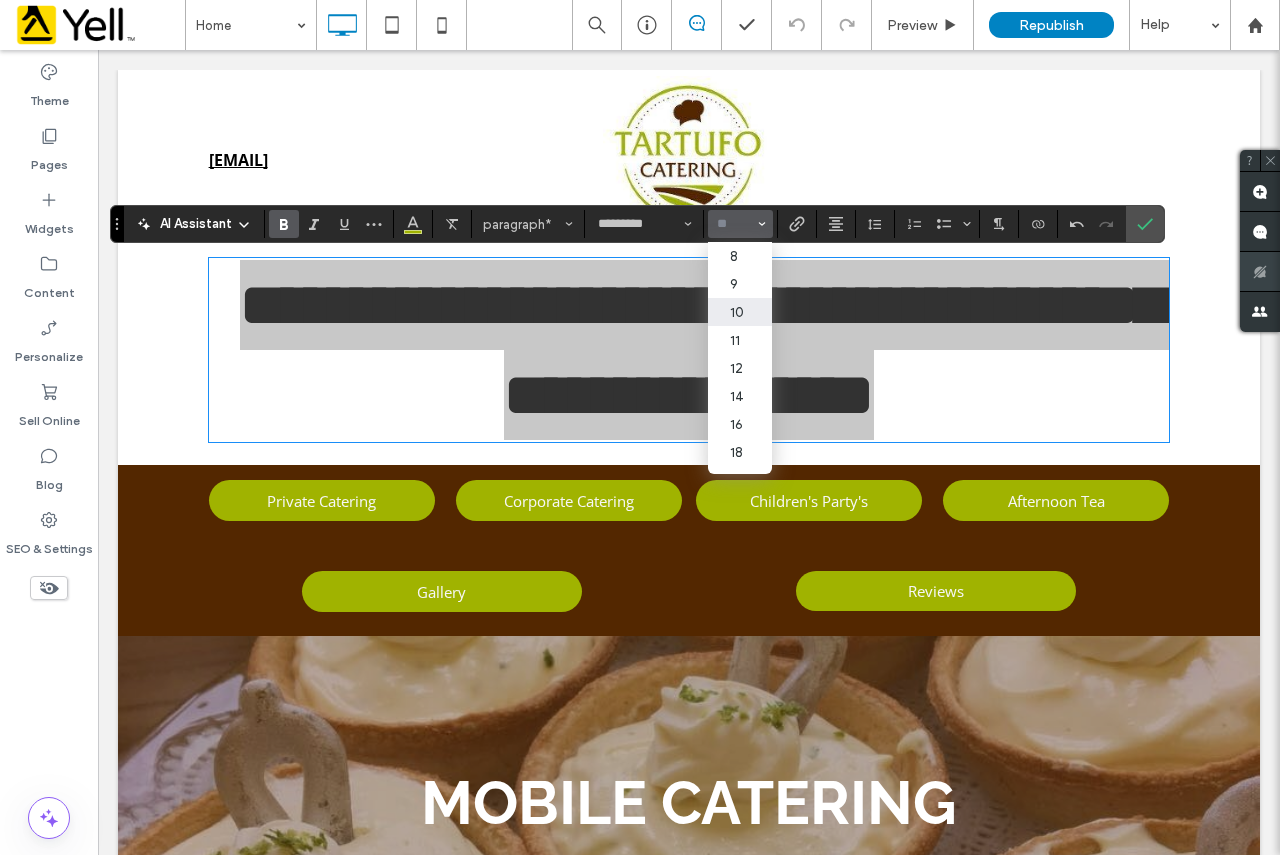 click on "10" at bounding box center (740, 312) 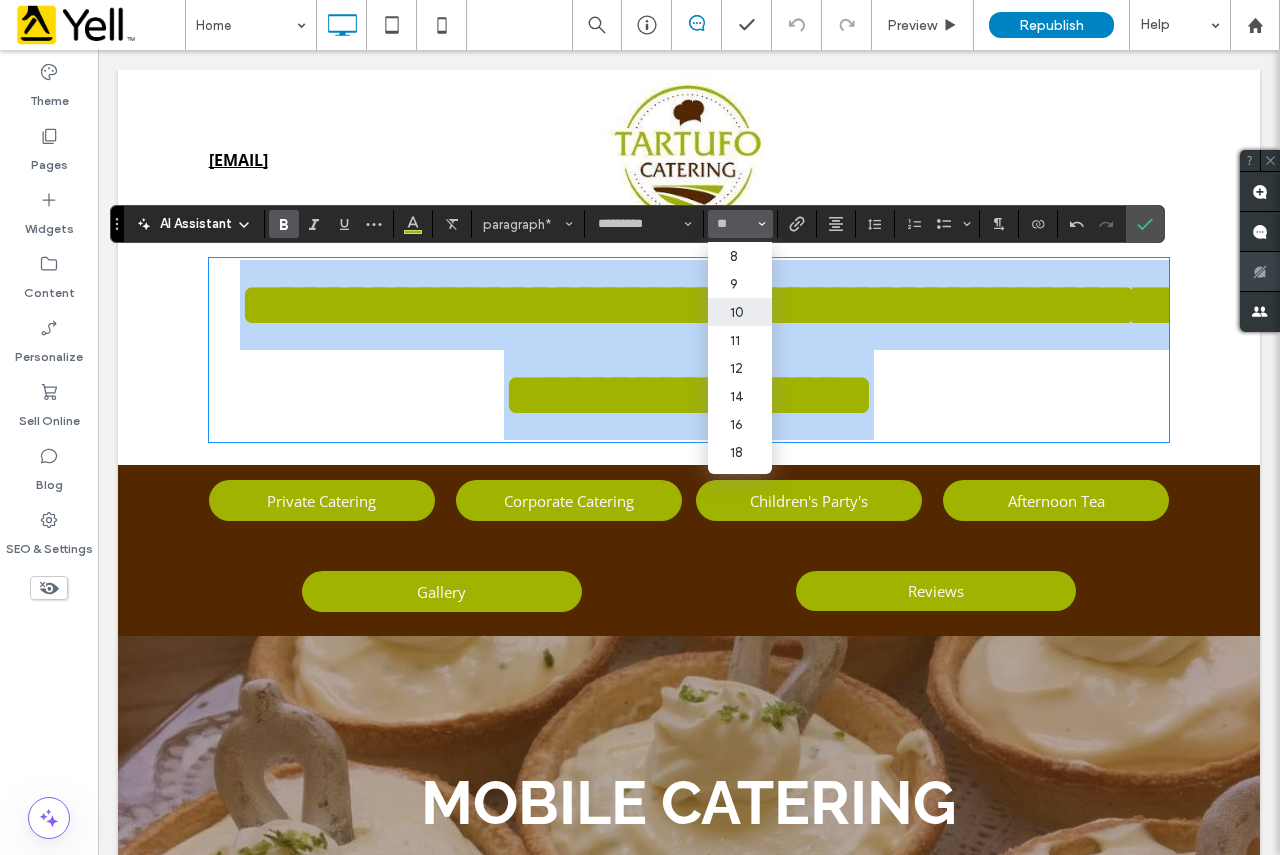 type on "**" 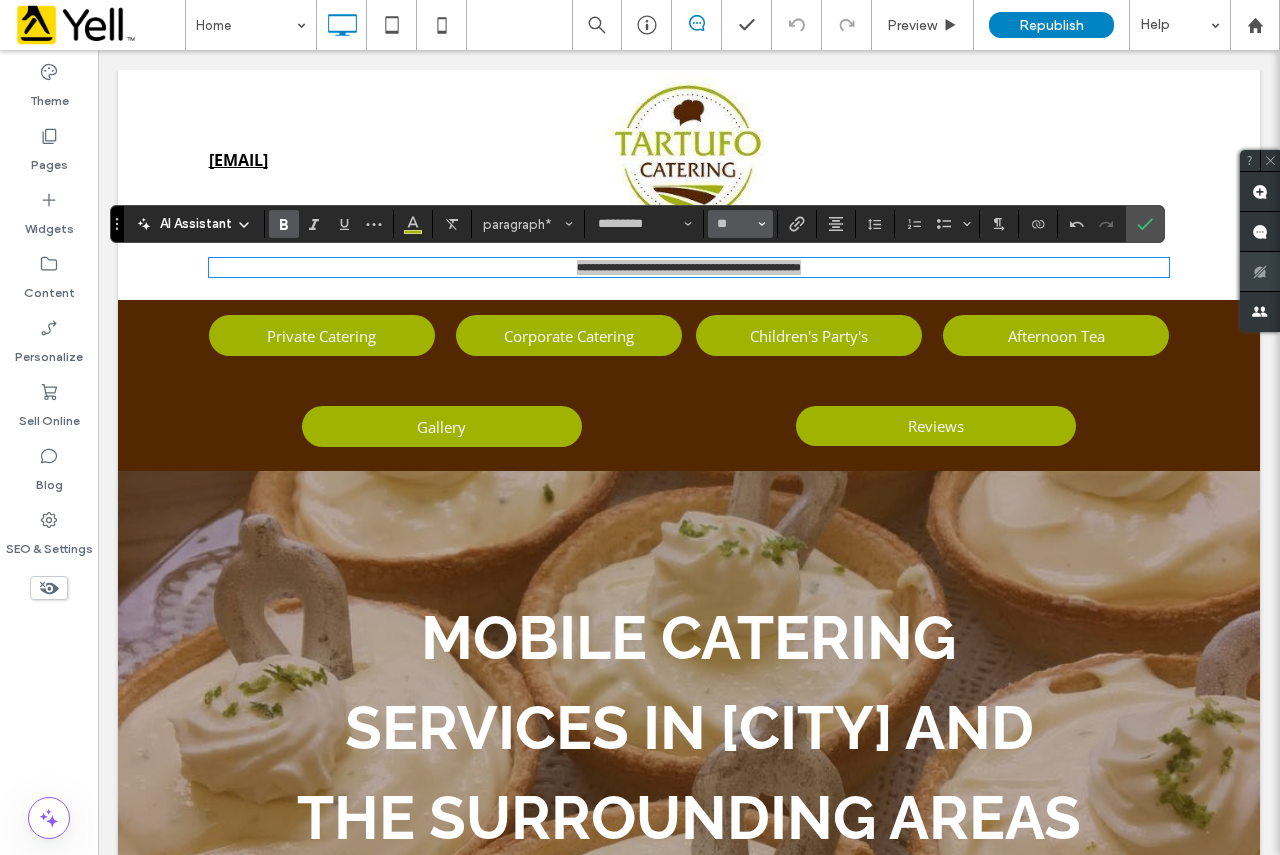 click 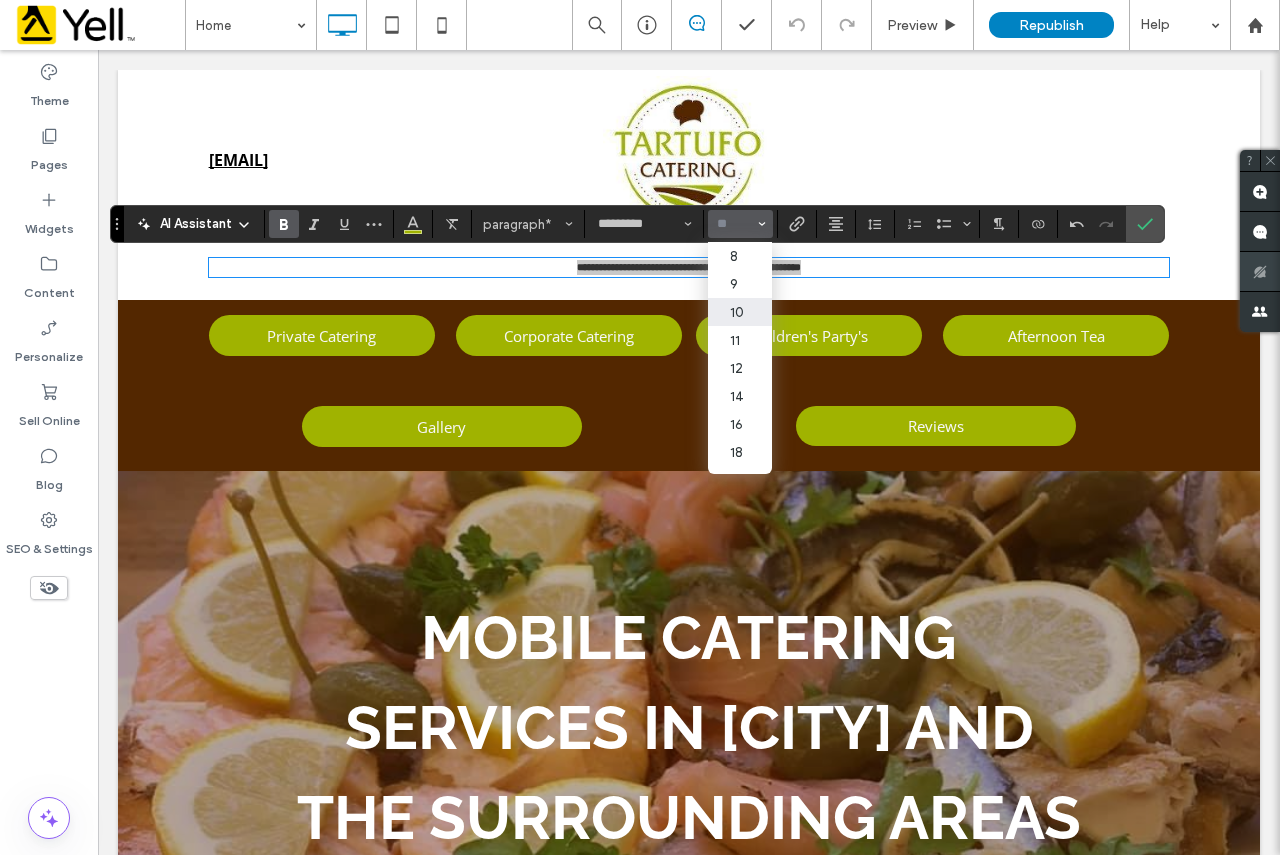 scroll, scrollTop: 100, scrollLeft: 0, axis: vertical 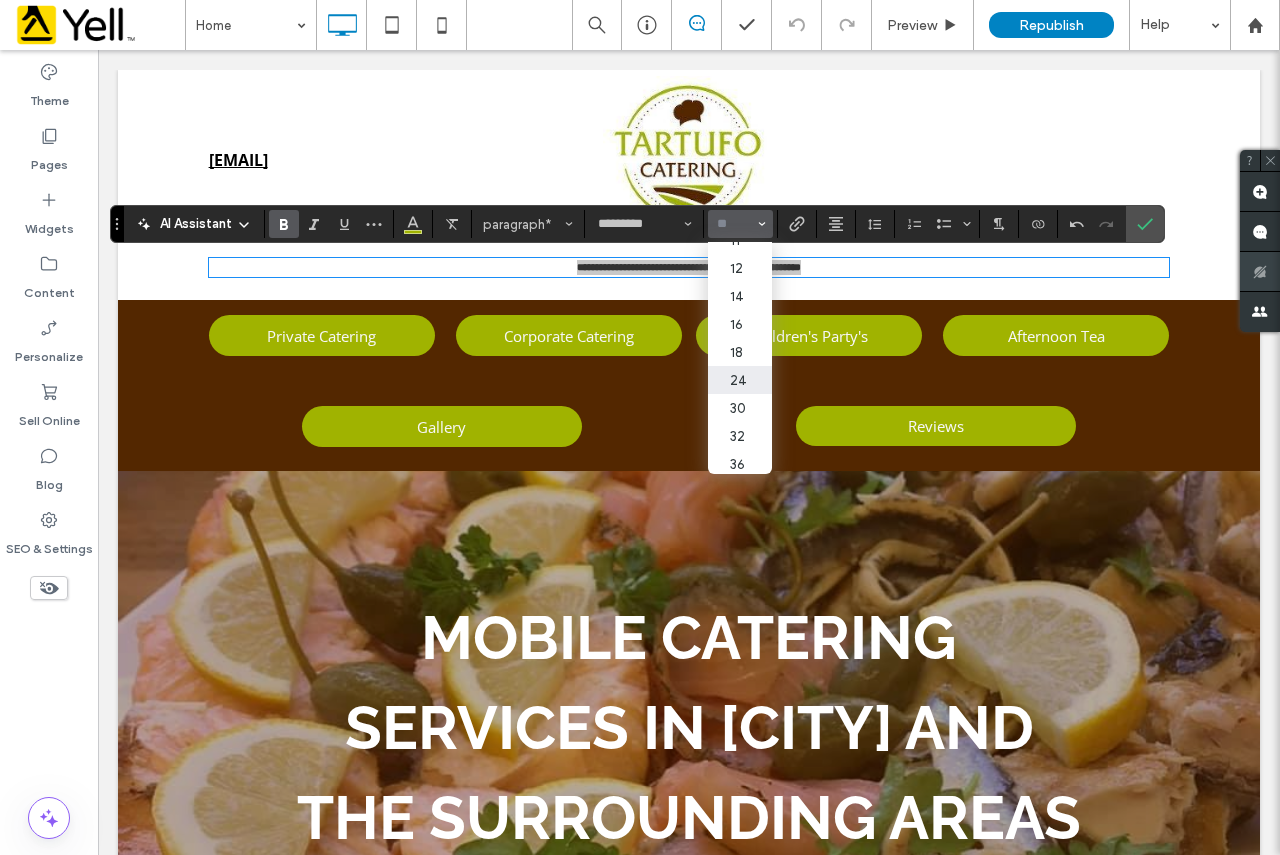 click on "24" at bounding box center [740, 380] 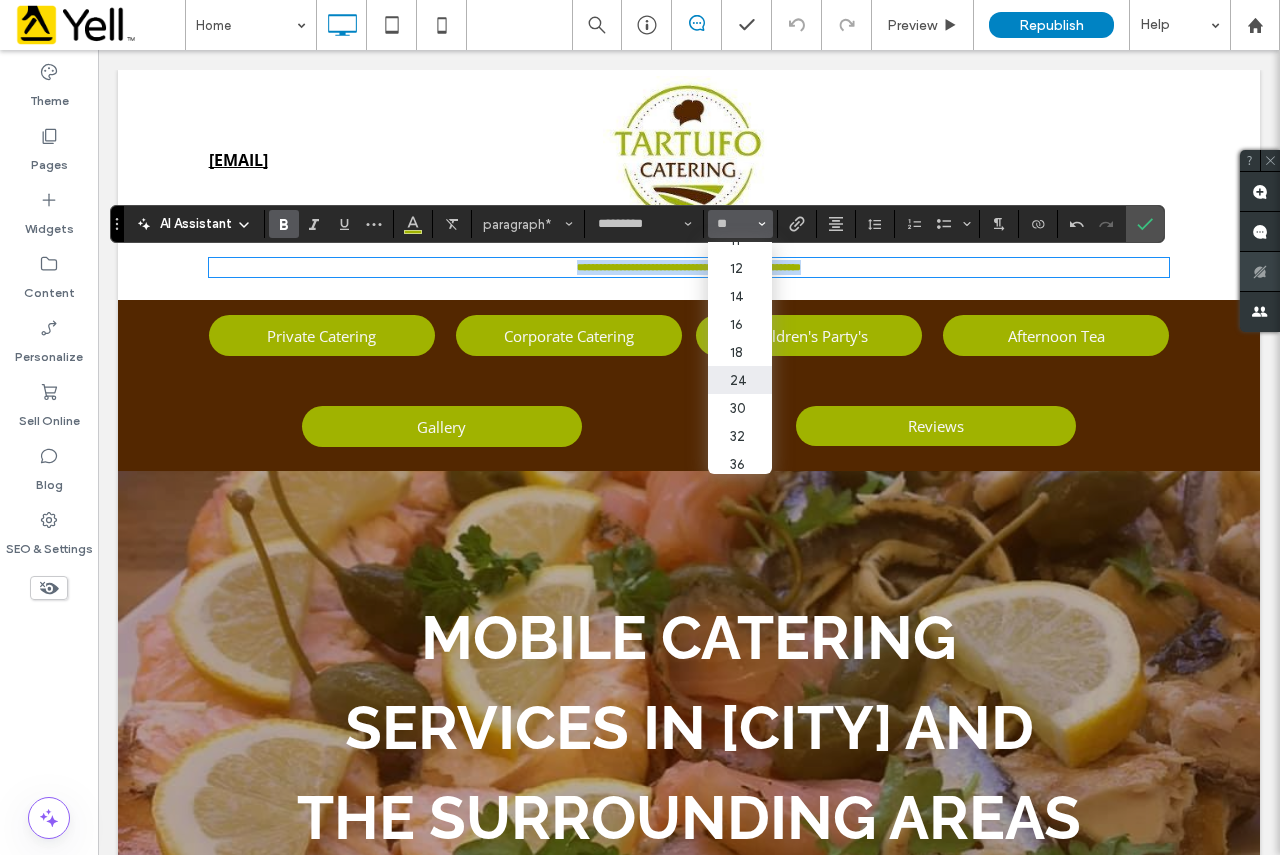 type on "**" 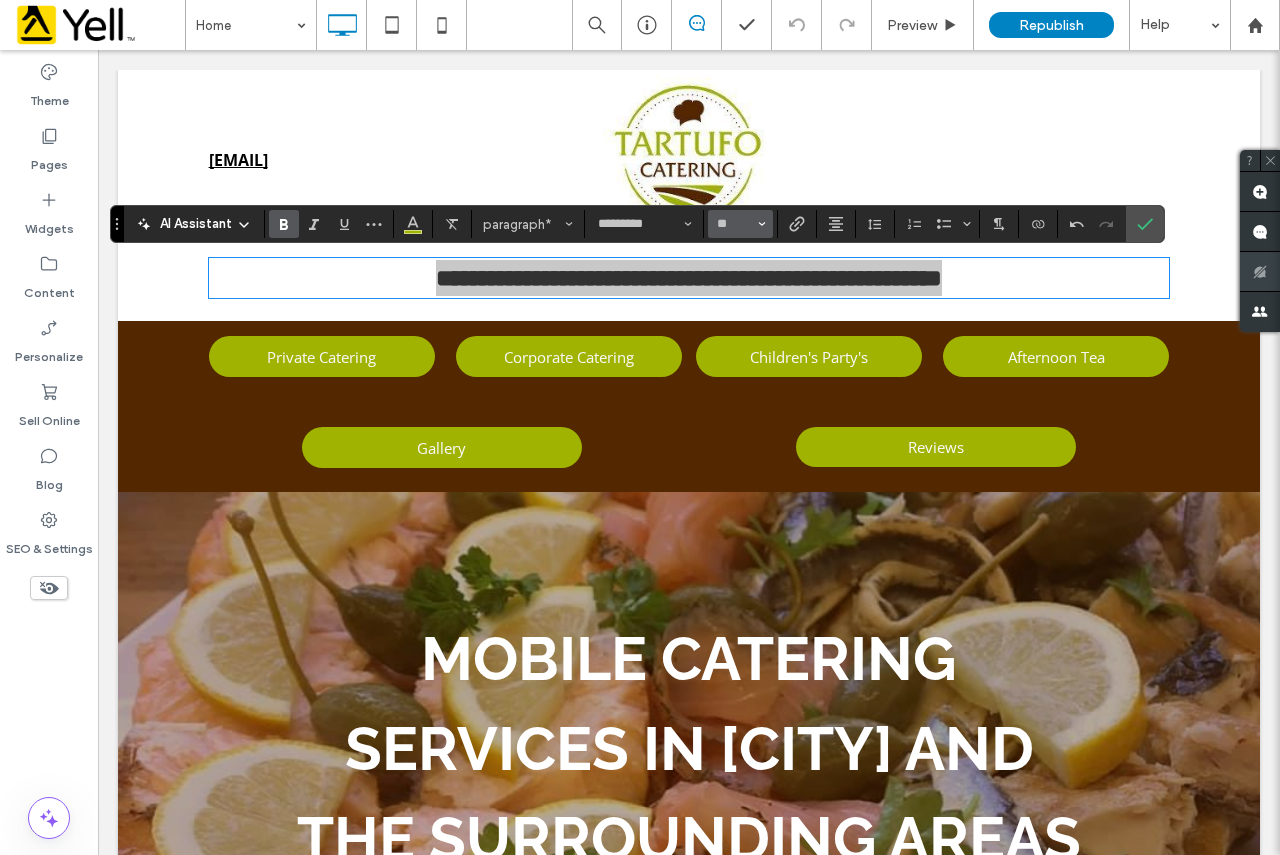 click on "**" at bounding box center (734, 224) 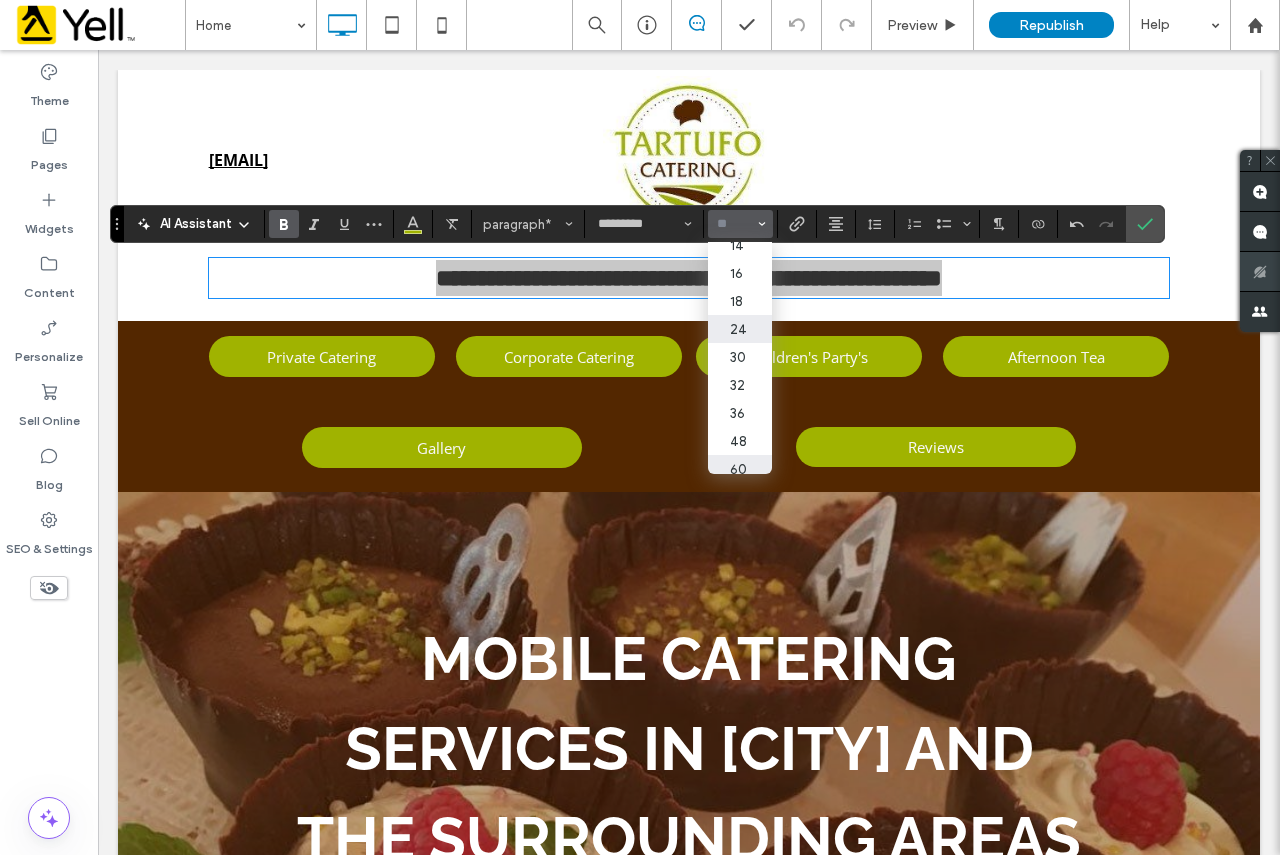 scroll, scrollTop: 200, scrollLeft: 0, axis: vertical 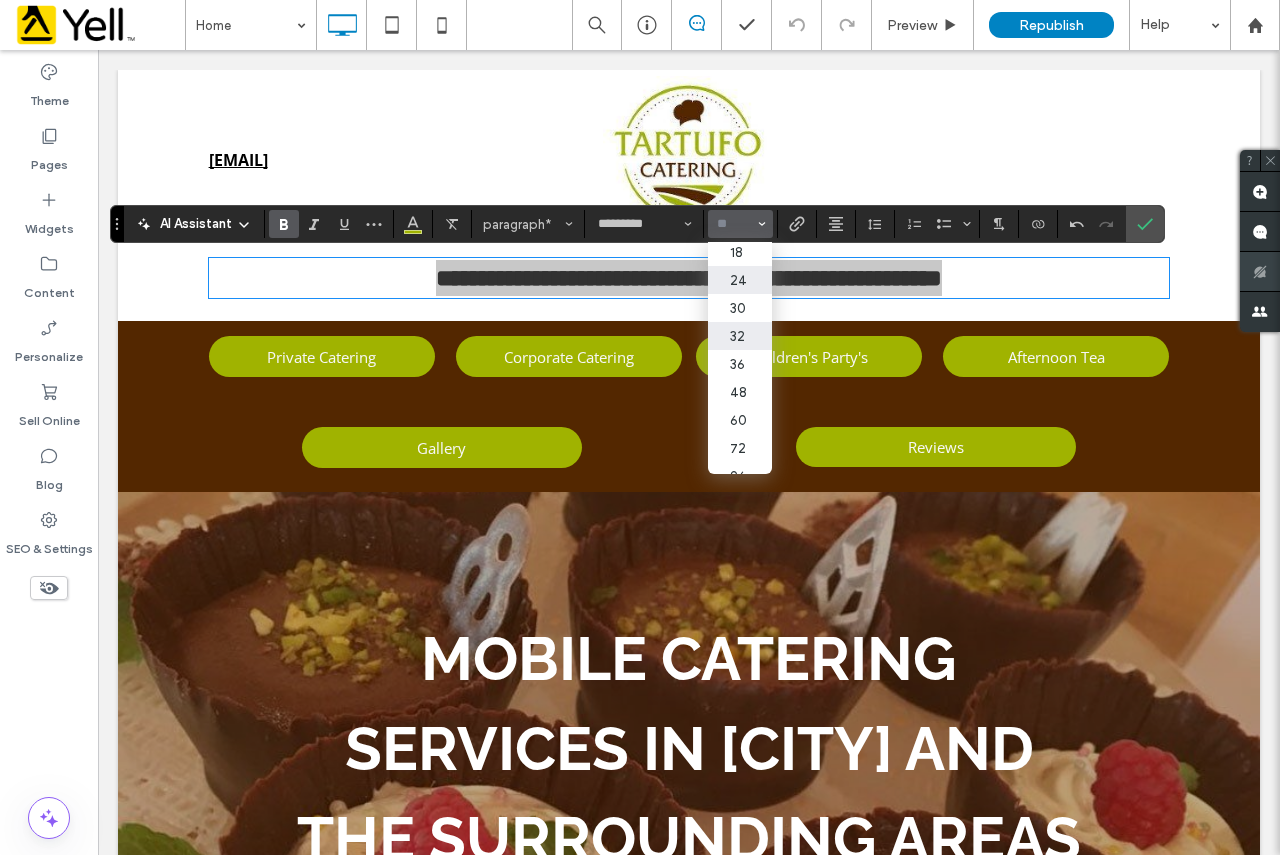 click on "32" at bounding box center [740, 336] 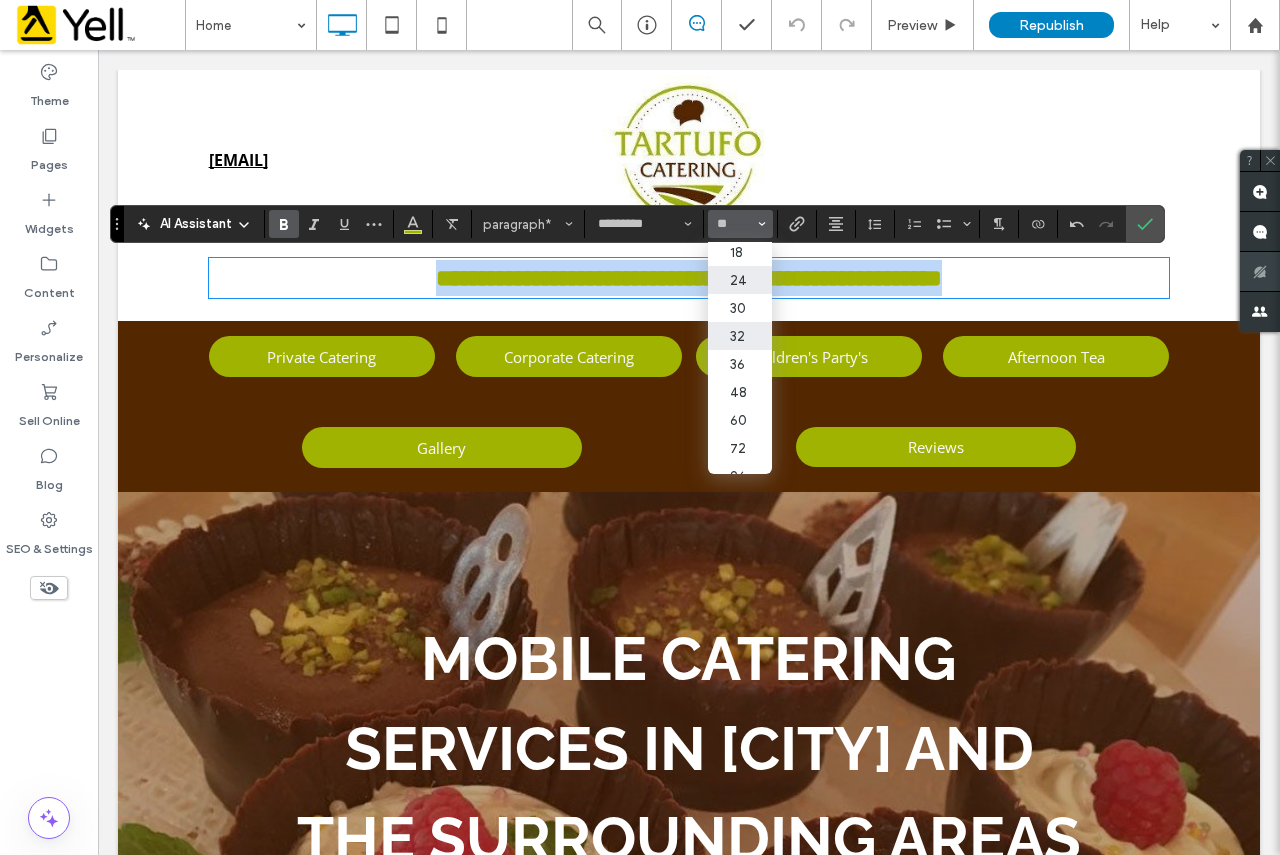 type on "**" 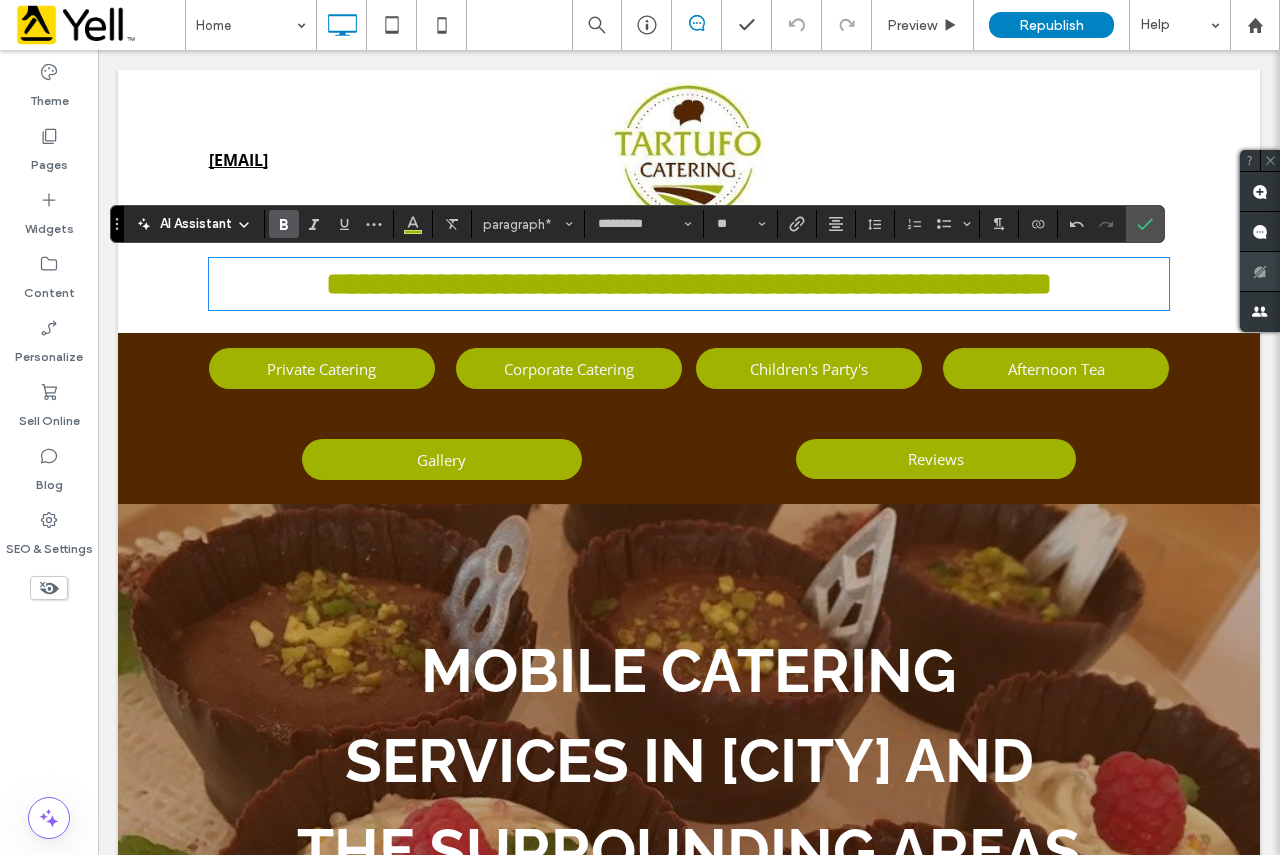 click on "**********" at bounding box center [689, 1882] 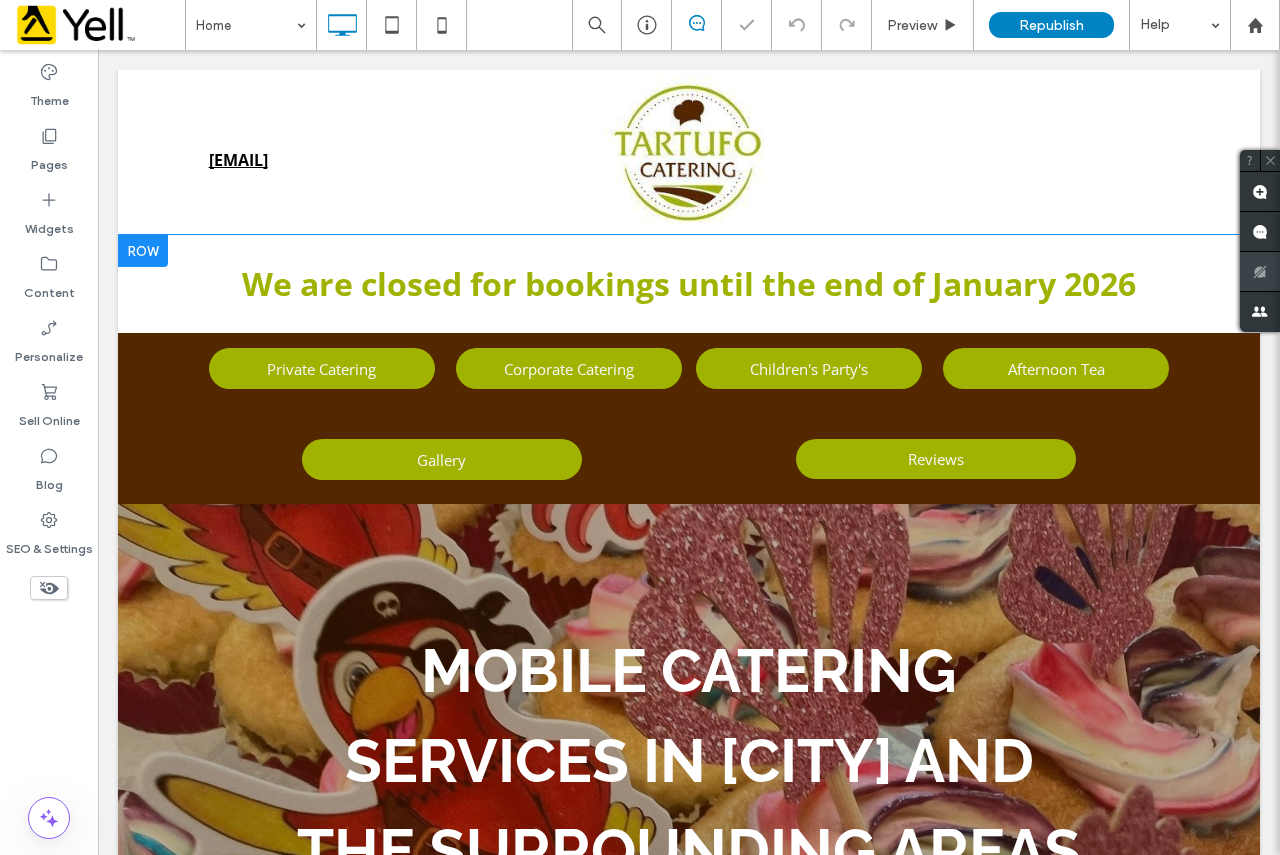 click on "Click To Paste     Click To Paste     We are closed for bookings until the end of January 2026" at bounding box center (689, 284) 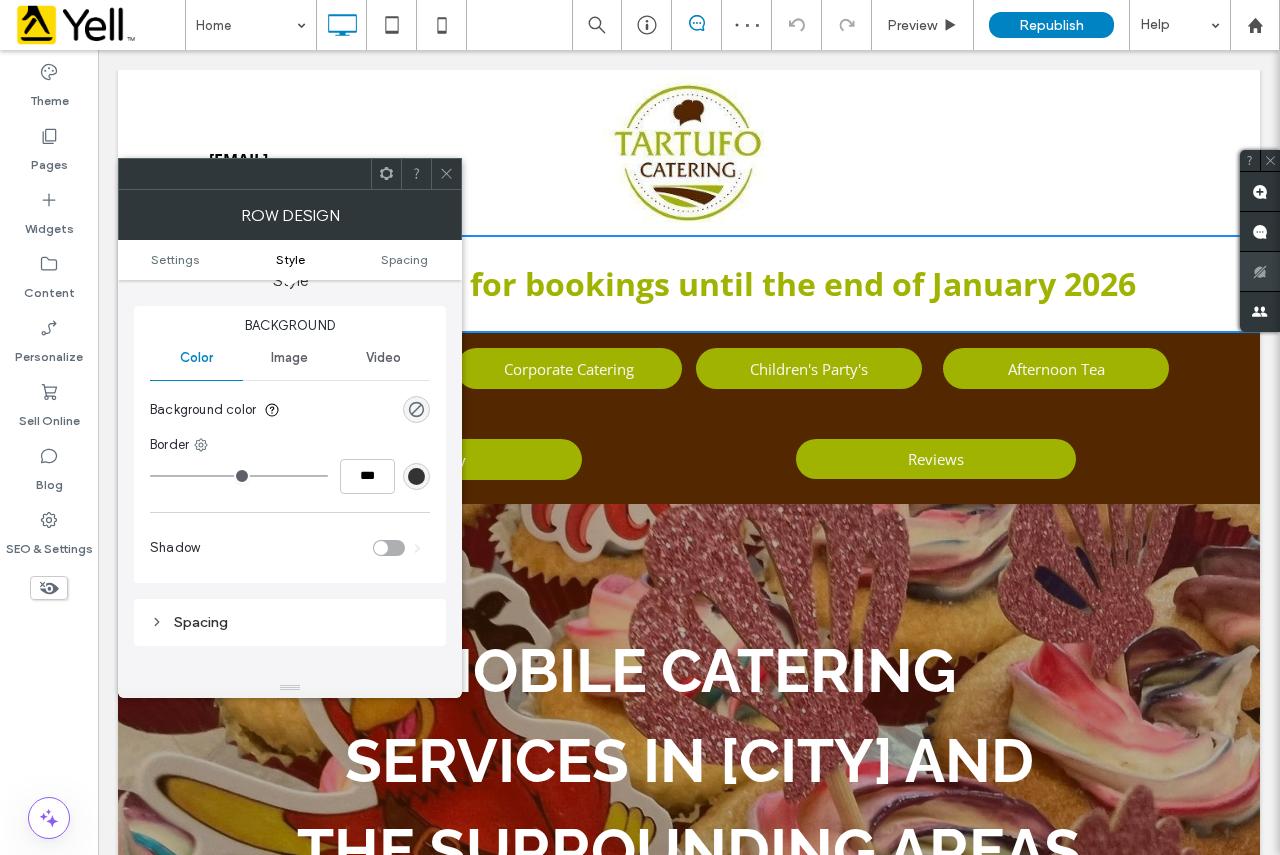 scroll, scrollTop: 200, scrollLeft: 0, axis: vertical 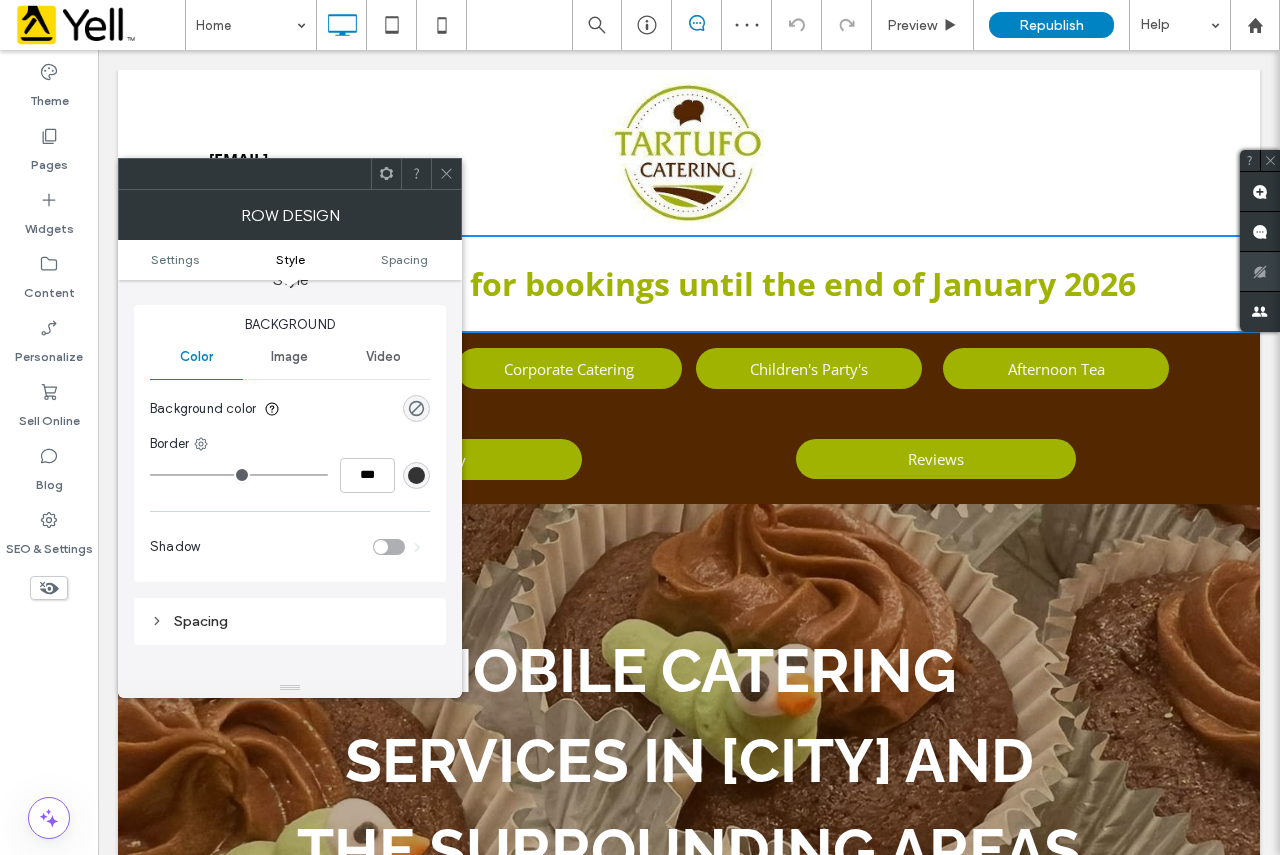 click at bounding box center [416, 475] 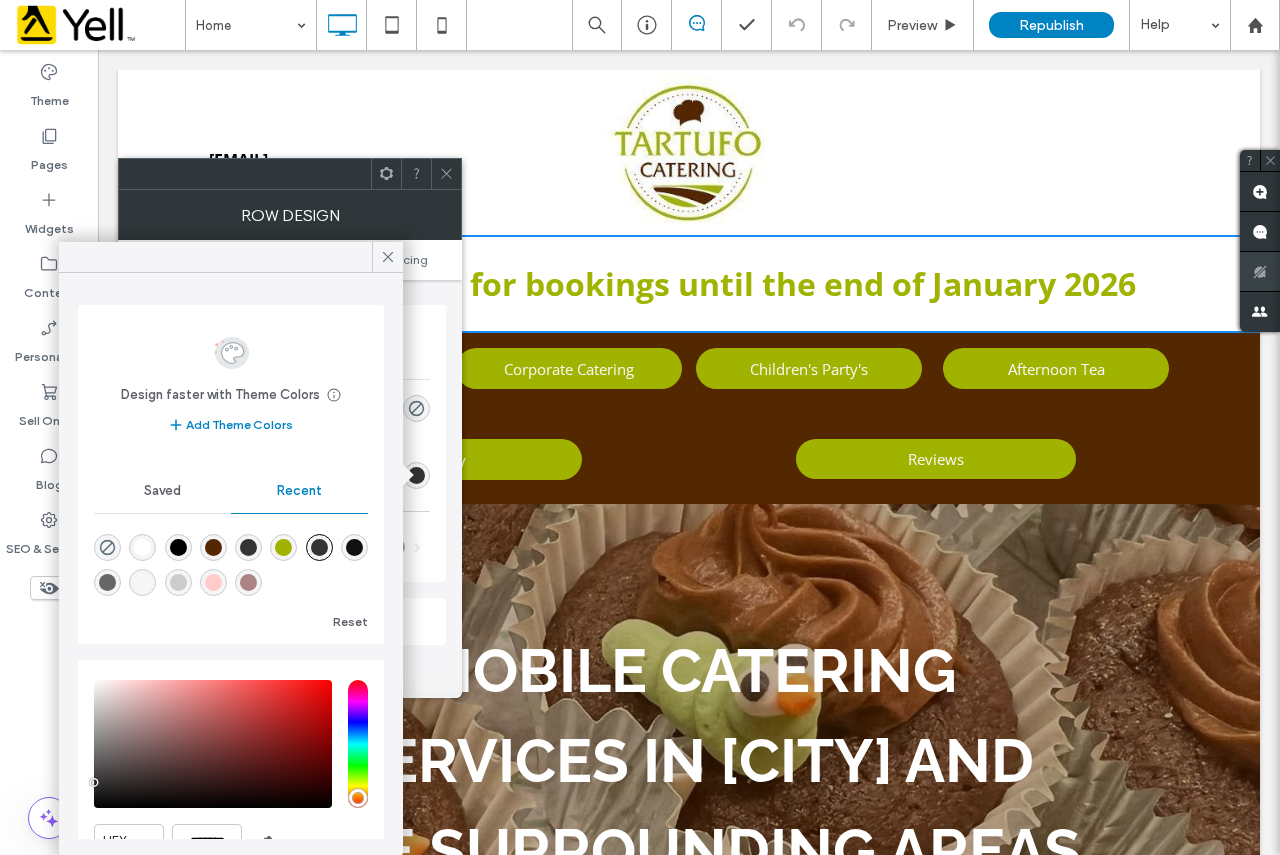 click at bounding box center (213, 547) 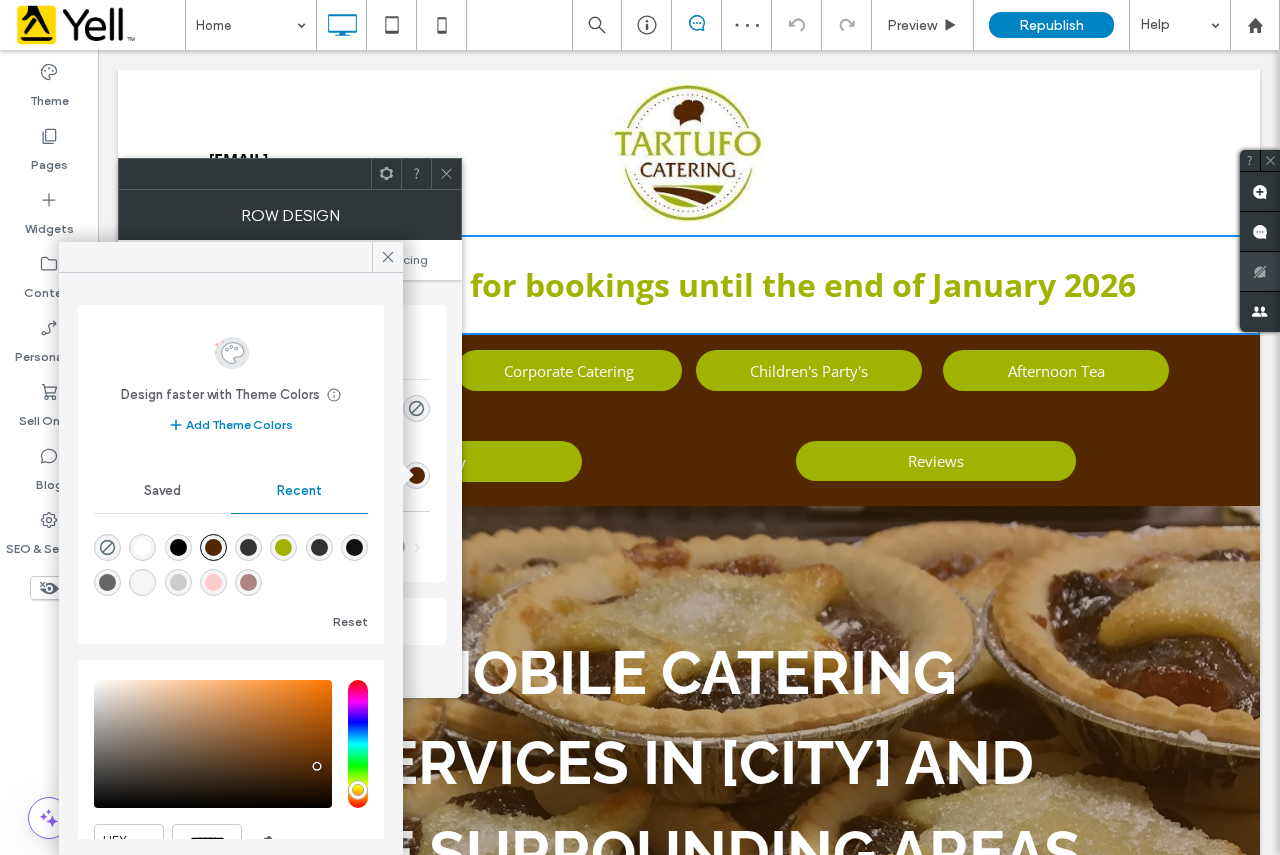 click on "Settings Style Spacing" at bounding box center [290, 260] 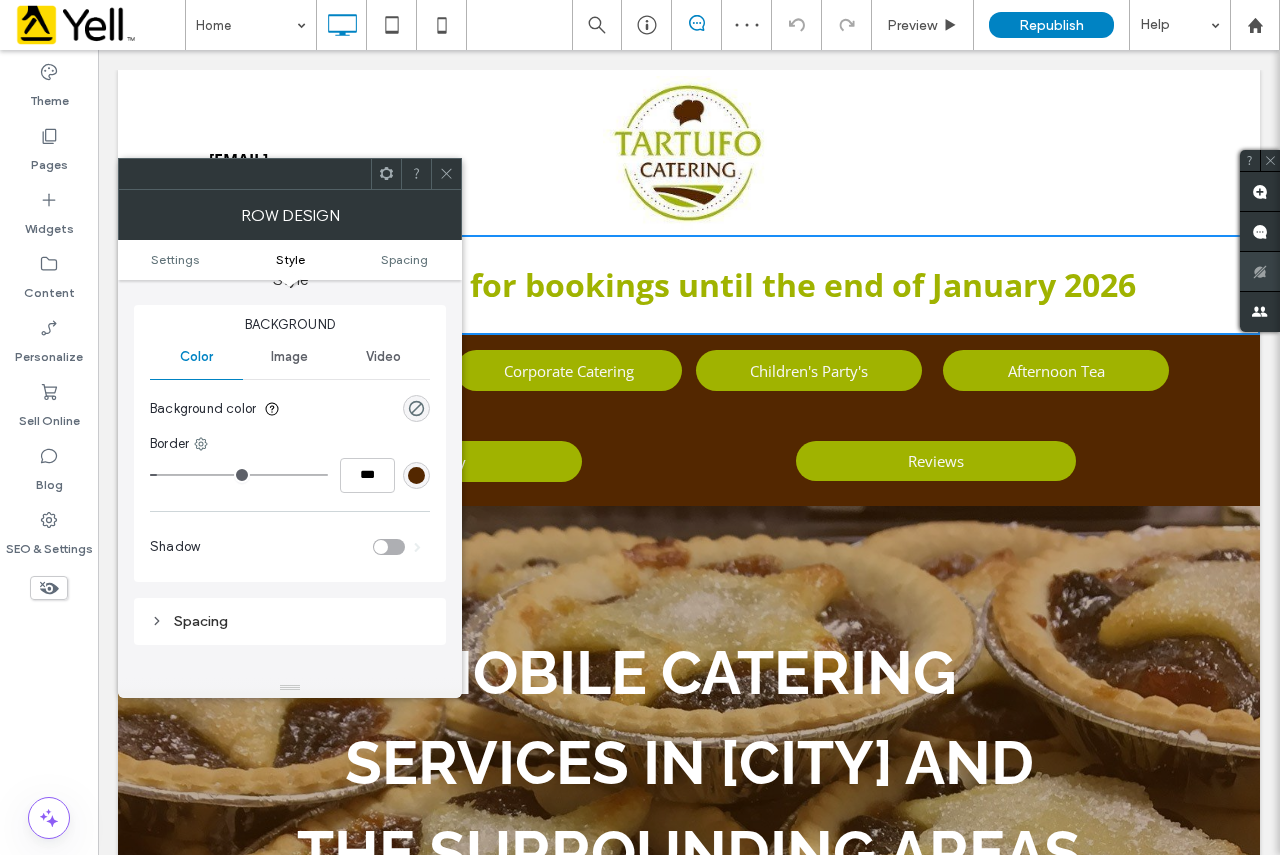 click 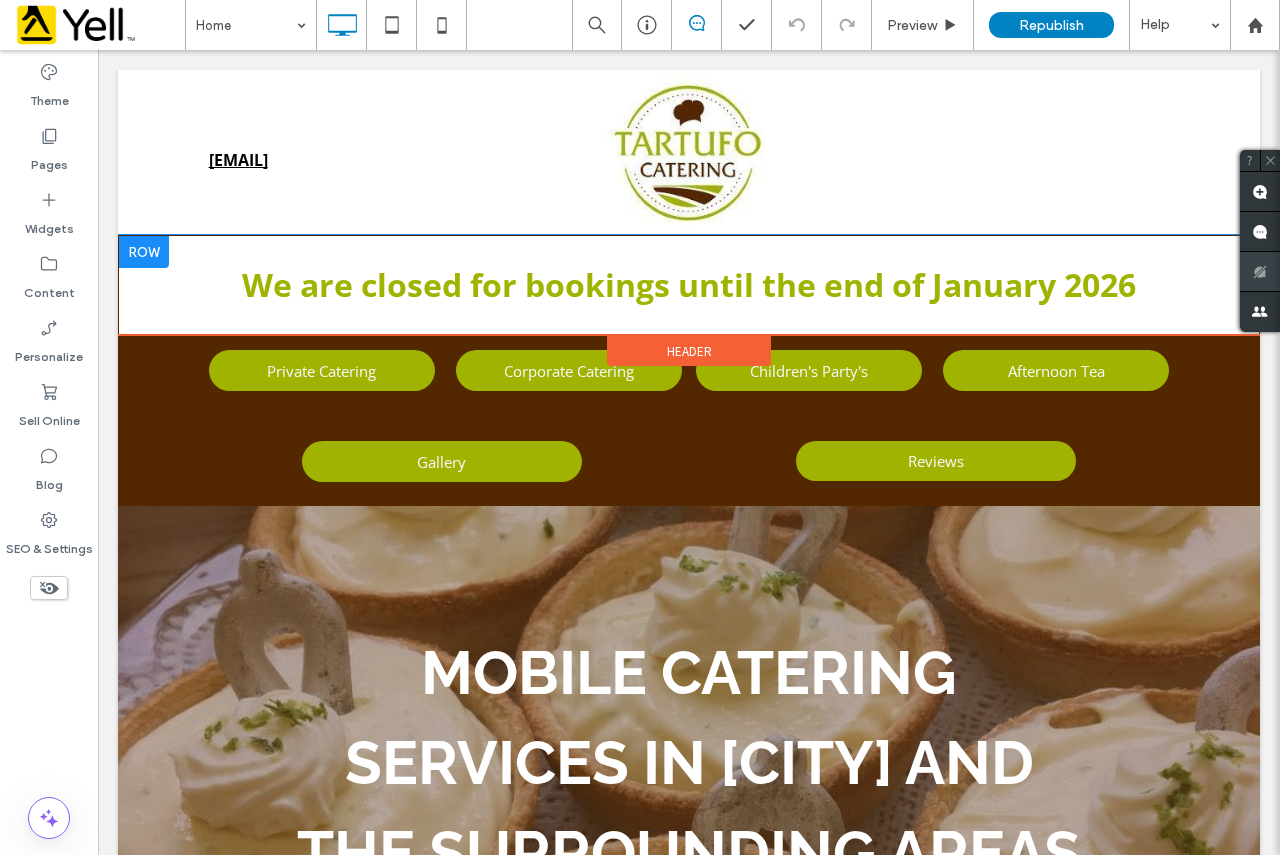 click on "Click To Paste     Click To Paste     We are closed for bookings until the end of January 2026" at bounding box center [689, 285] 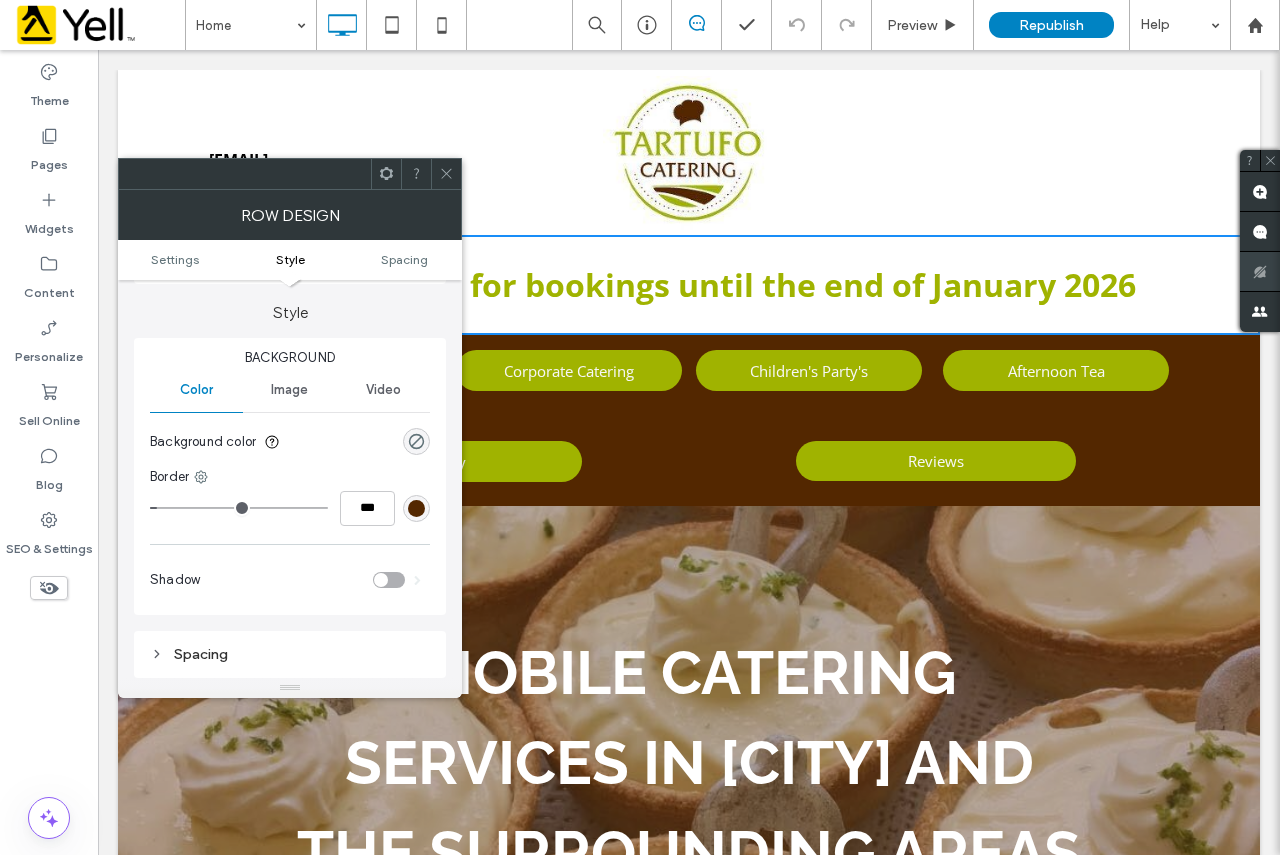 scroll, scrollTop: 200, scrollLeft: 0, axis: vertical 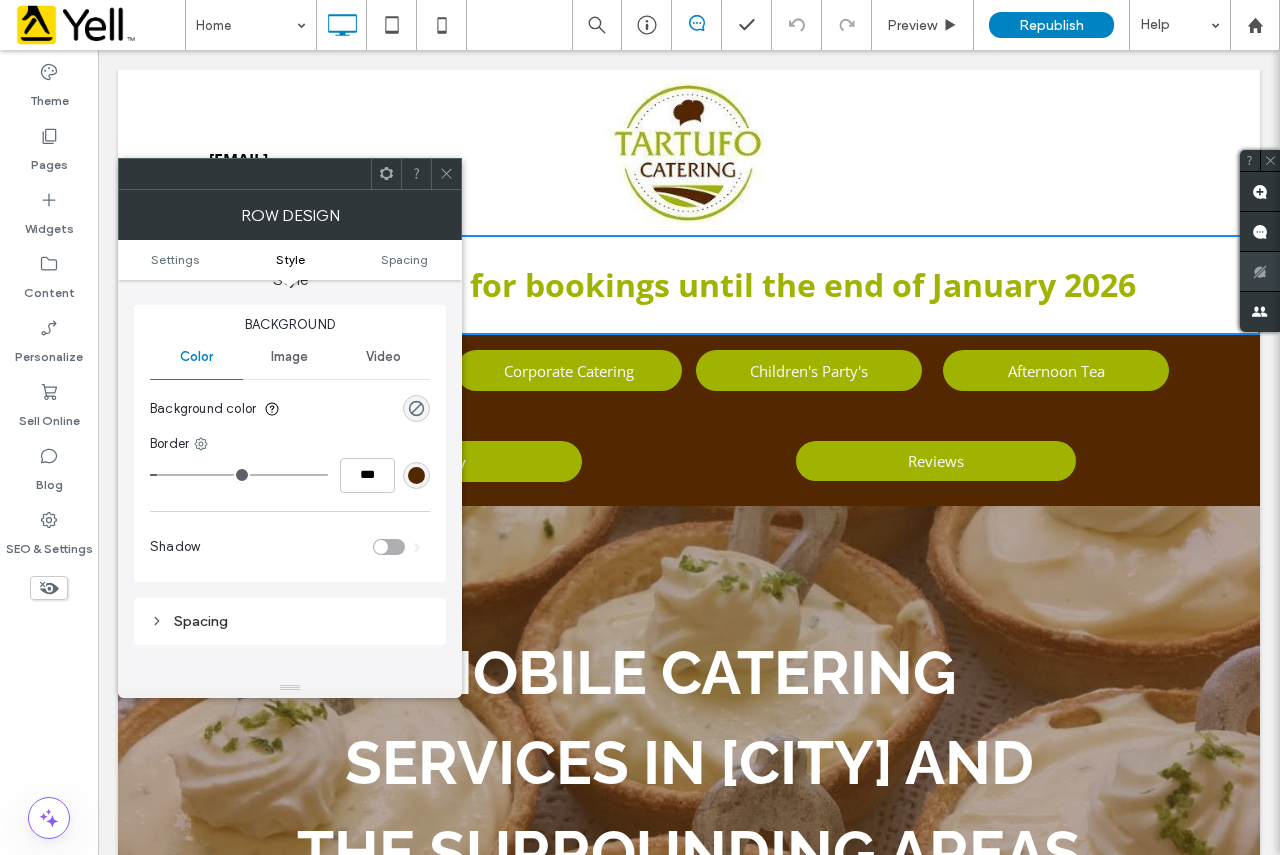 type on "*" 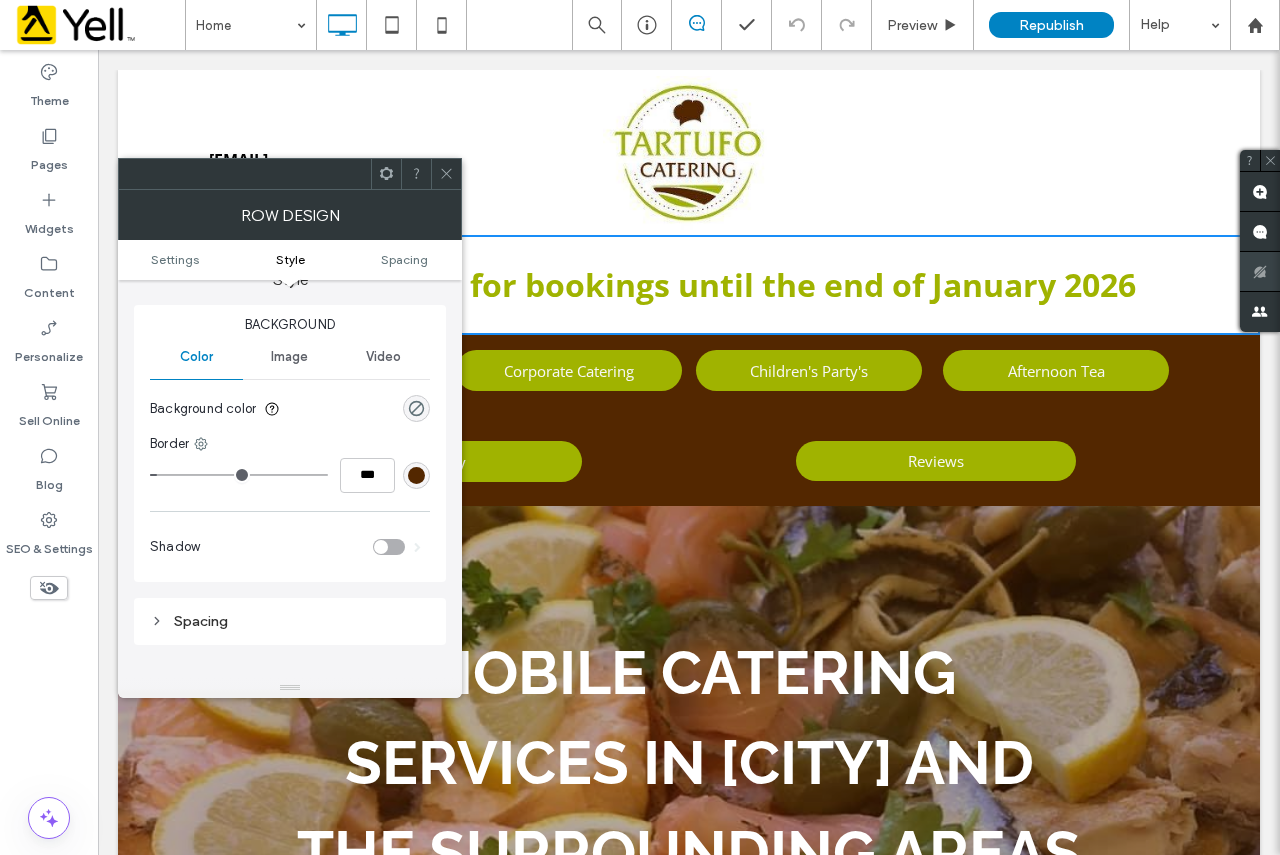 type on "***" 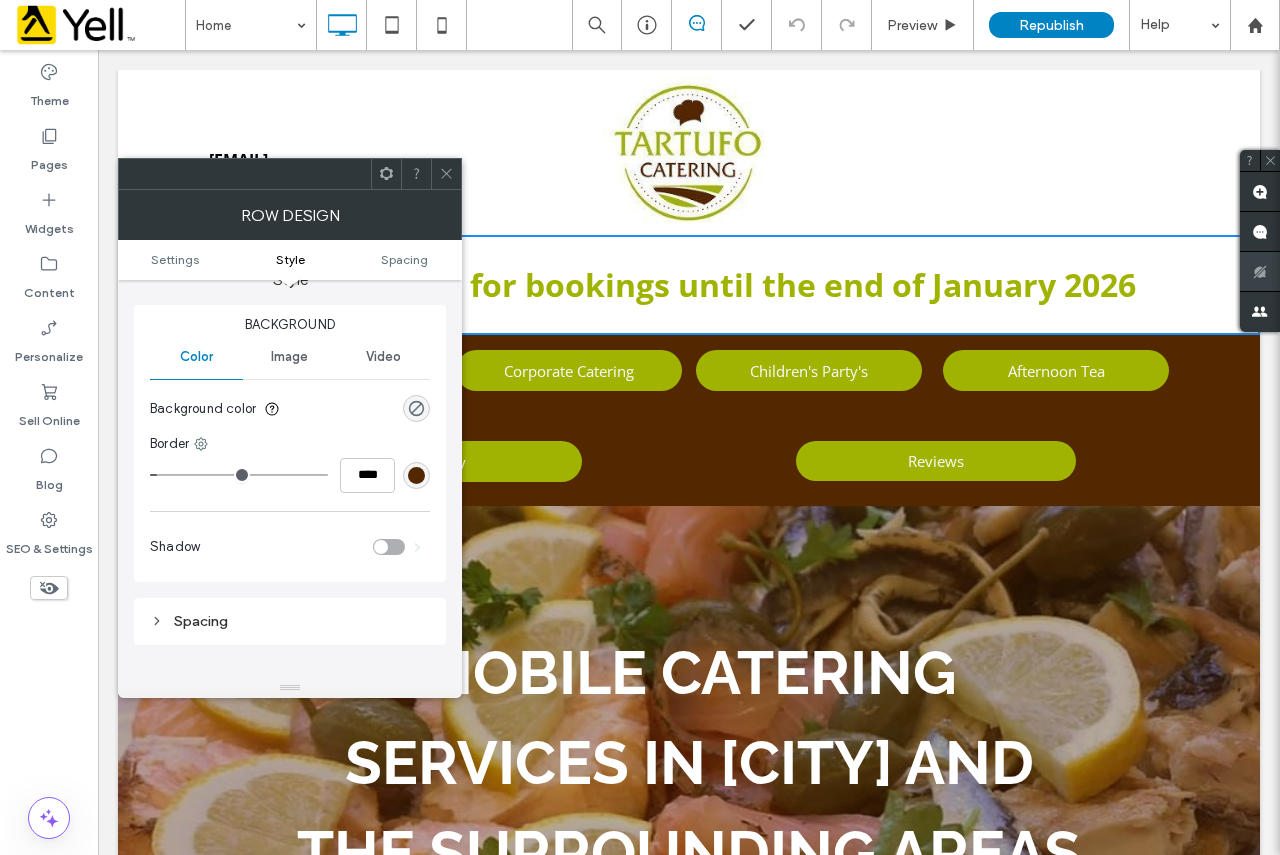 type on "**" 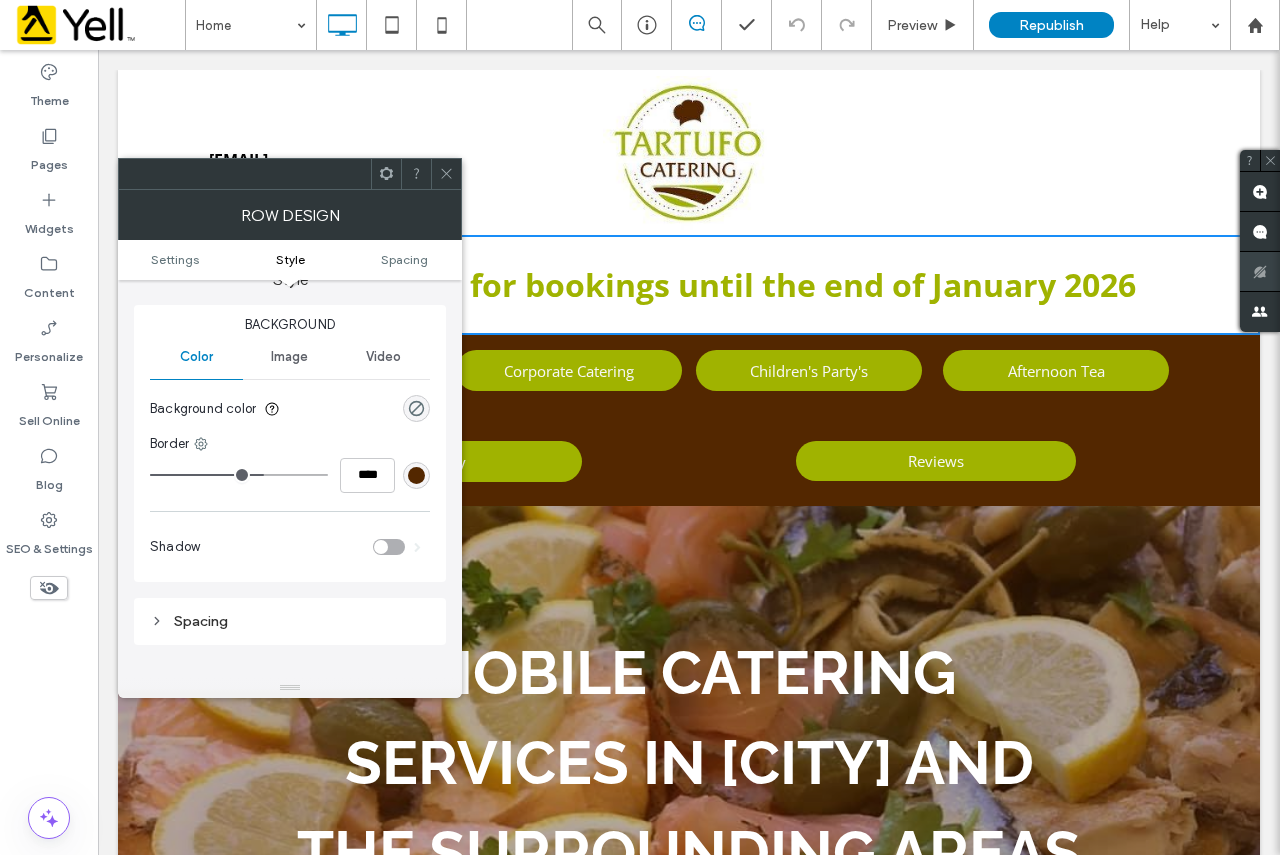 type on "**" 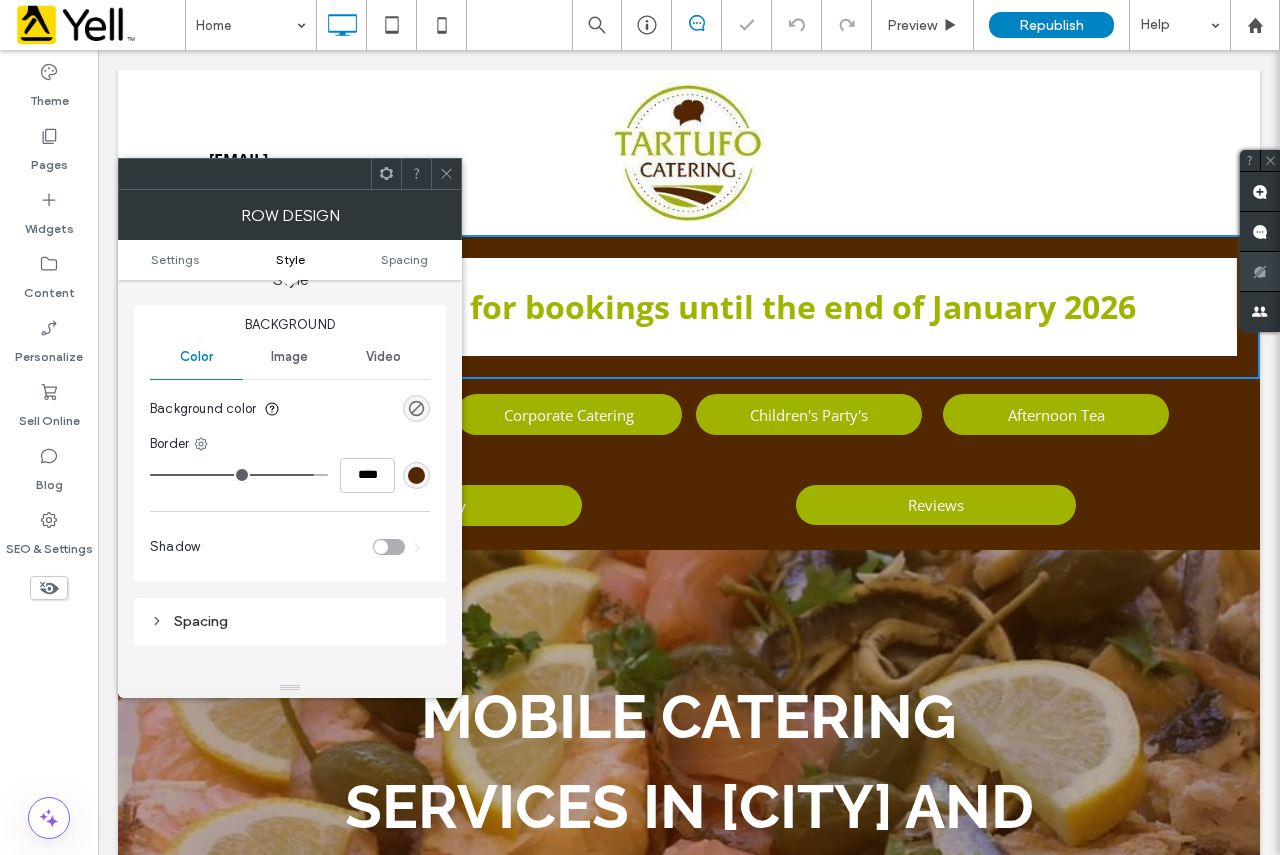 type on "**" 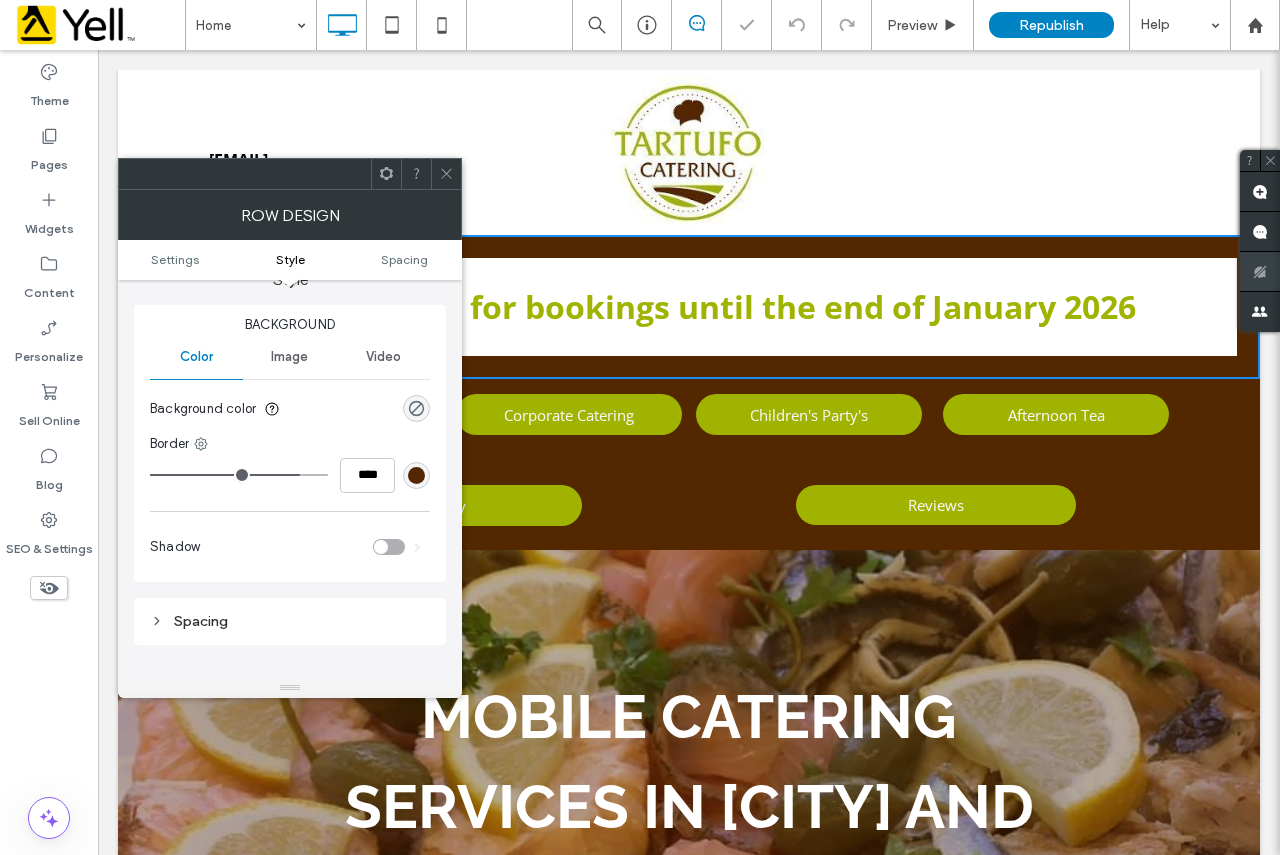 type on "**" 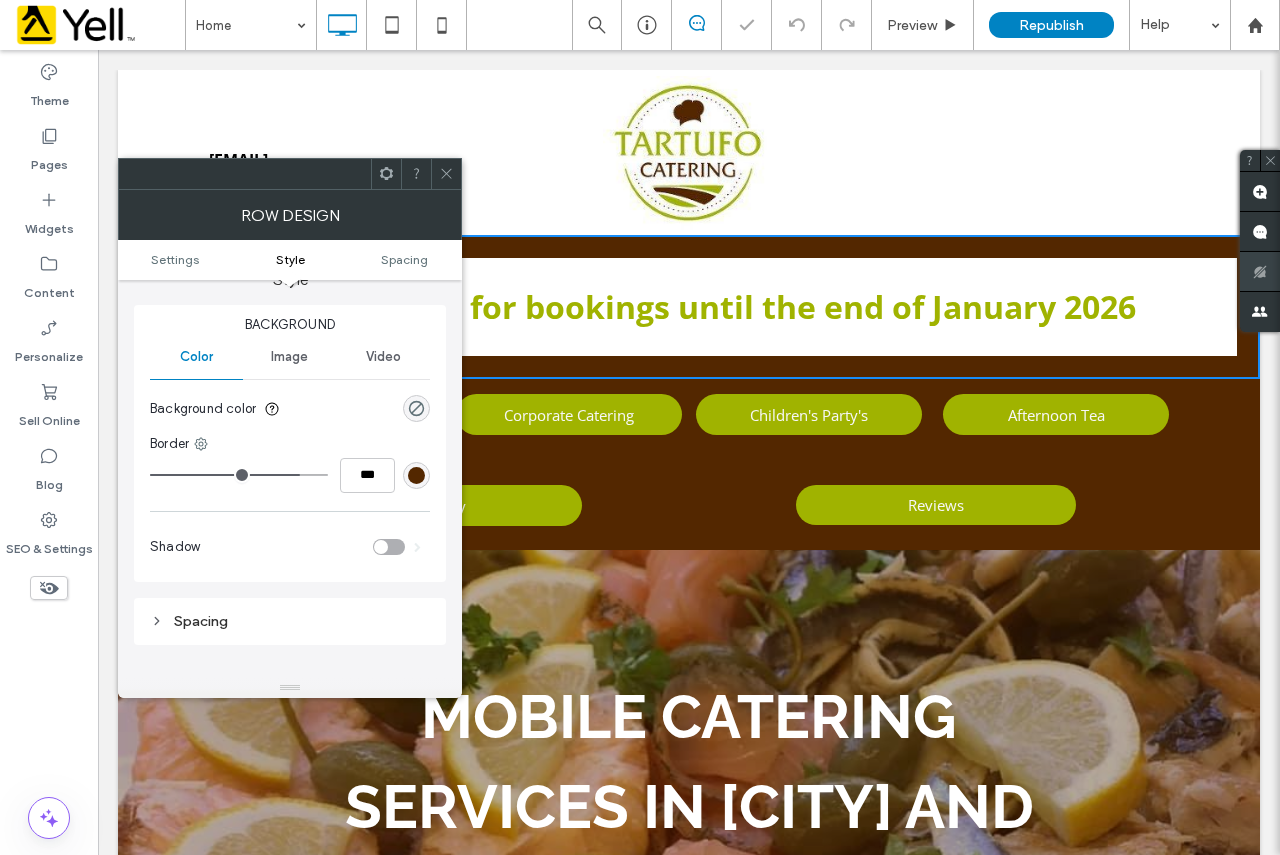 type on "*" 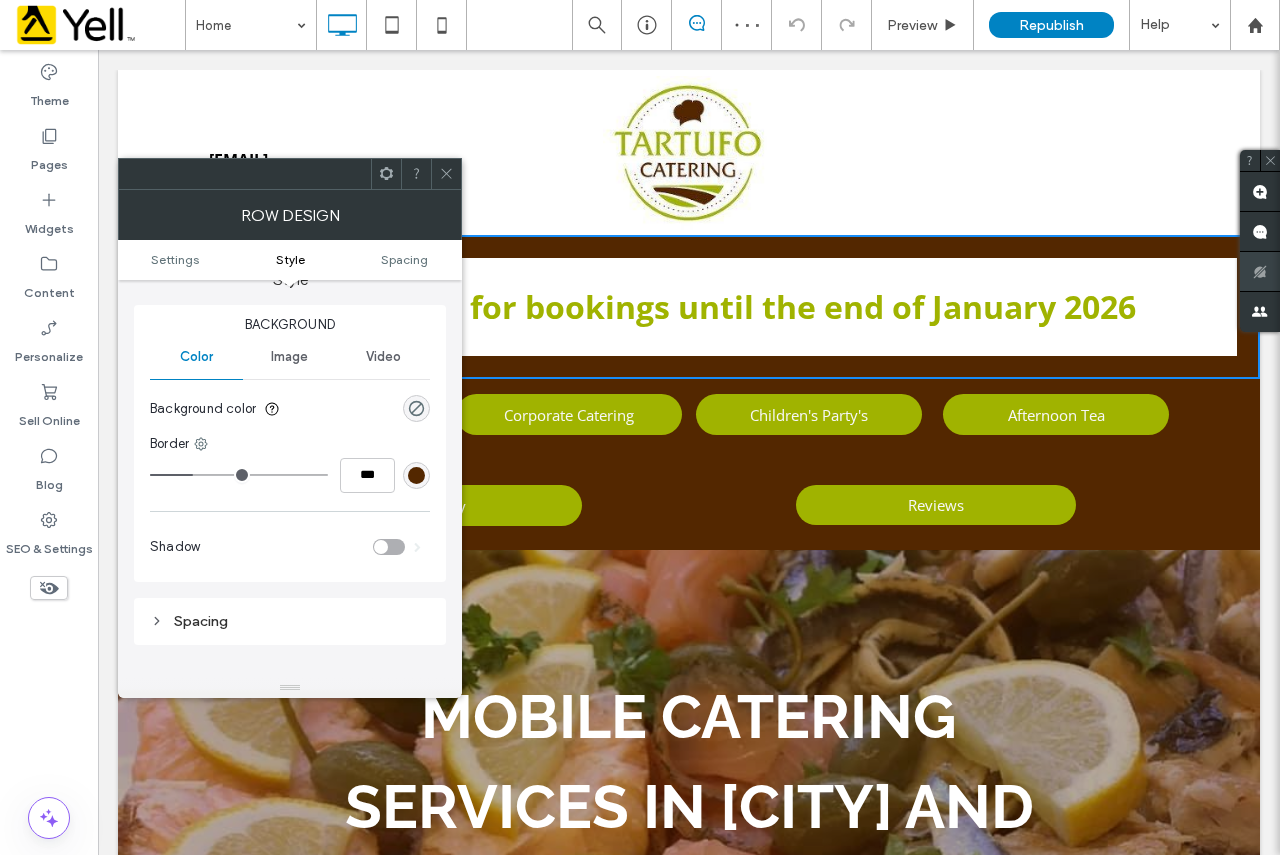 type on "***" 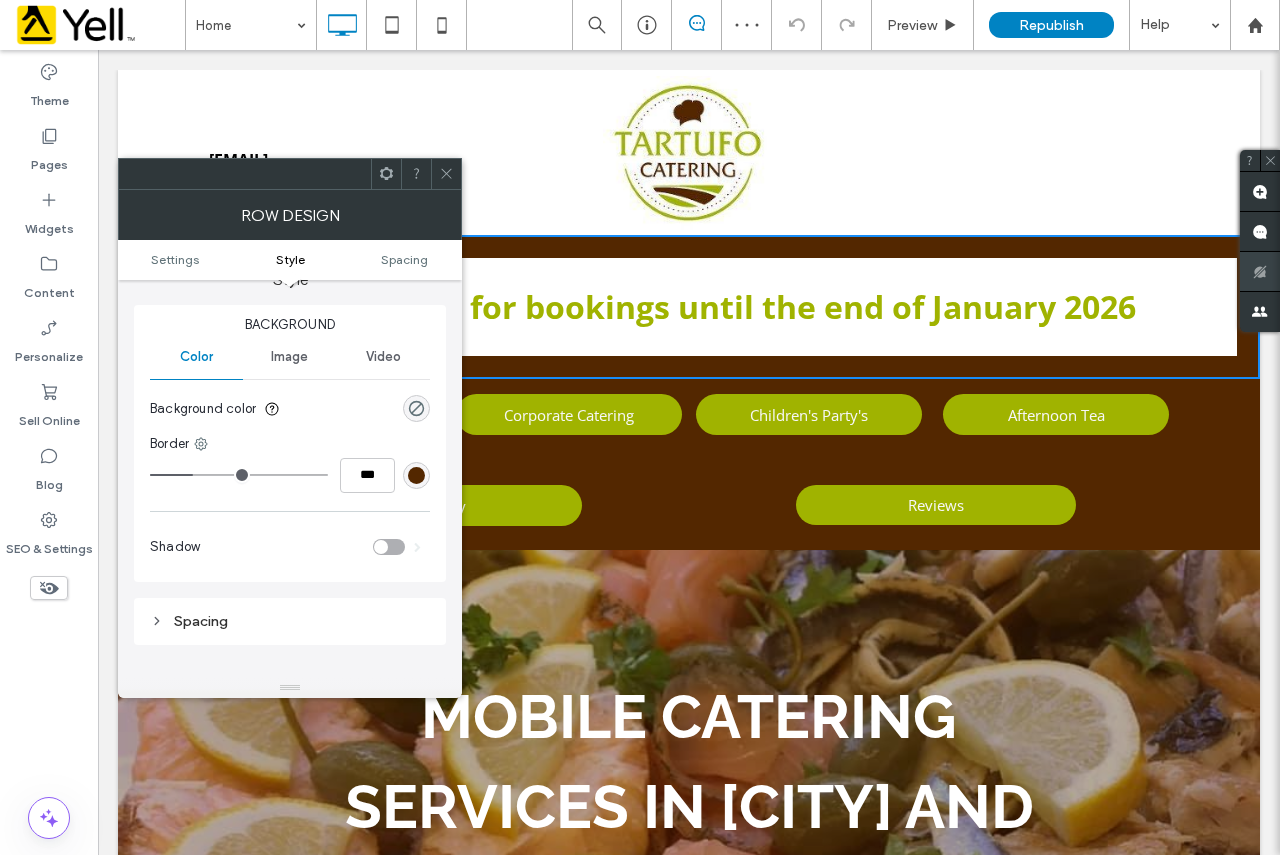 type on "*" 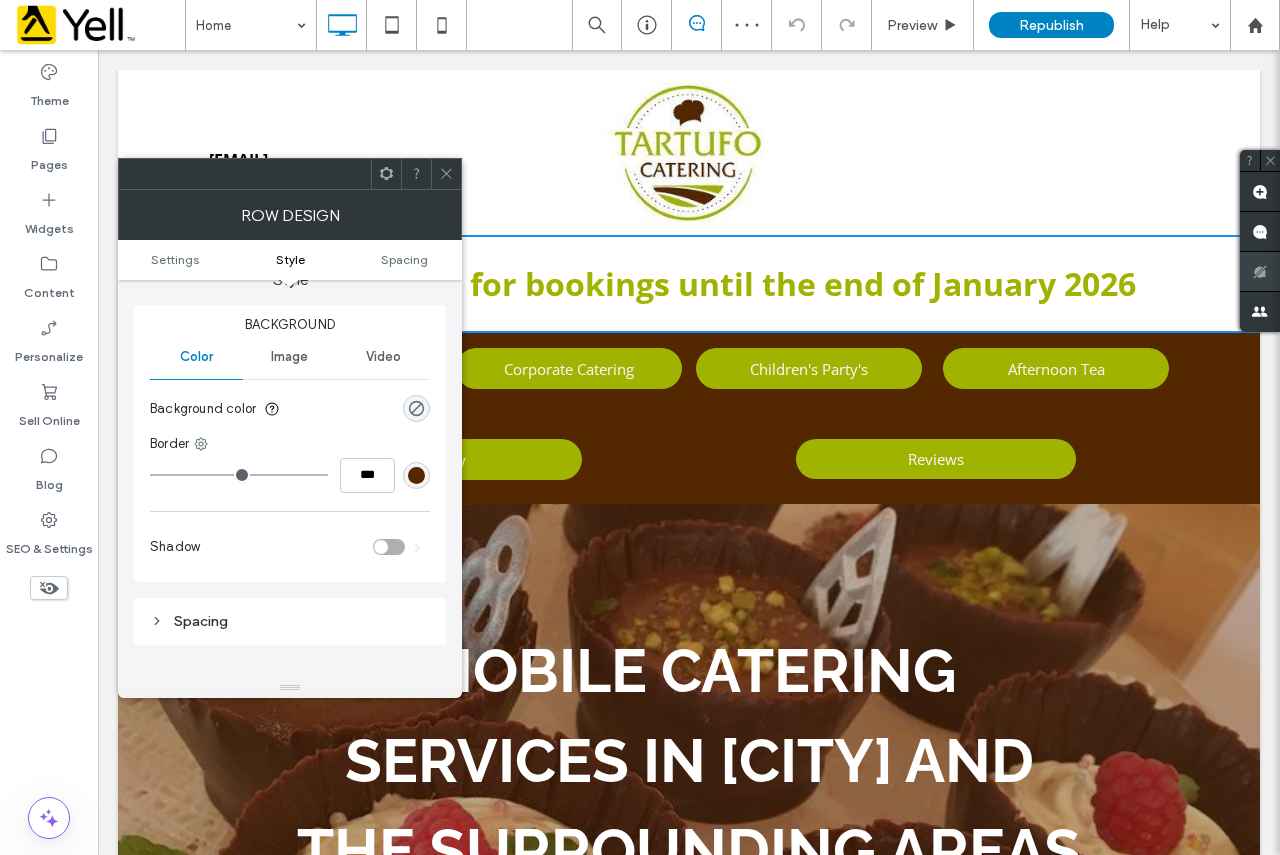 click at bounding box center (446, 174) 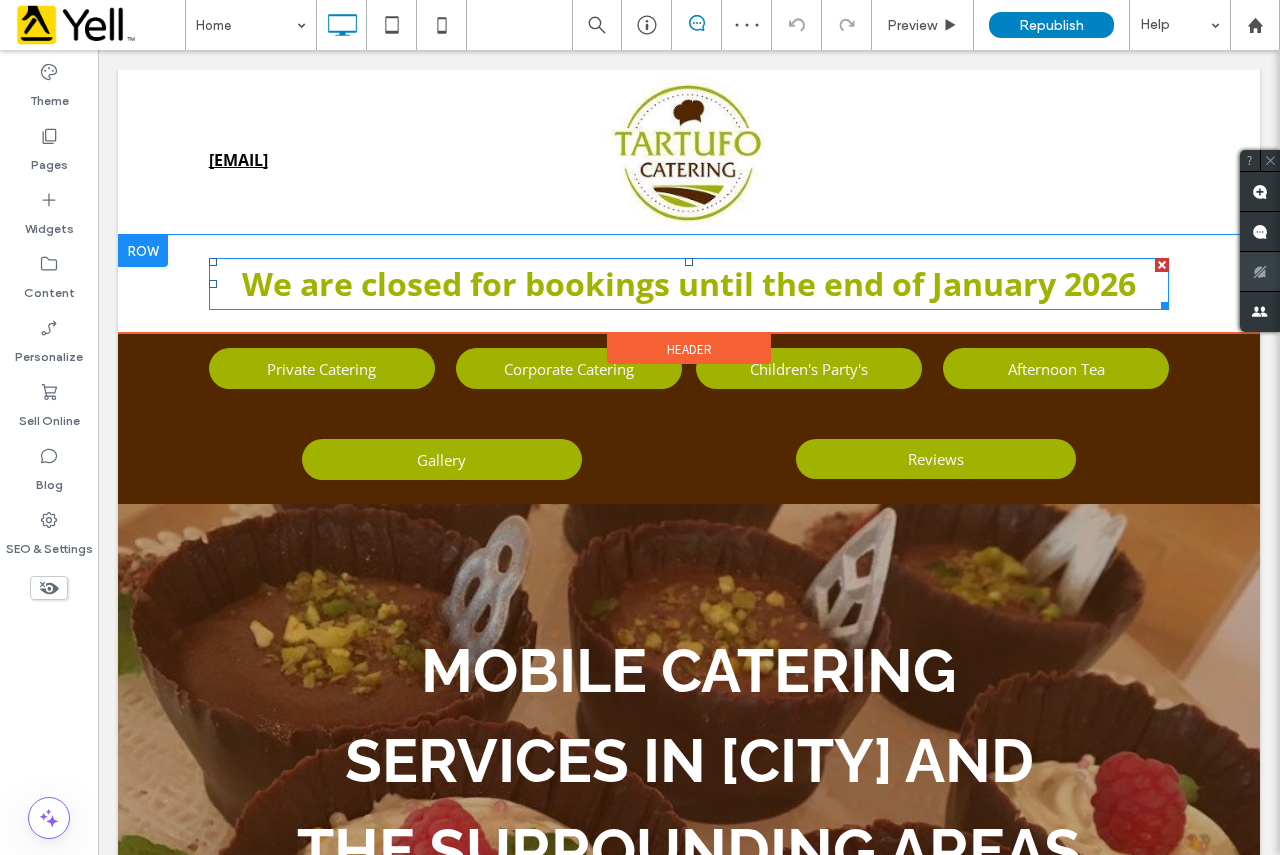 click at bounding box center [213, 284] 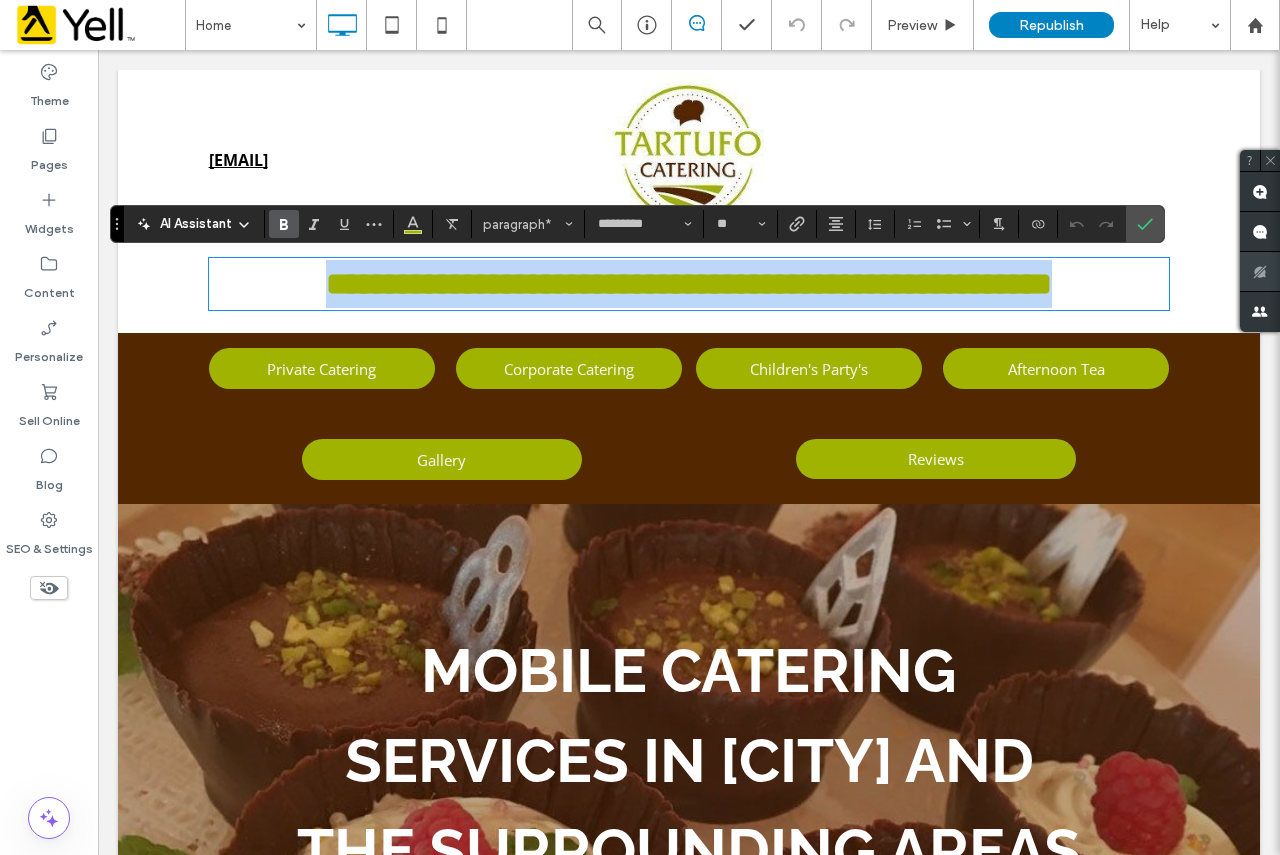 click on "**********" at bounding box center (689, 284) 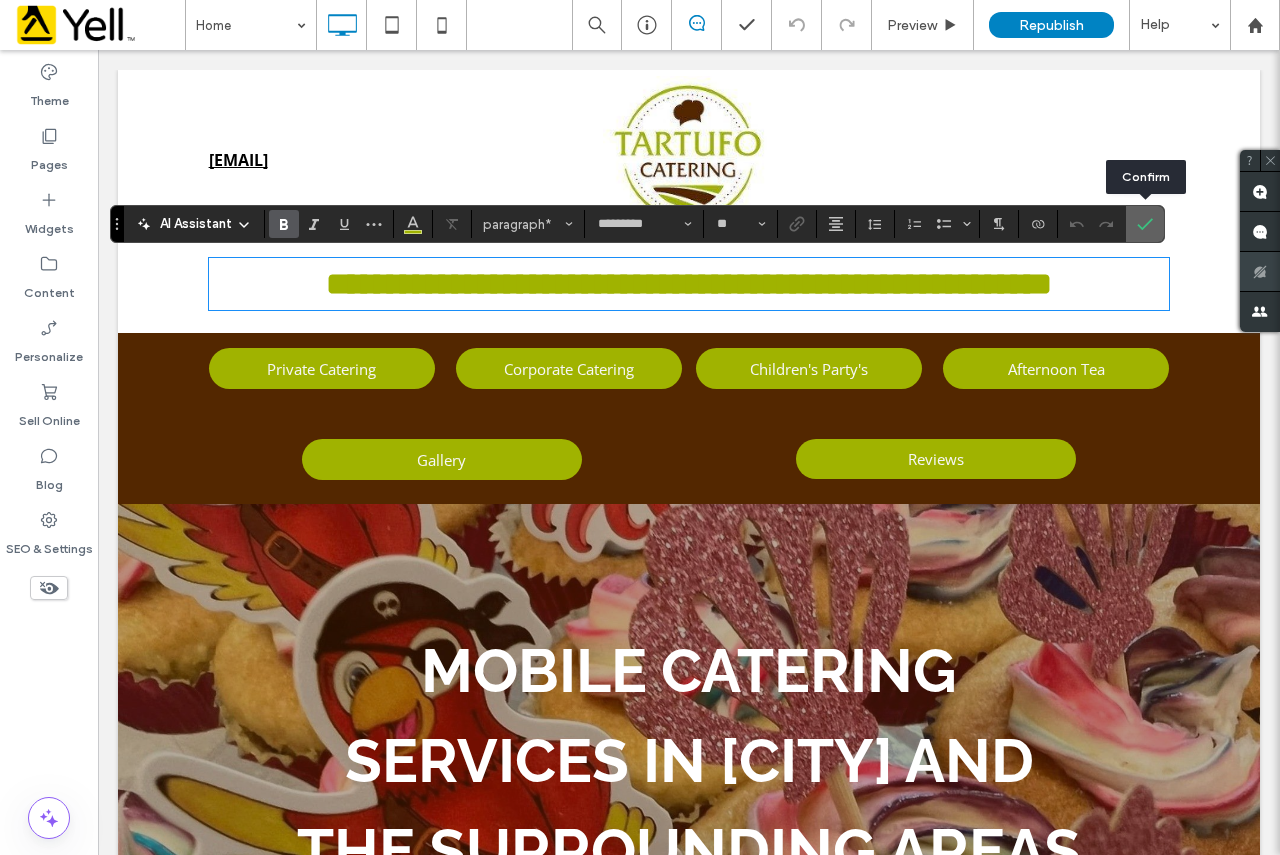 drag, startPoint x: 1137, startPoint y: 222, endPoint x: 1032, endPoint y: 172, distance: 116.297035 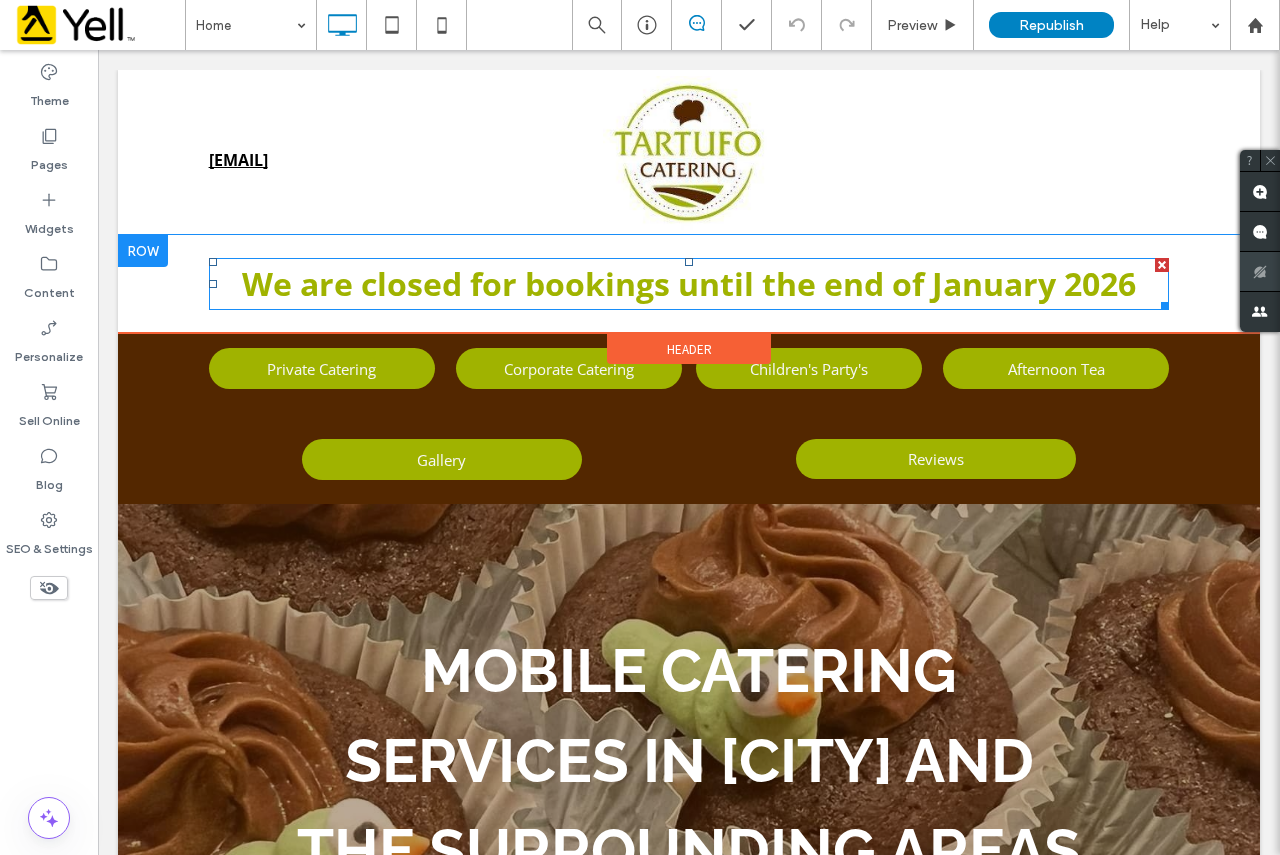 click on "We are closed for bookings until the end of January 2026" at bounding box center (689, 283) 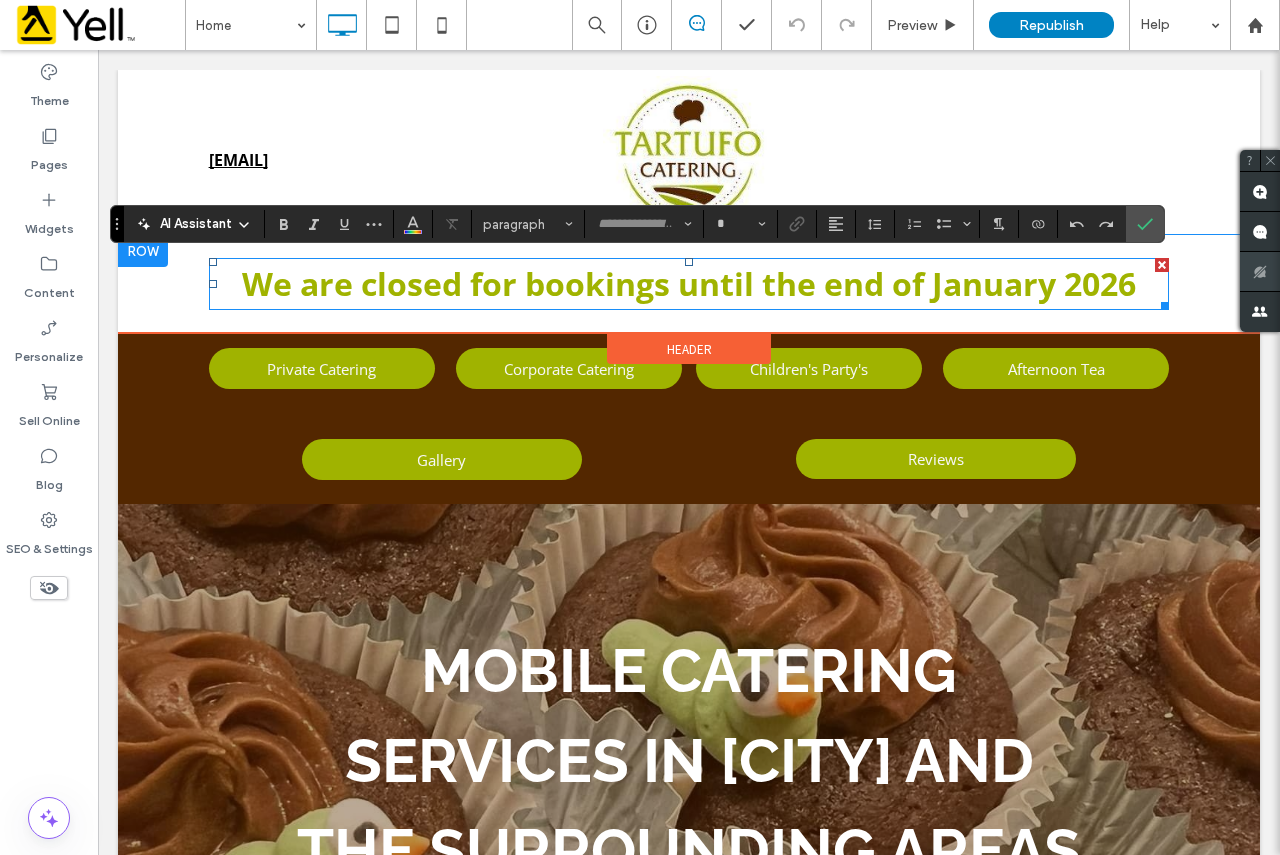 type on "*********" 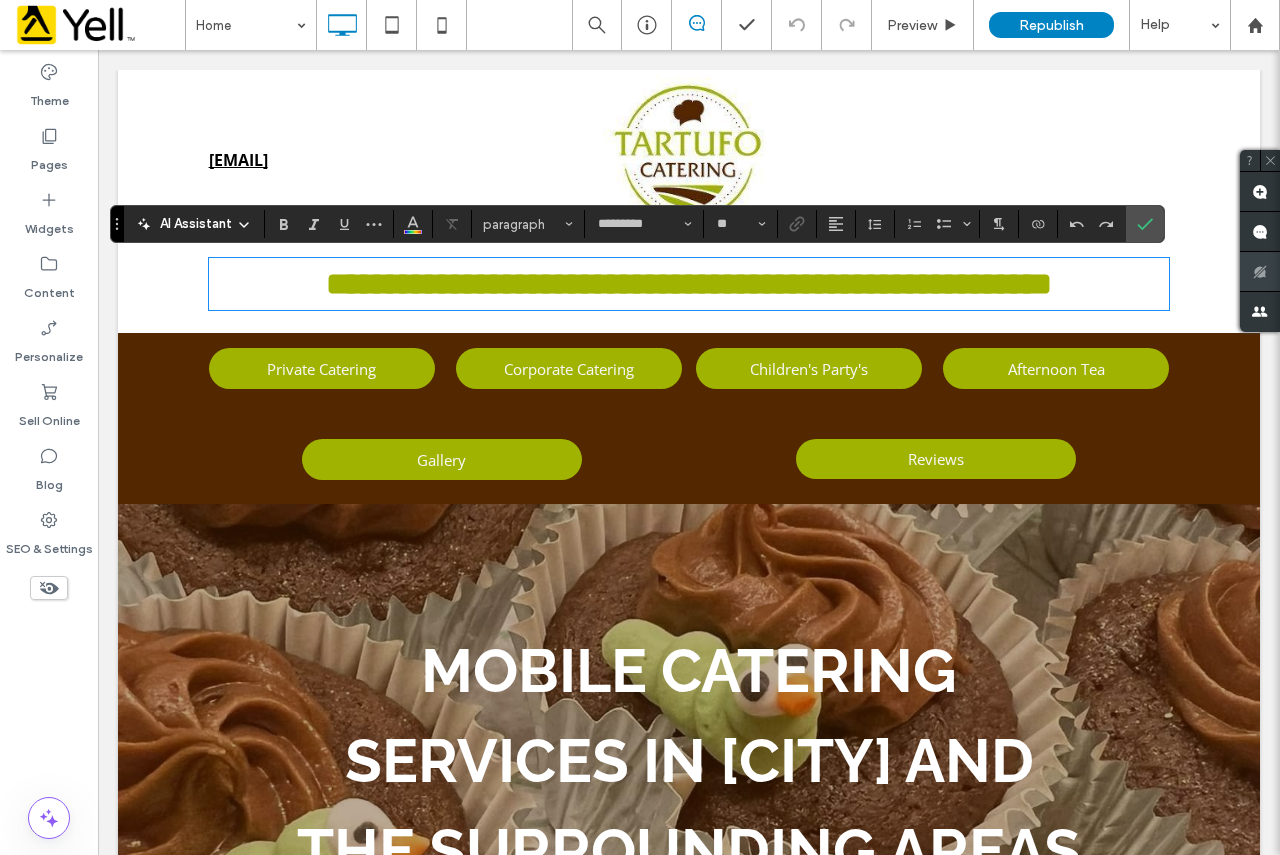click on "**********" at bounding box center (689, 284) 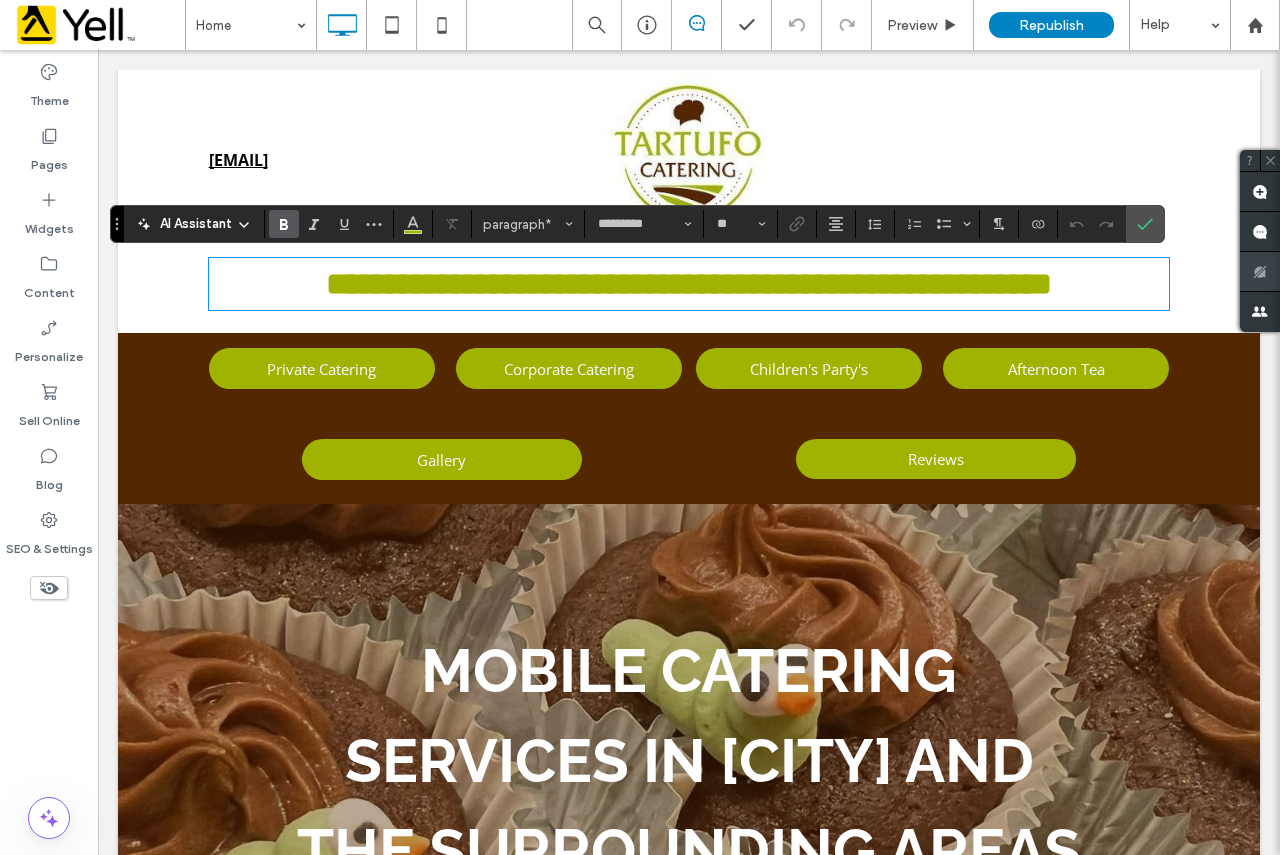 click on "**********" at bounding box center (689, 284) 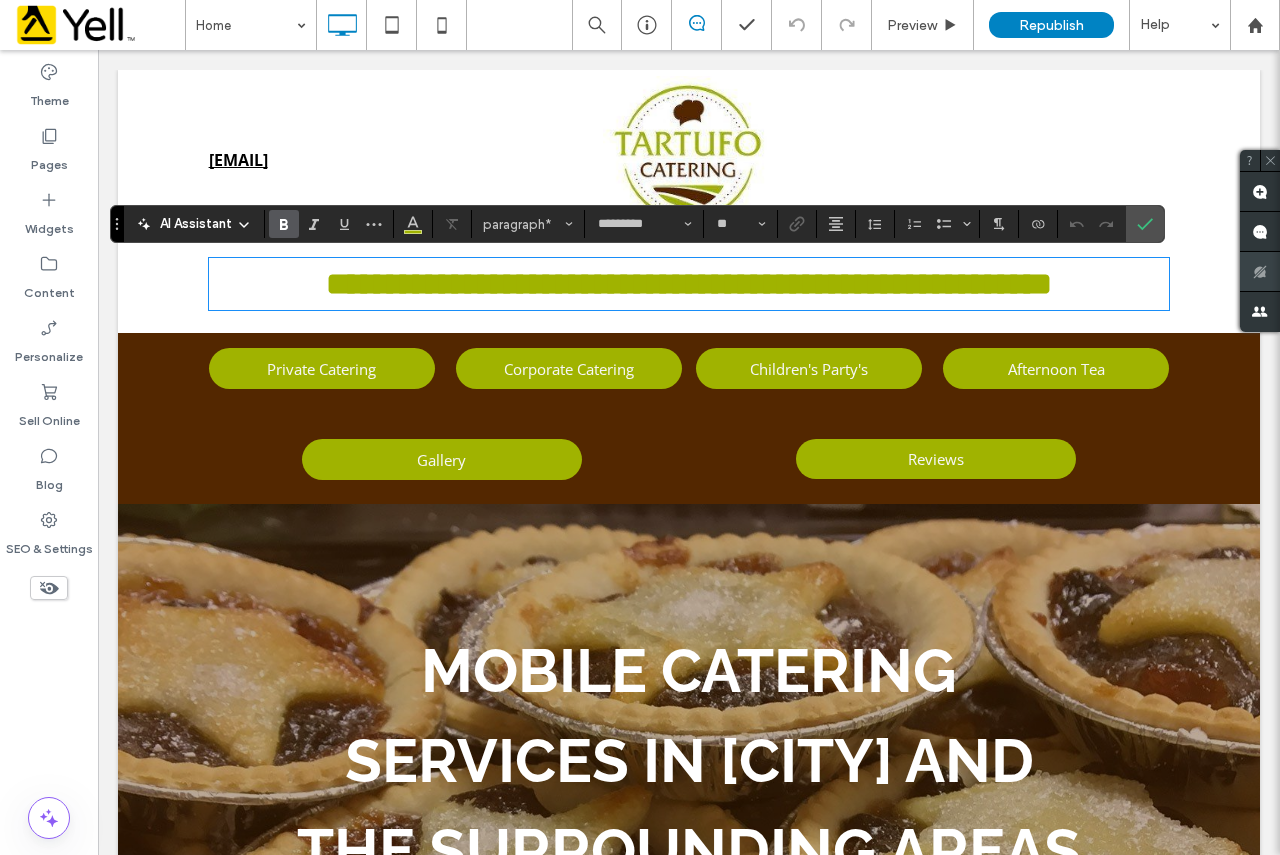 click on "AI Assistant" at bounding box center [196, 224] 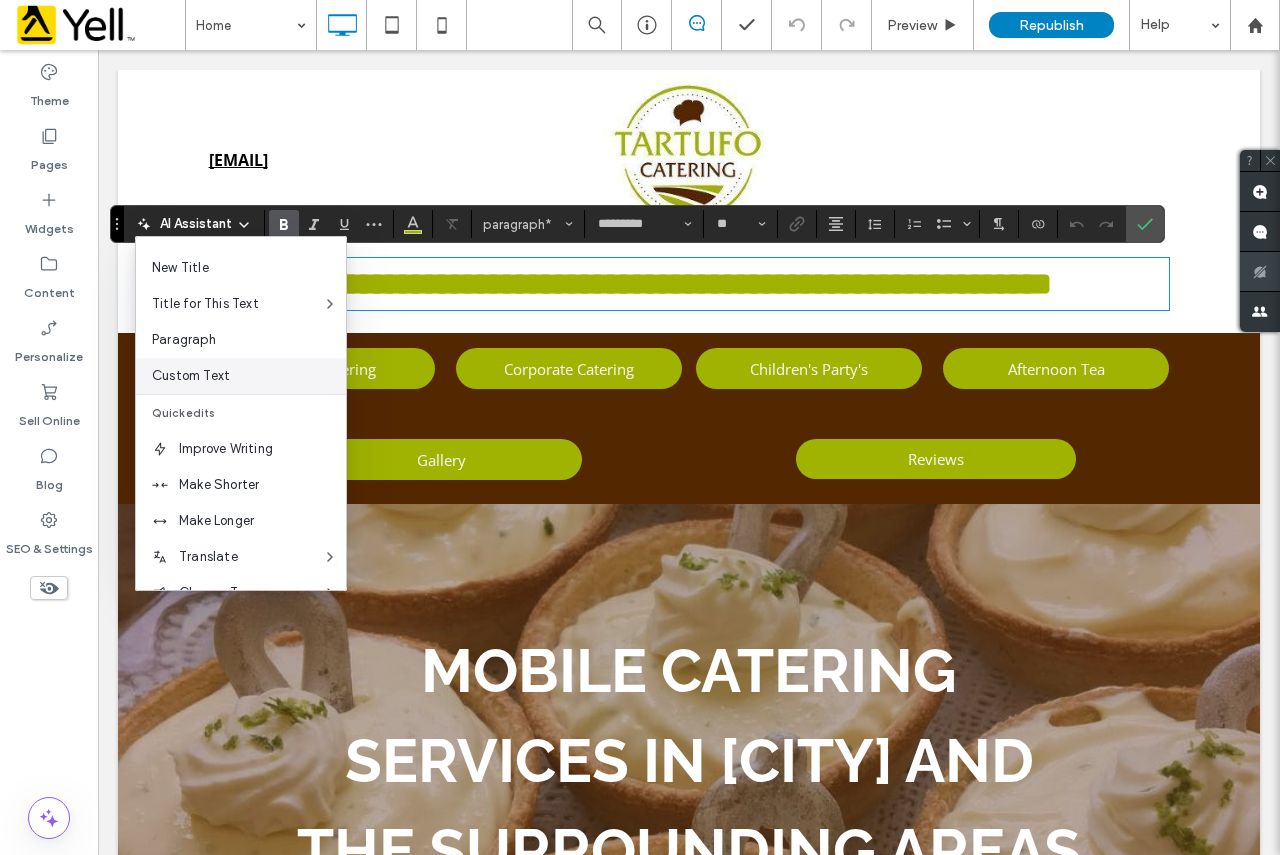 scroll, scrollTop: 0, scrollLeft: 0, axis: both 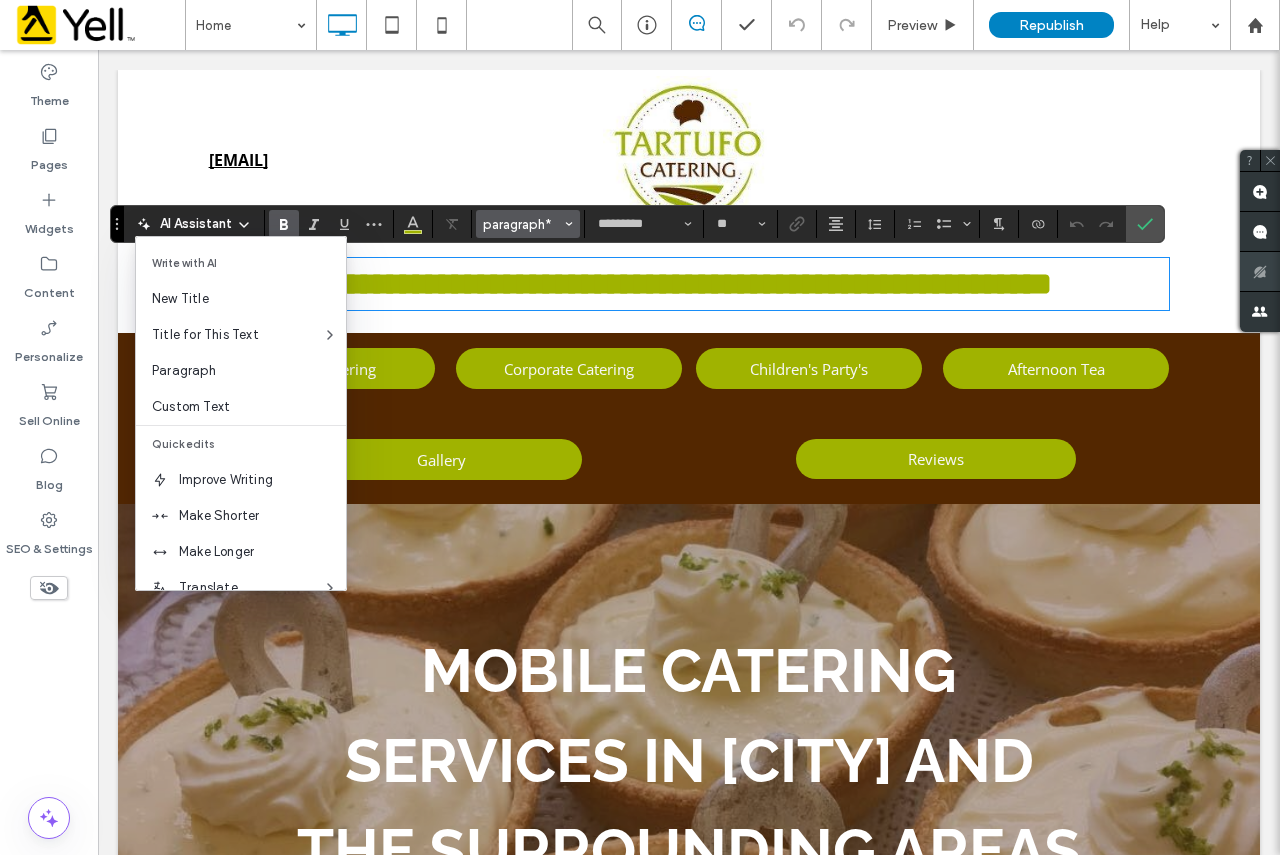 click 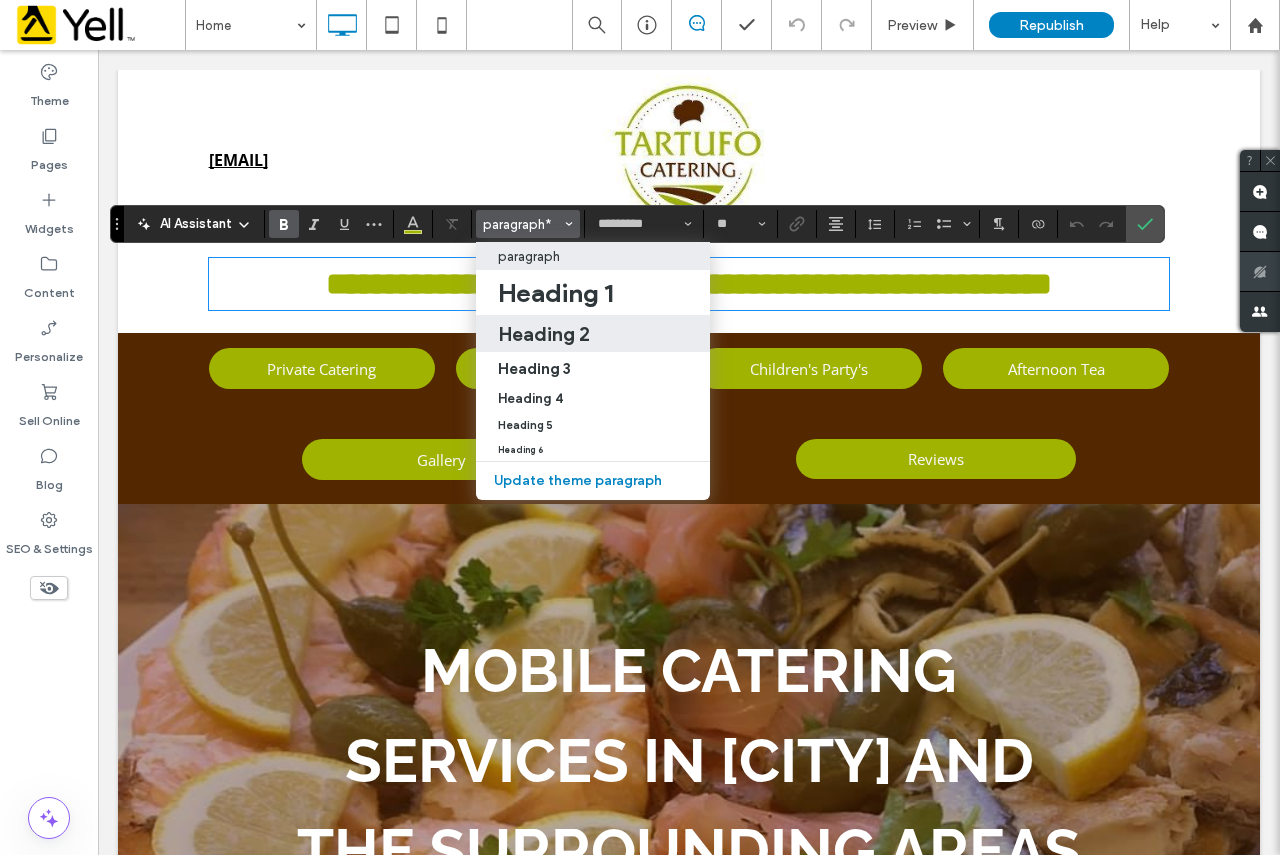 click on "Heading 2" at bounding box center (544, 334) 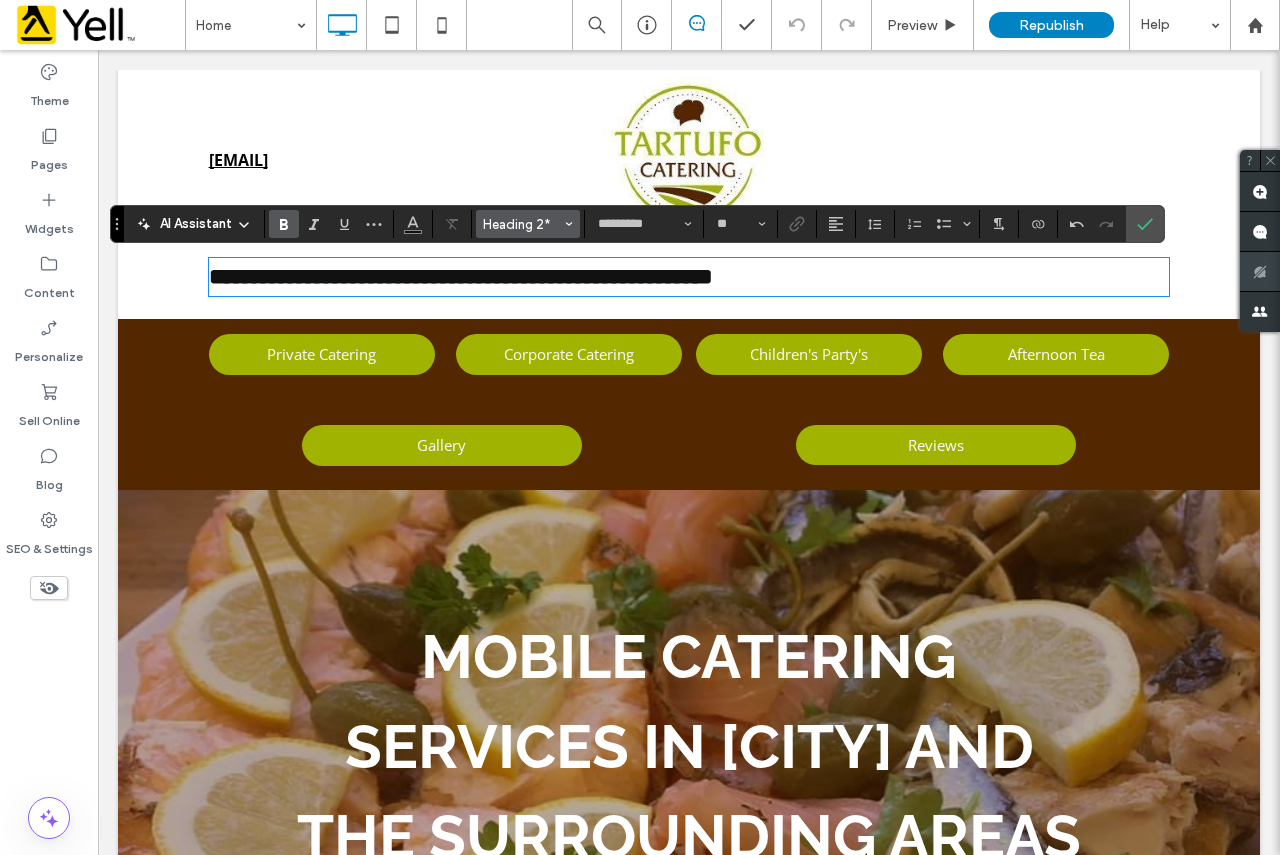 click 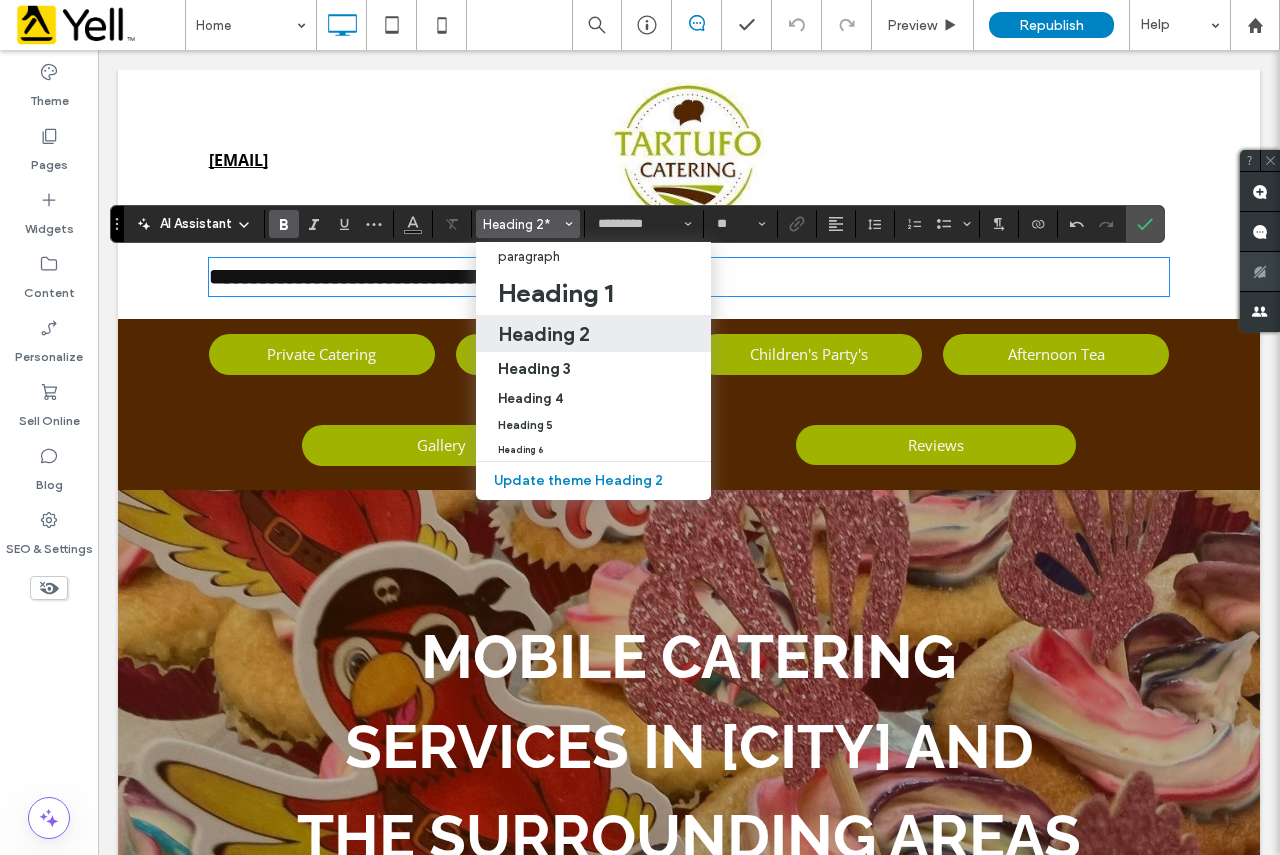 click at bounding box center (569, 224) 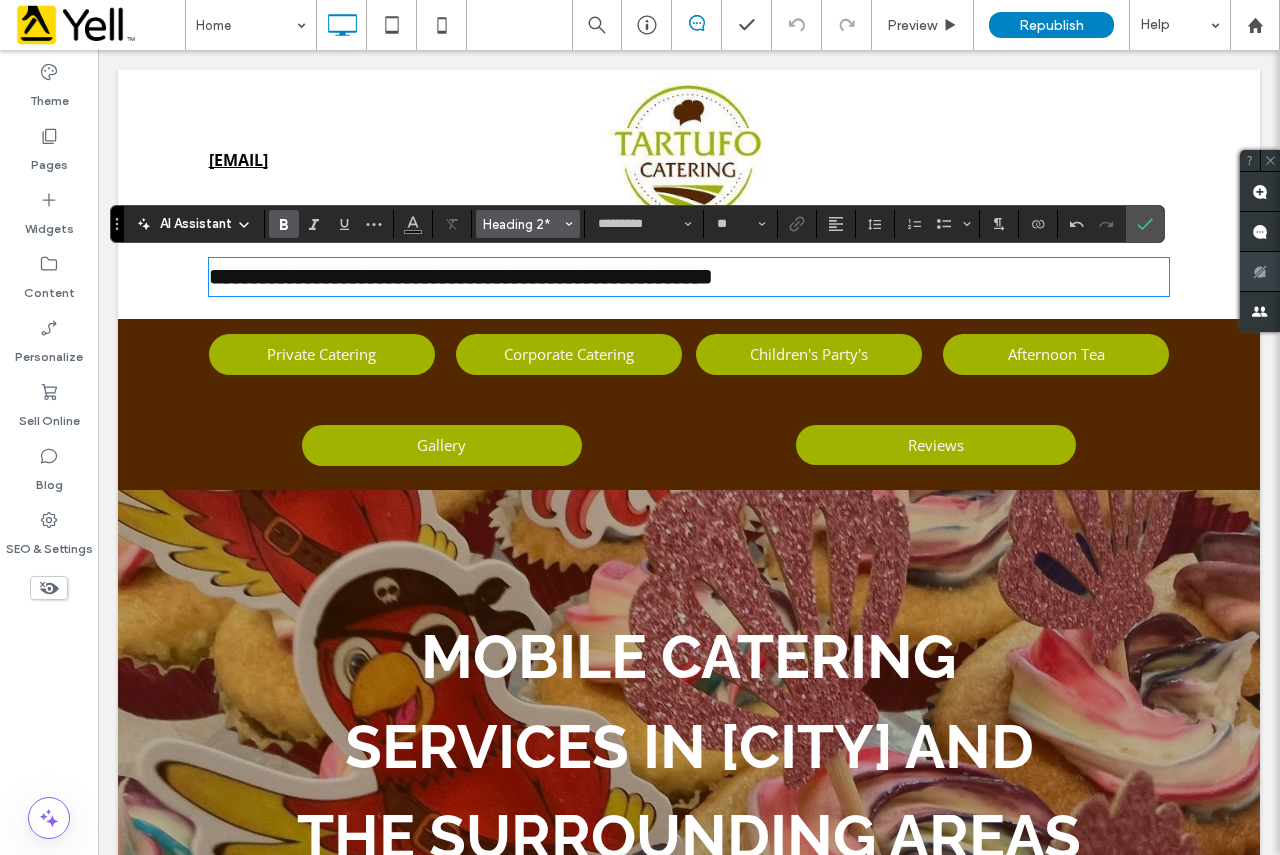 click on "Heading 2*" at bounding box center [522, 224] 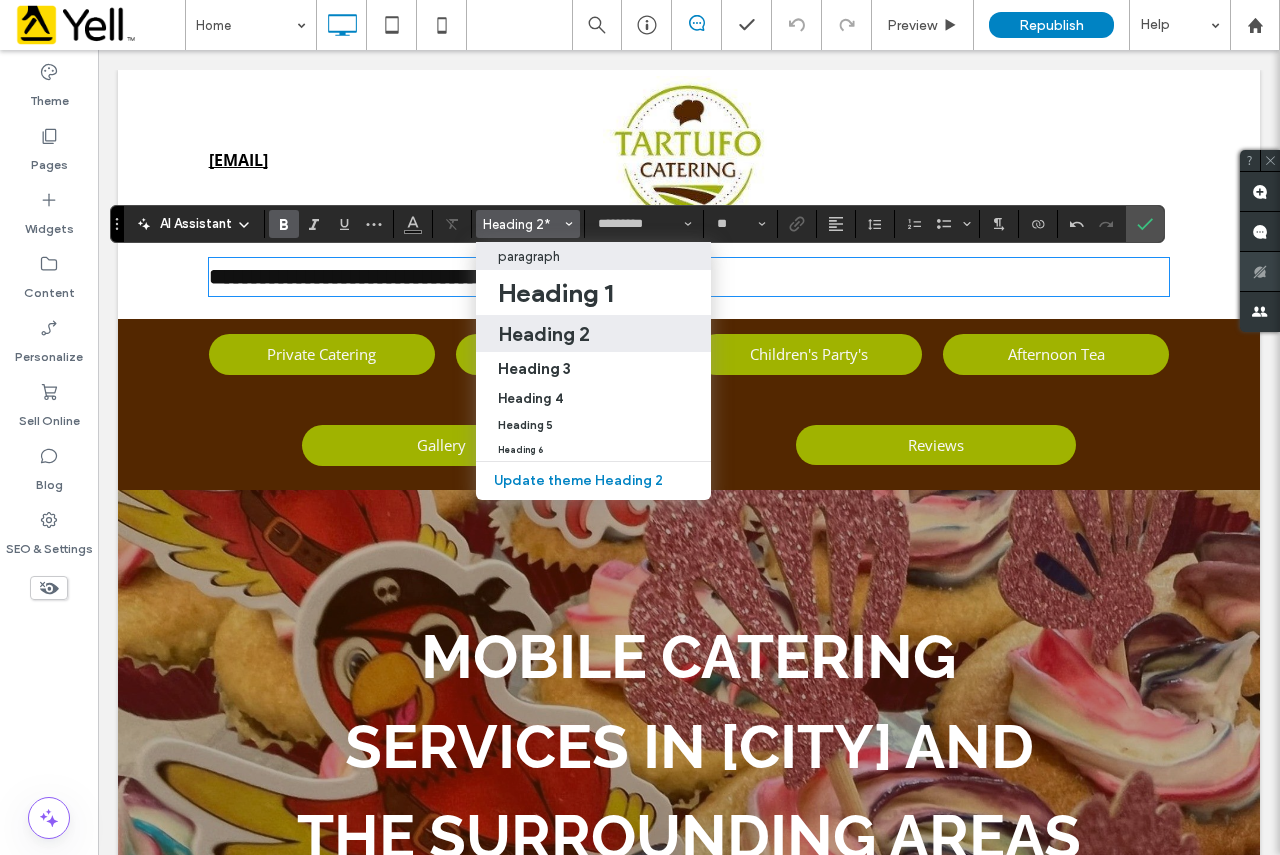 click on "paragraph" at bounding box center (529, 256) 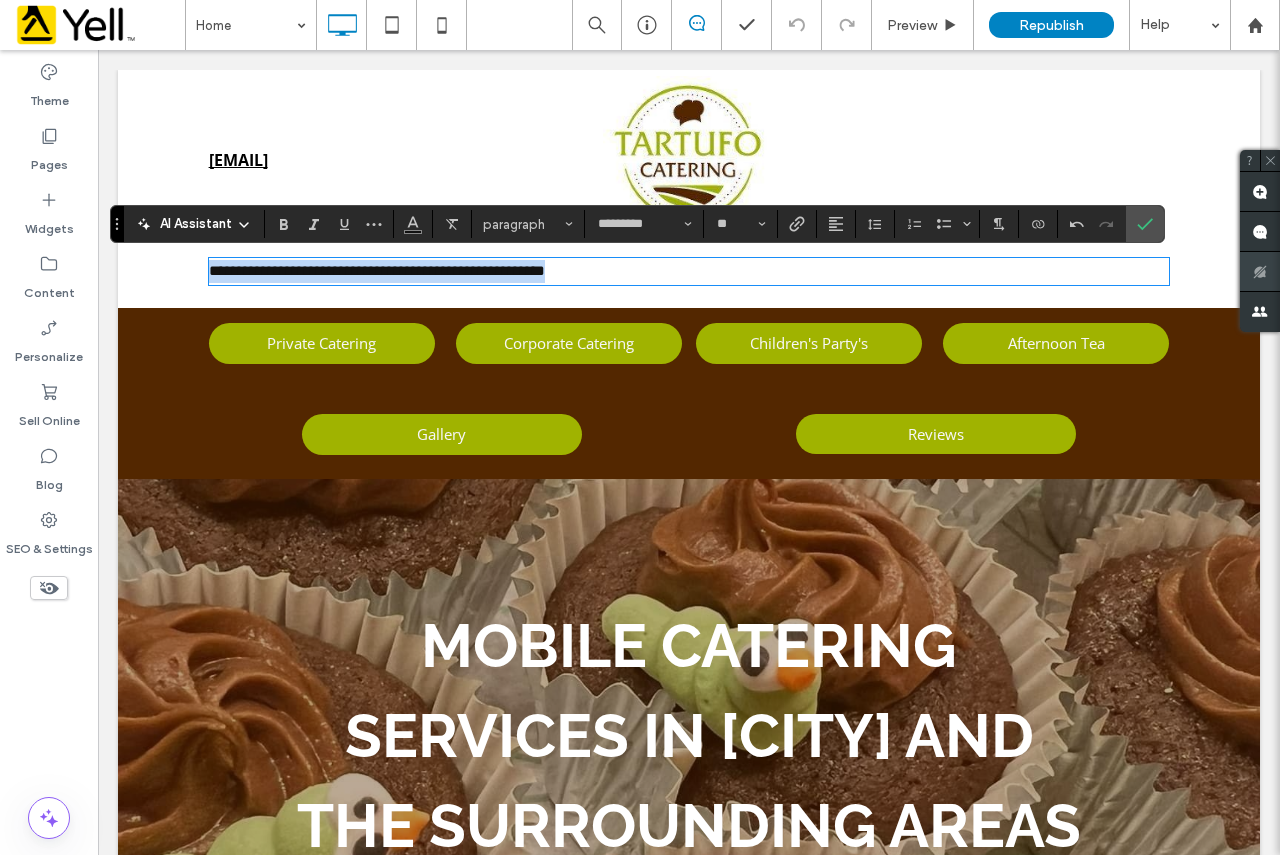 drag, startPoint x: 577, startPoint y: 268, endPoint x: 194, endPoint y: 244, distance: 383.75122 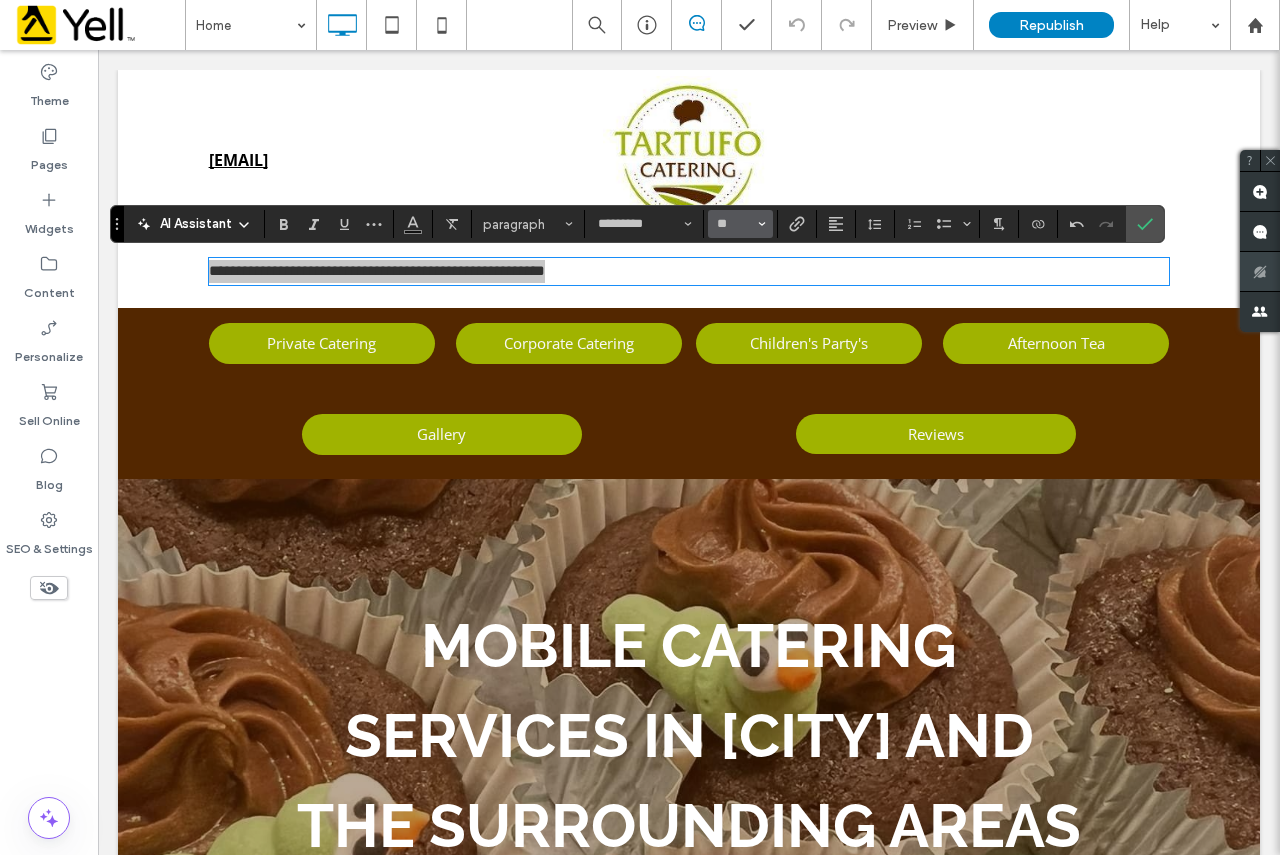 click on "**" at bounding box center (740, 224) 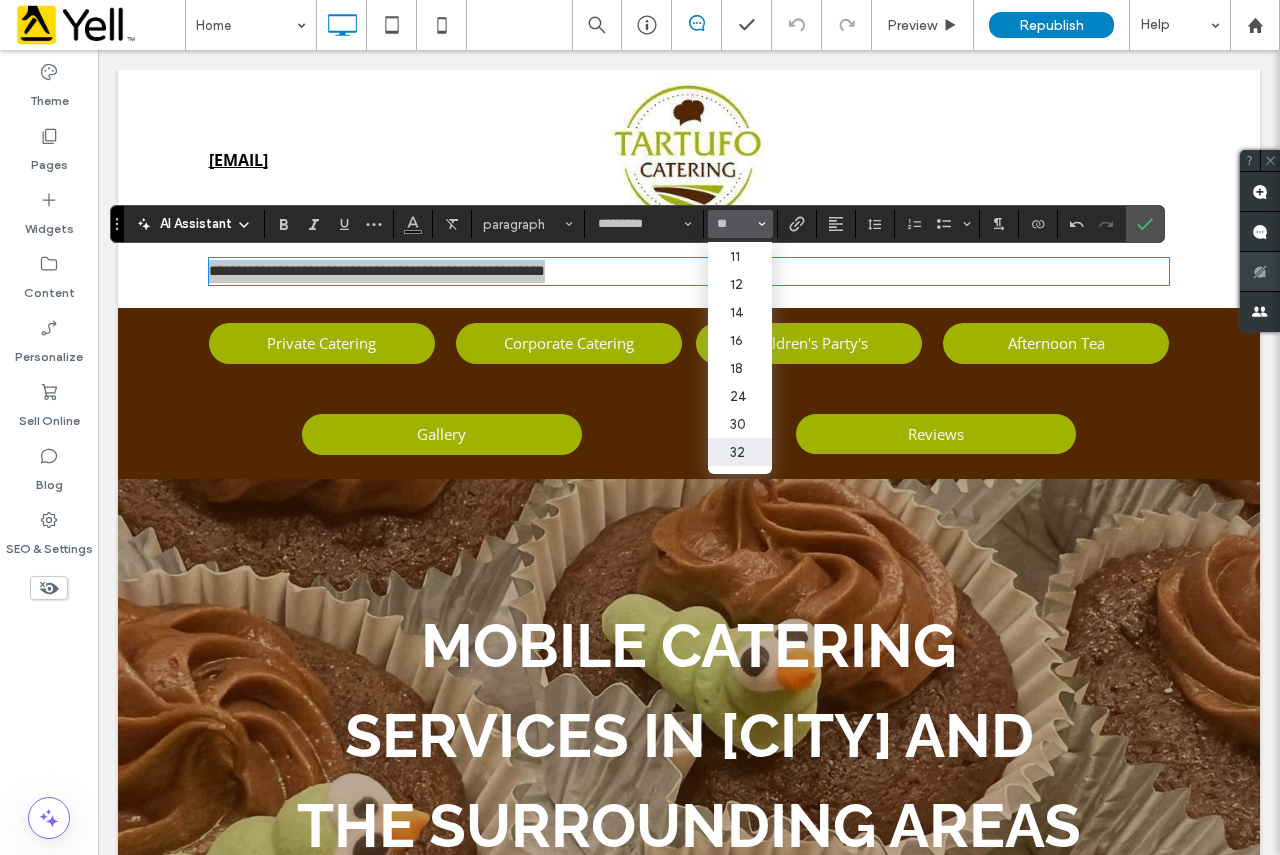 scroll, scrollTop: 200, scrollLeft: 0, axis: vertical 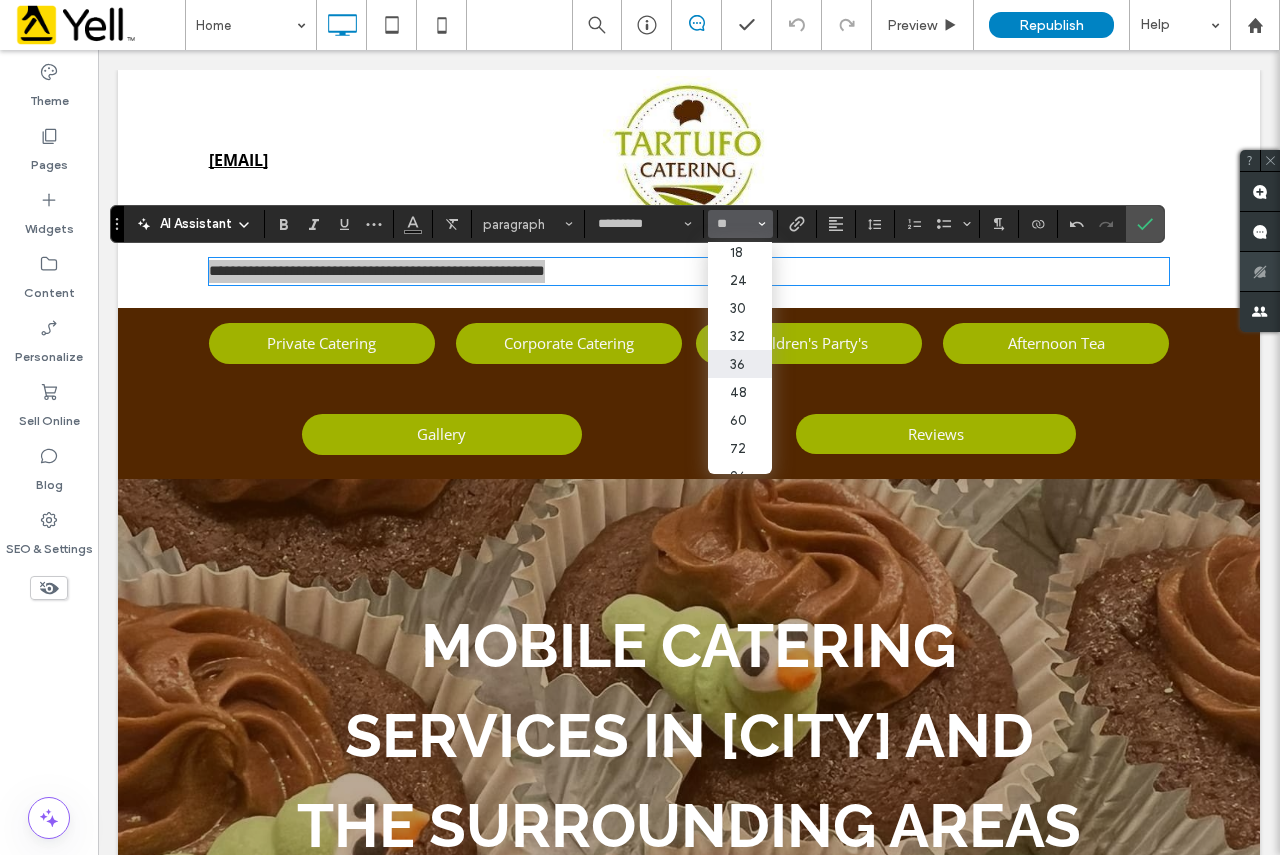 click on "36" at bounding box center (740, 364) 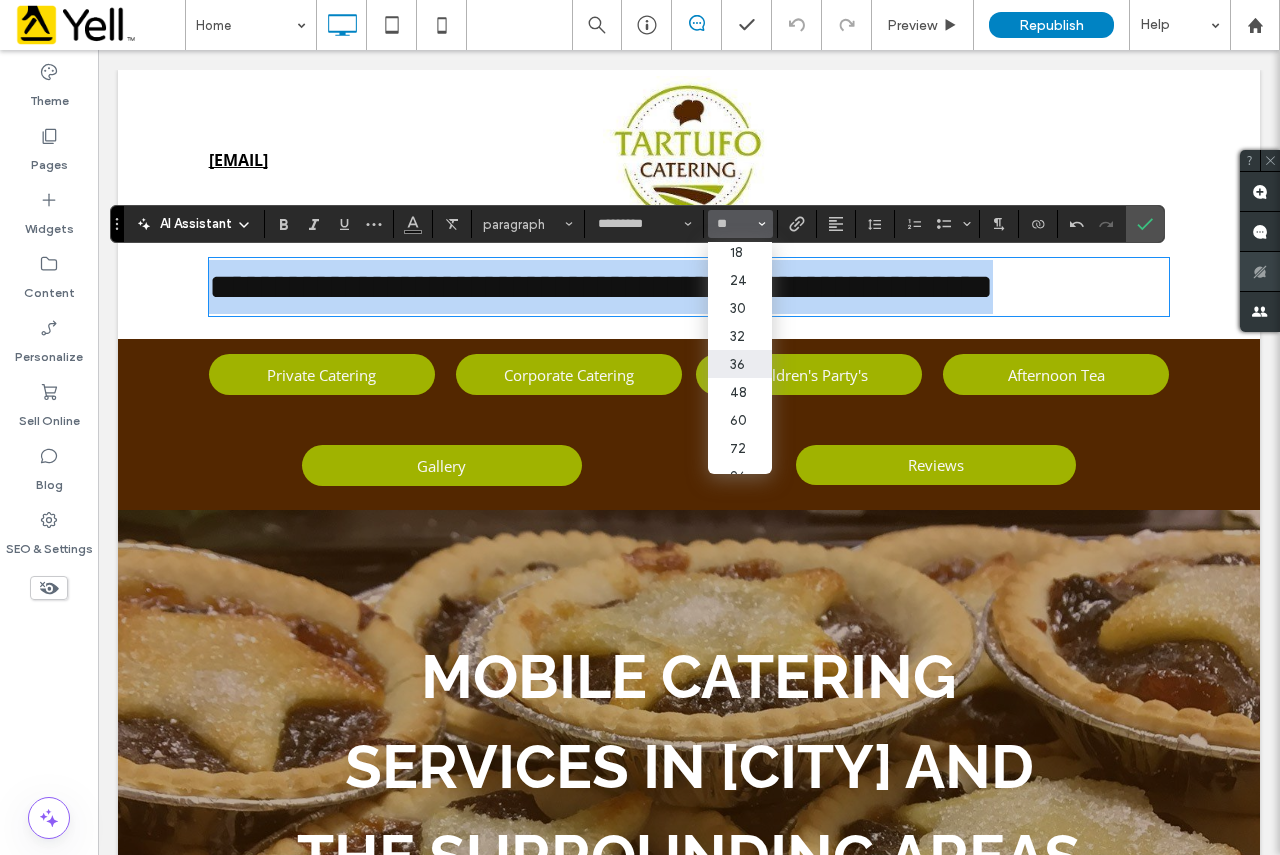 type on "**" 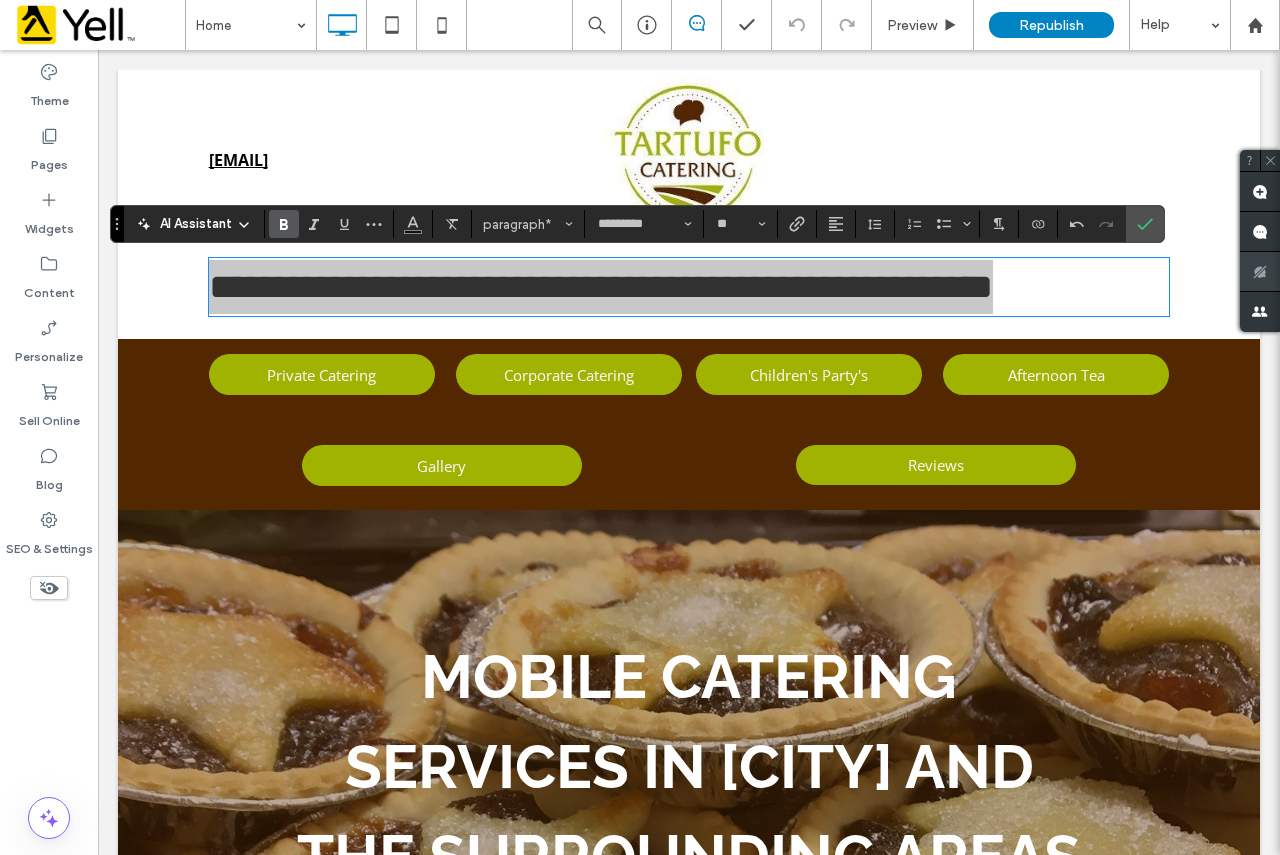 click 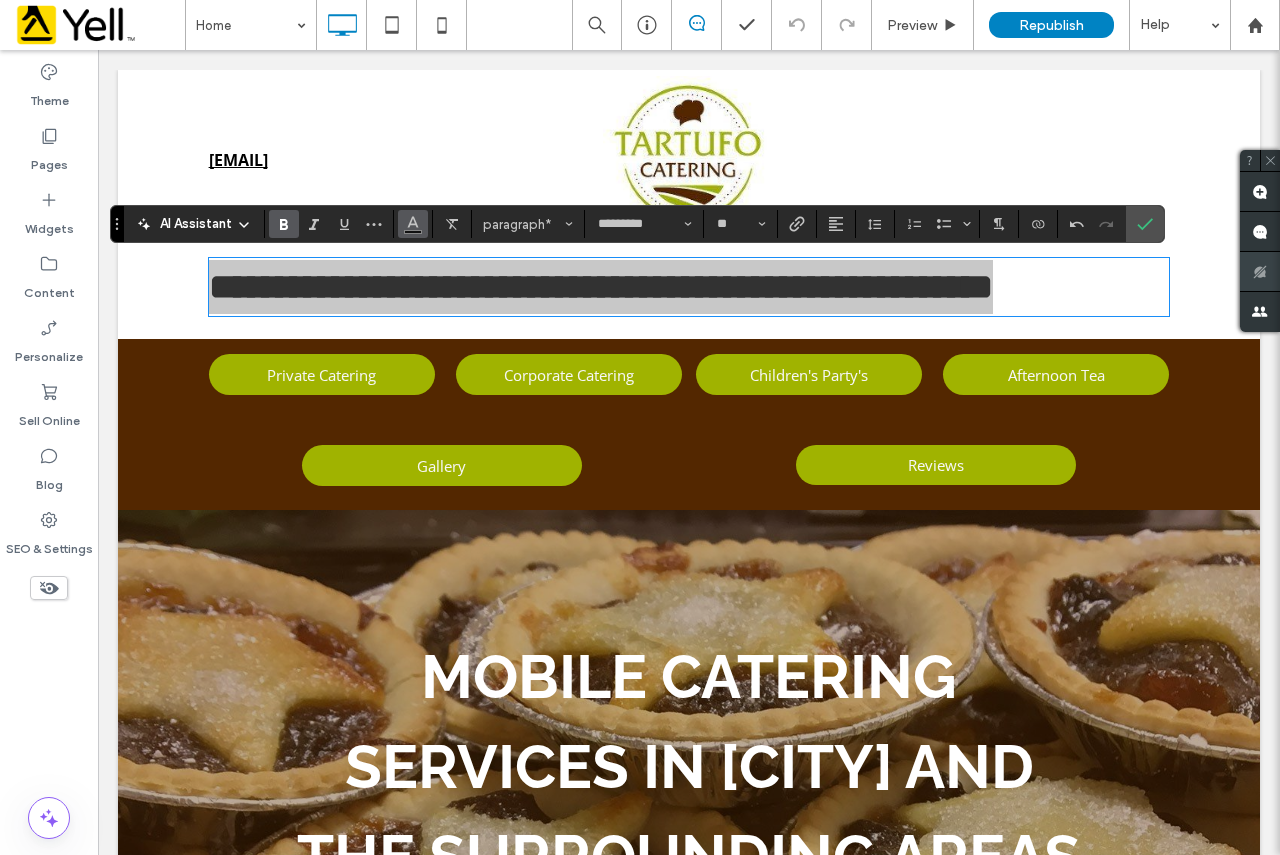 click 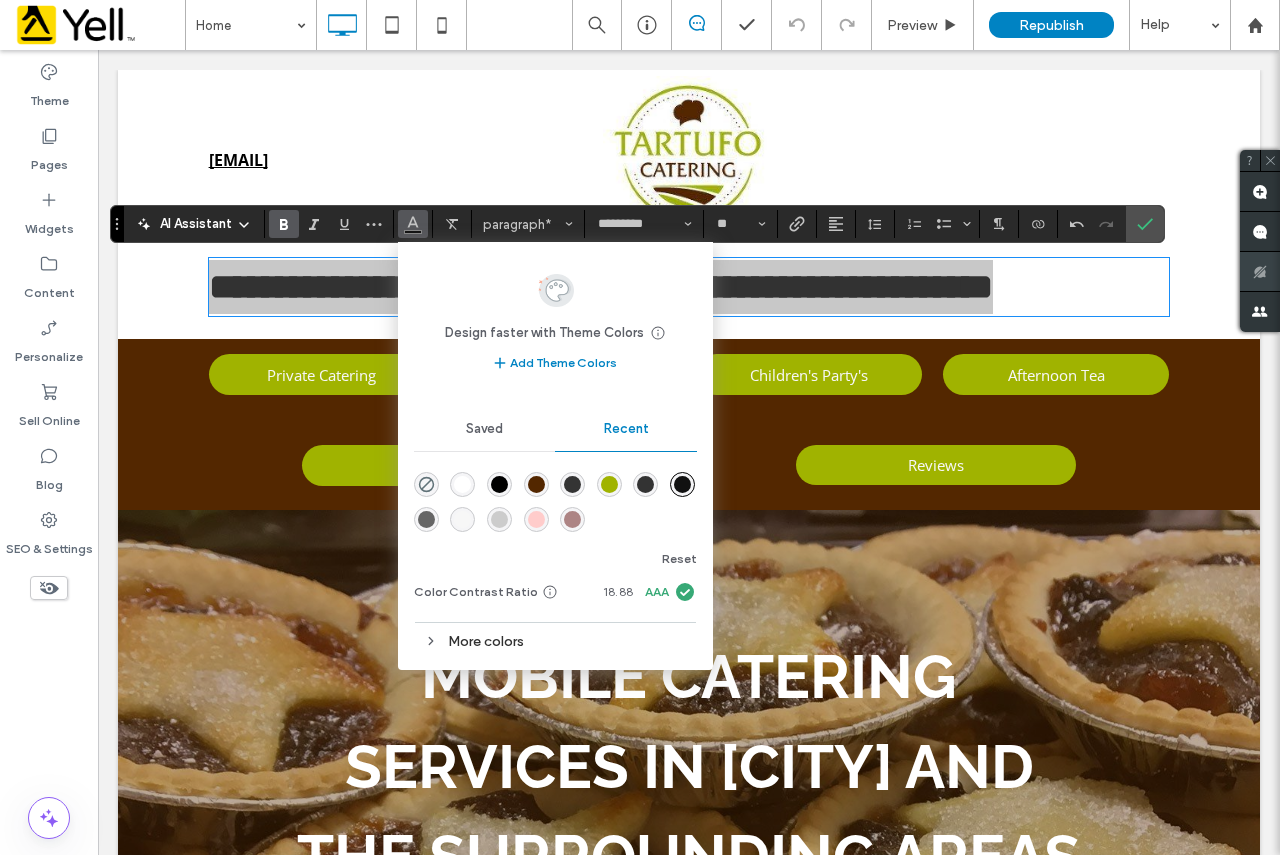 click at bounding box center (609, 484) 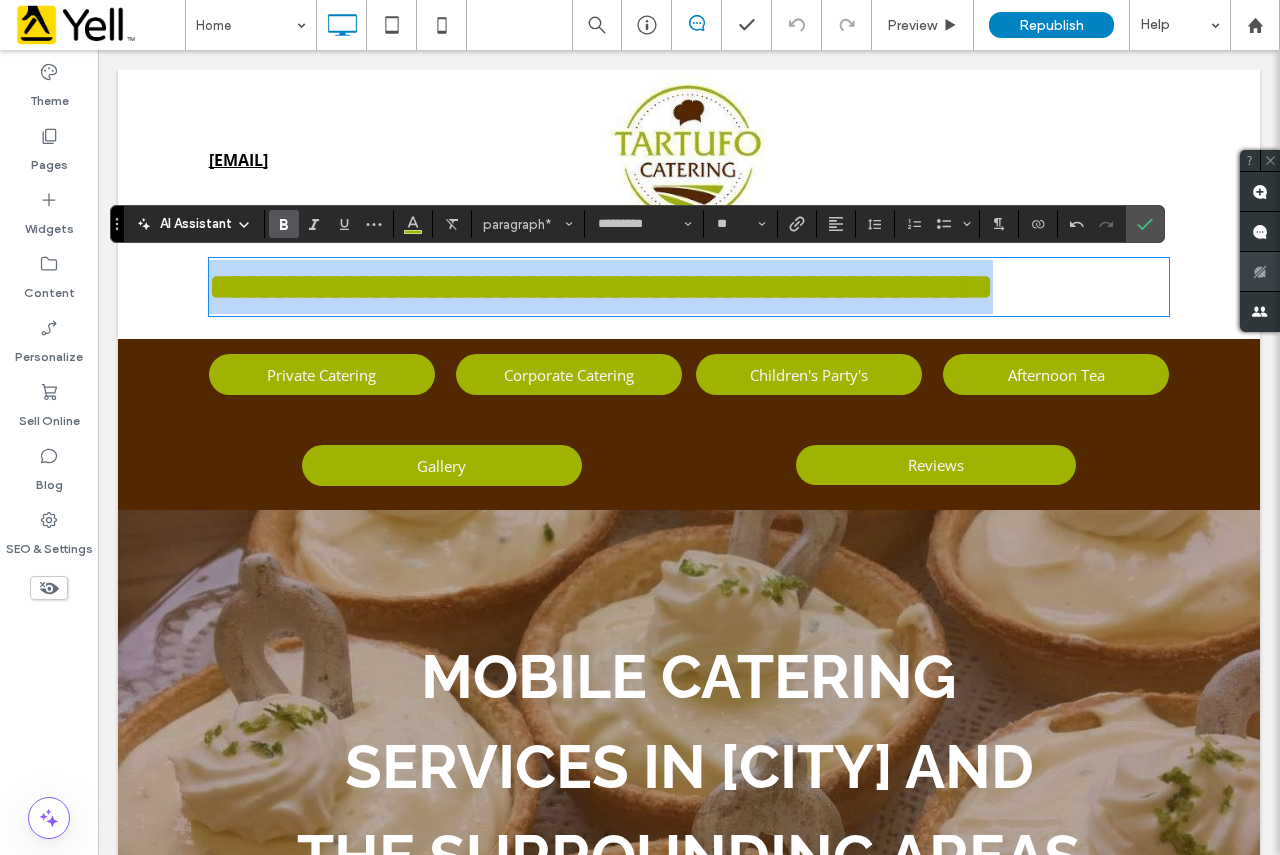 click on "**********" at bounding box center [689, 287] 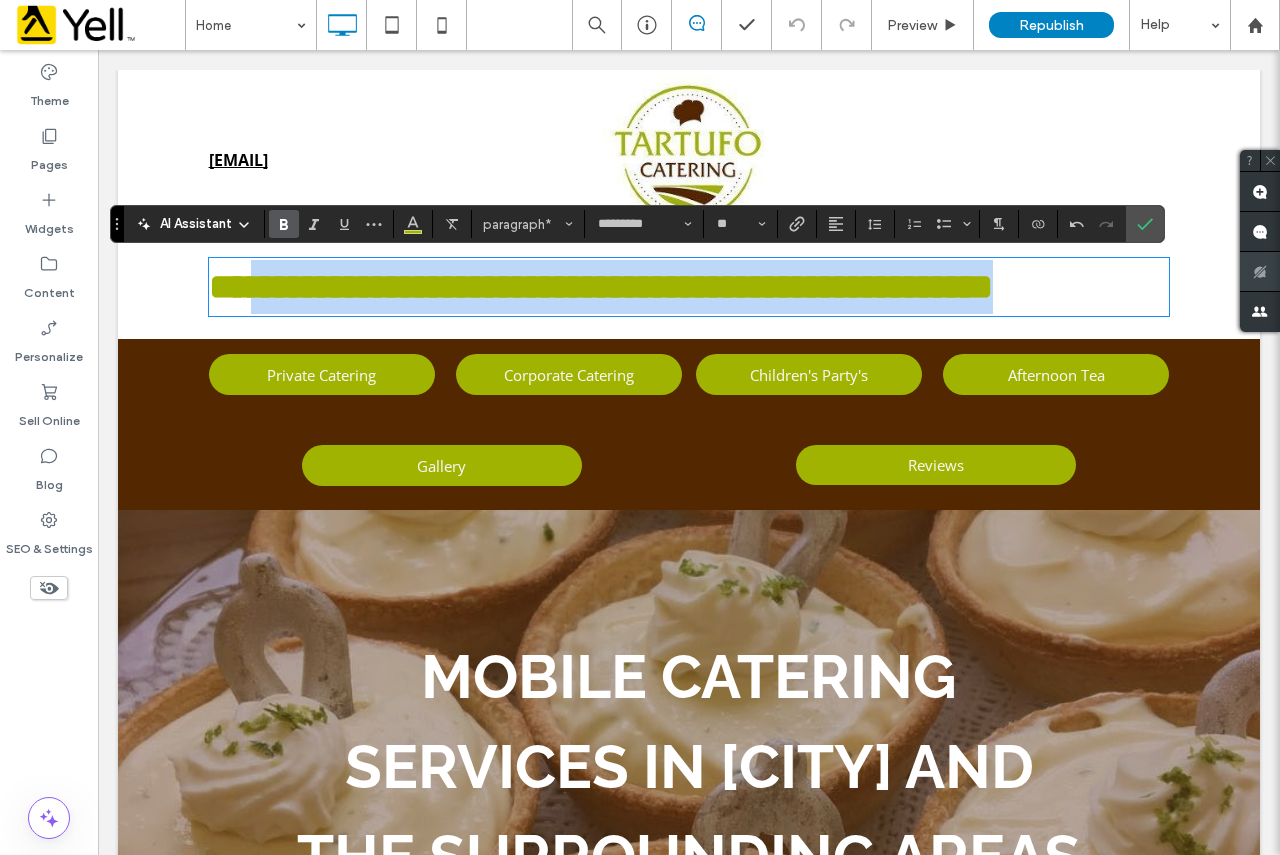 drag, startPoint x: 478, startPoint y: 357, endPoint x: 263, endPoint y: 276, distance: 229.75204 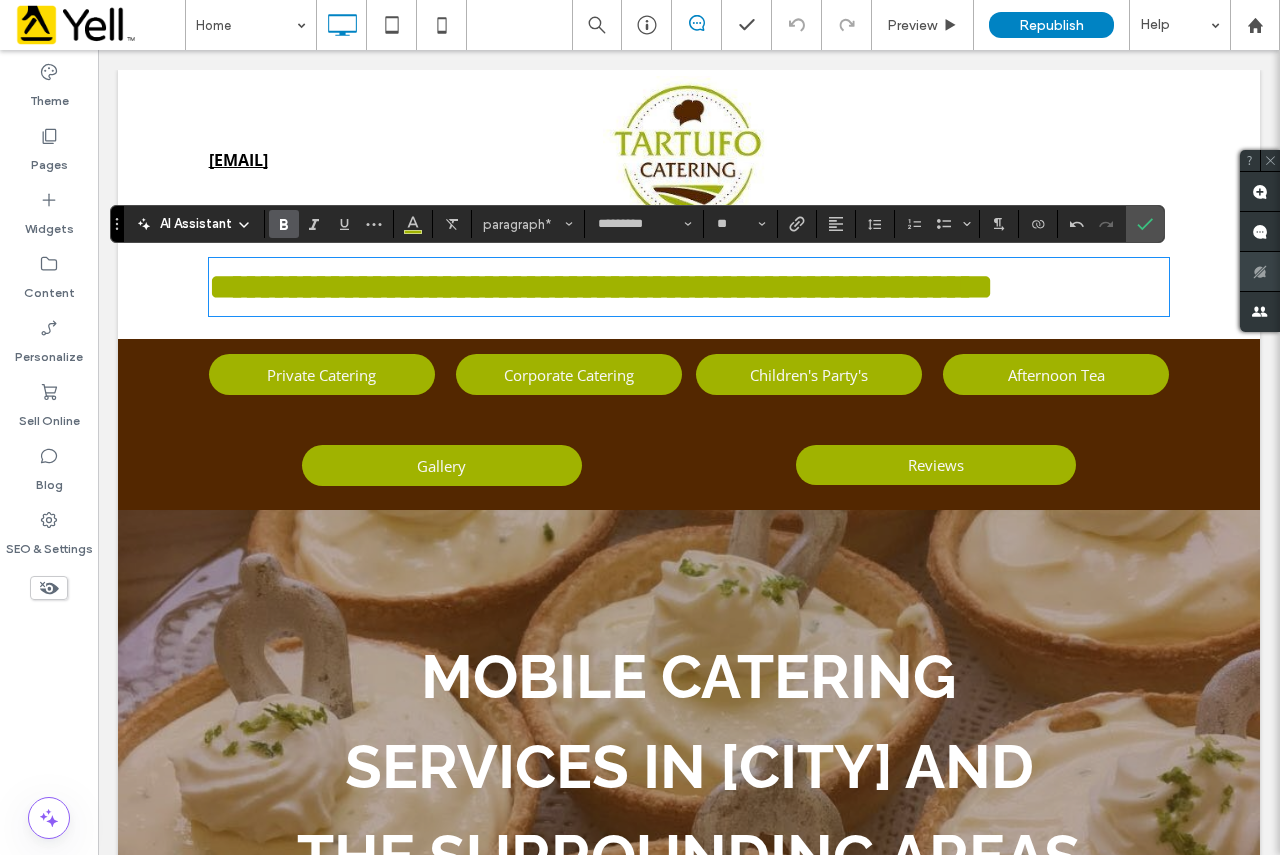 click on "**********" at bounding box center [601, 287] 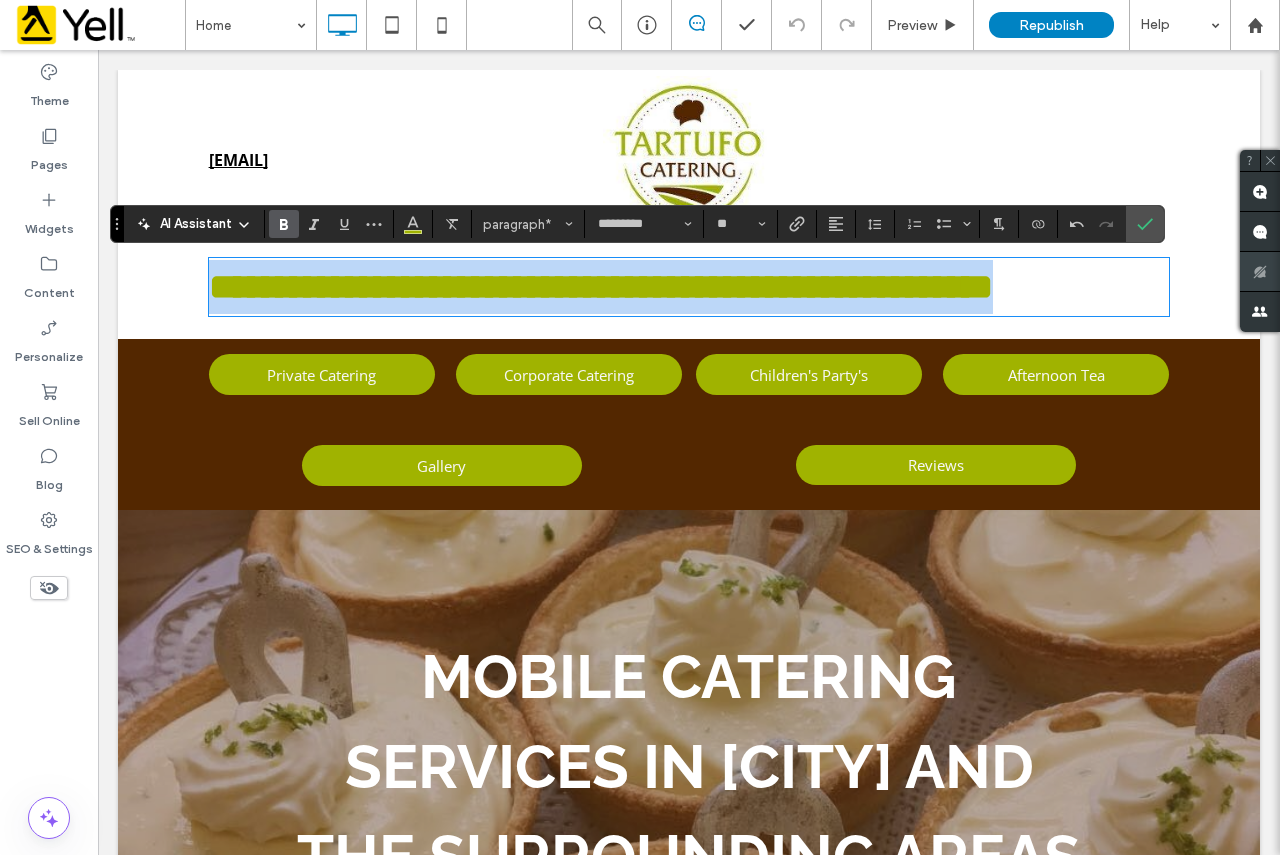 drag, startPoint x: 216, startPoint y: 279, endPoint x: 305, endPoint y: 324, distance: 99.72964 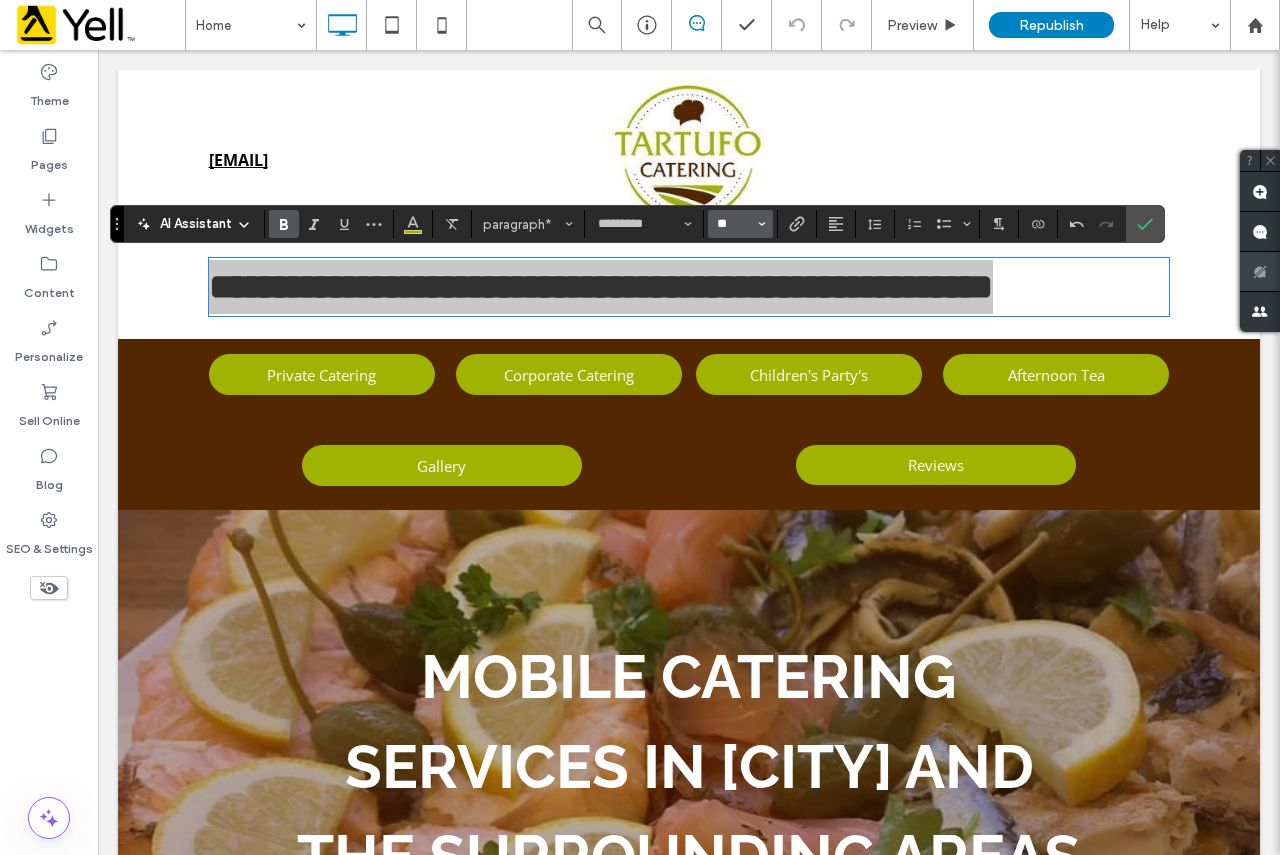click on "**" at bounding box center [734, 224] 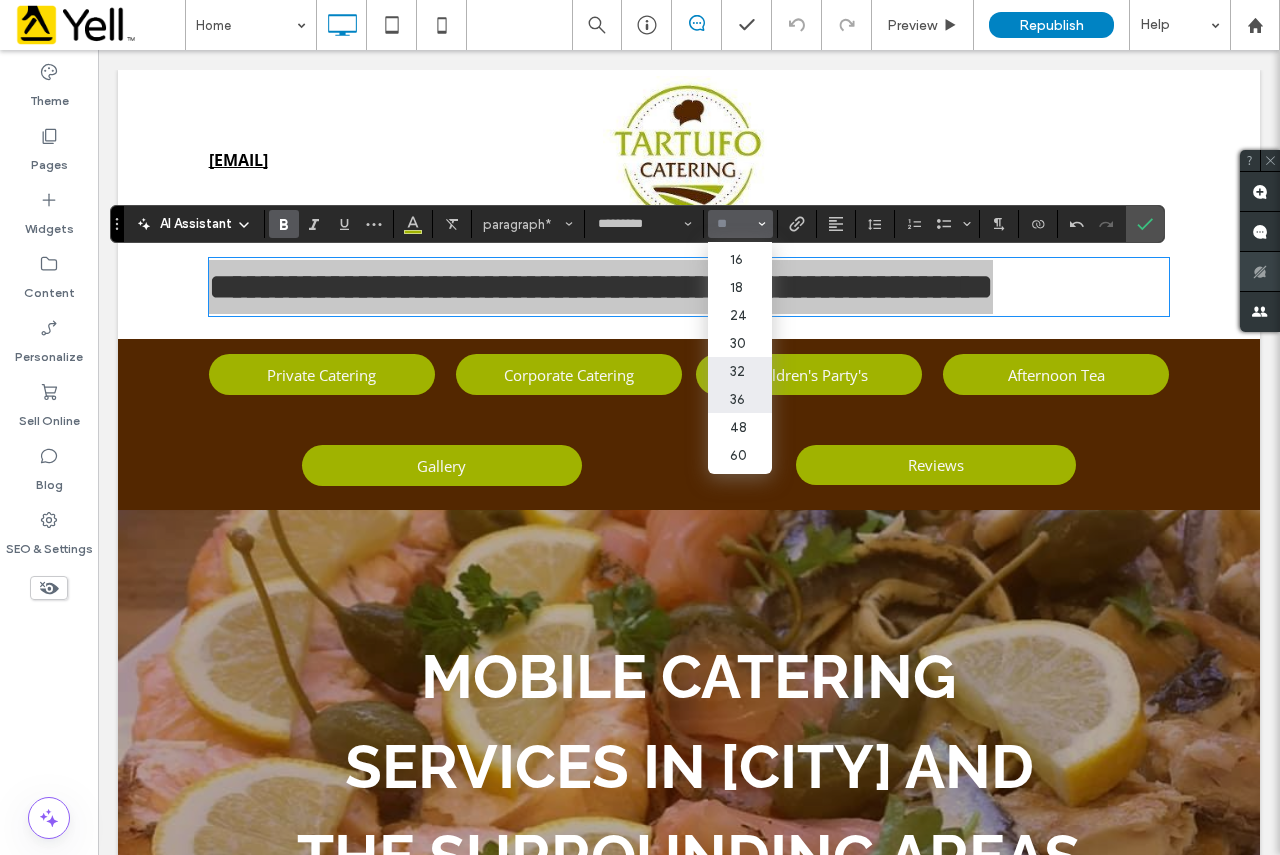 scroll, scrollTop: 200, scrollLeft: 0, axis: vertical 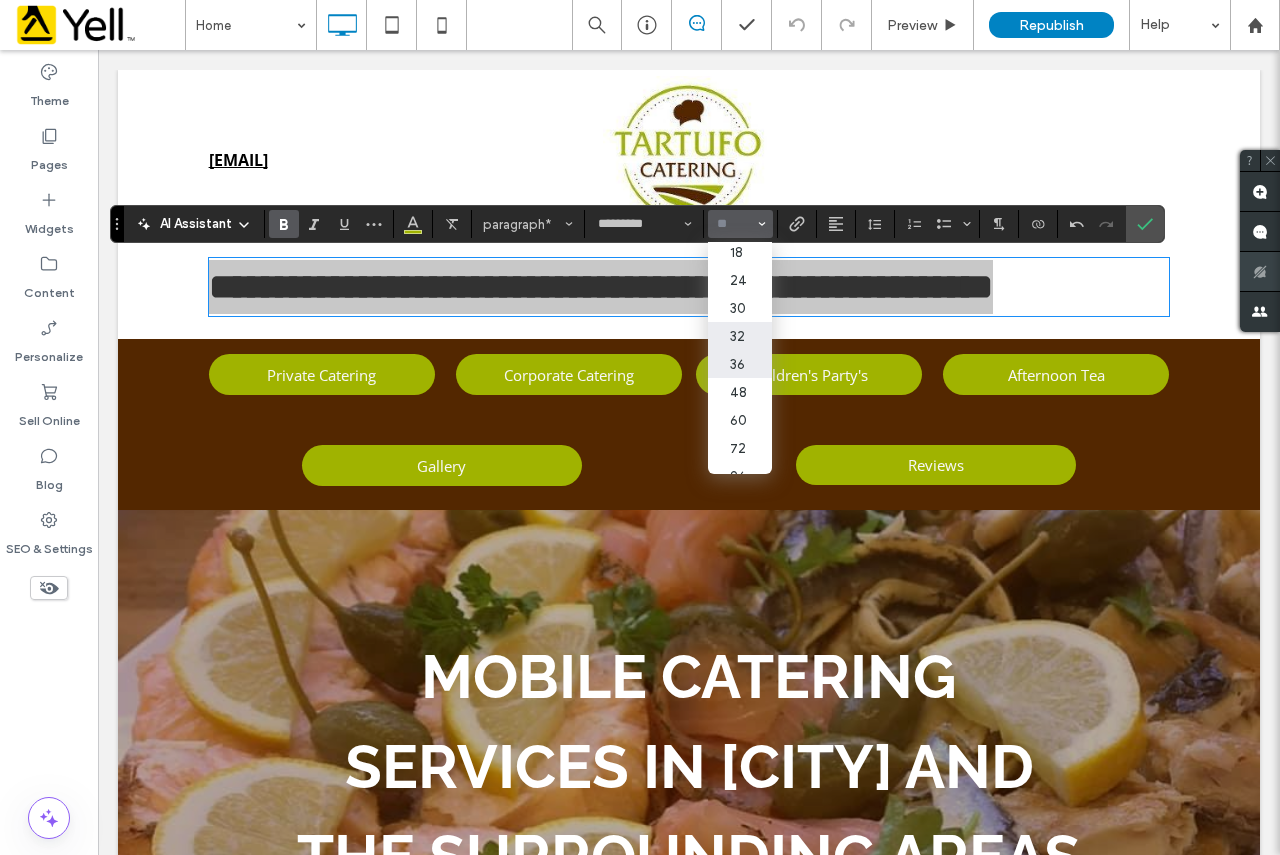 click on "32" at bounding box center (740, 336) 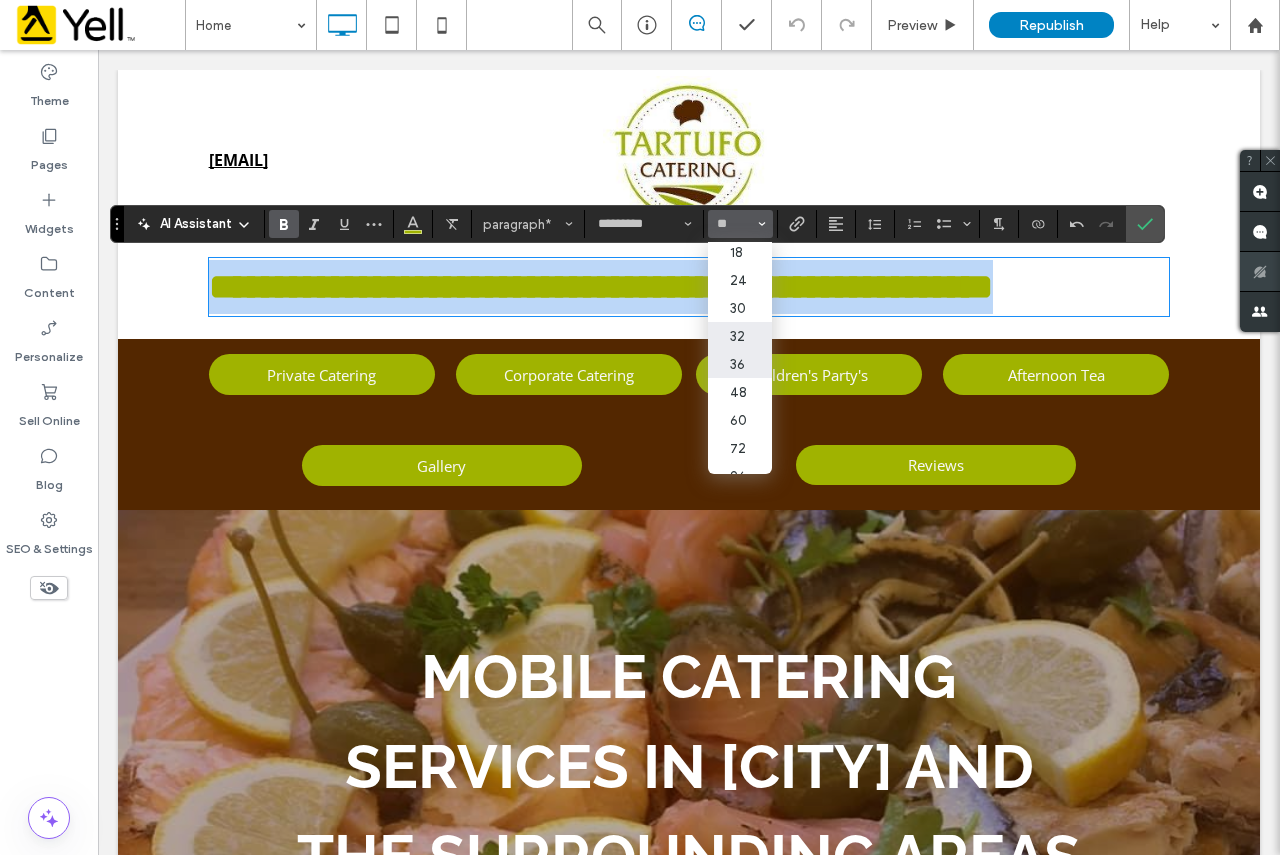 type on "**" 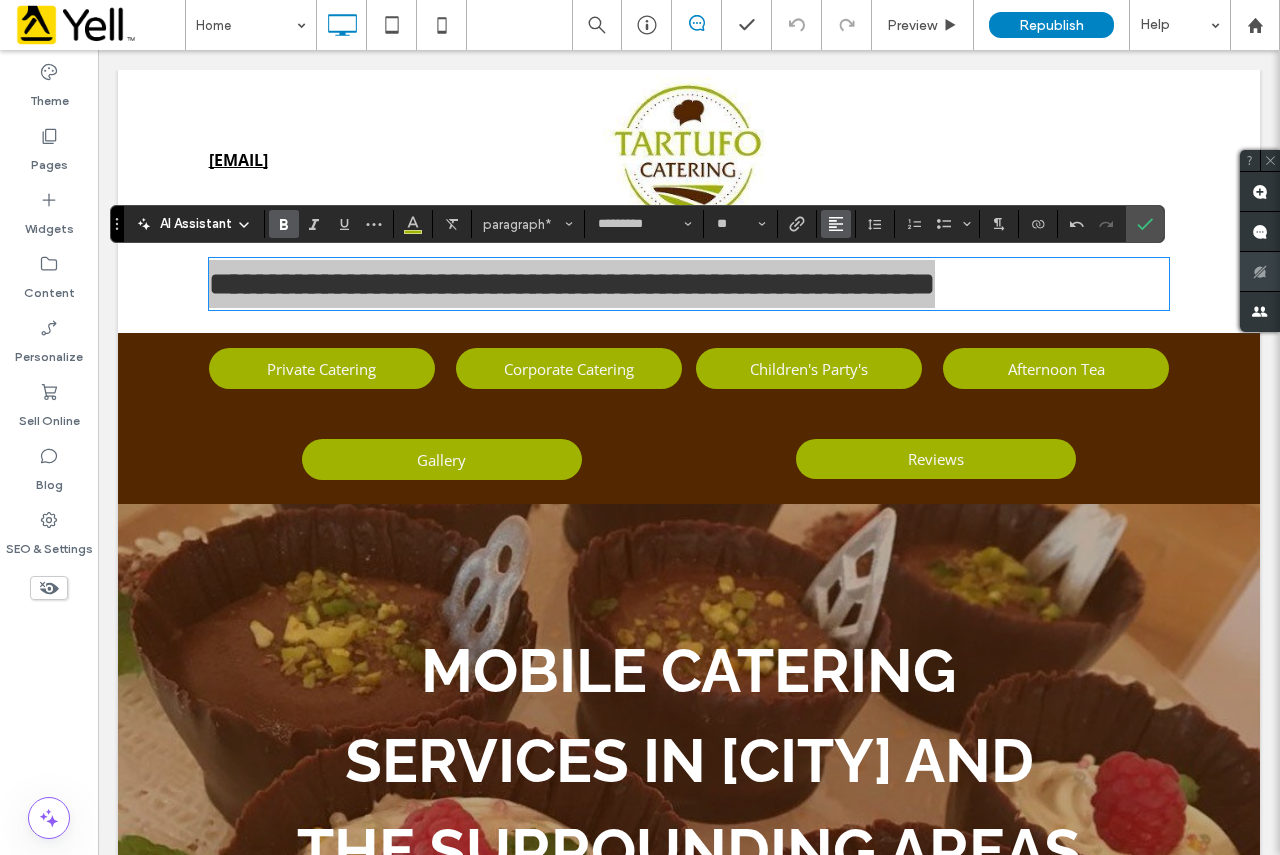 click 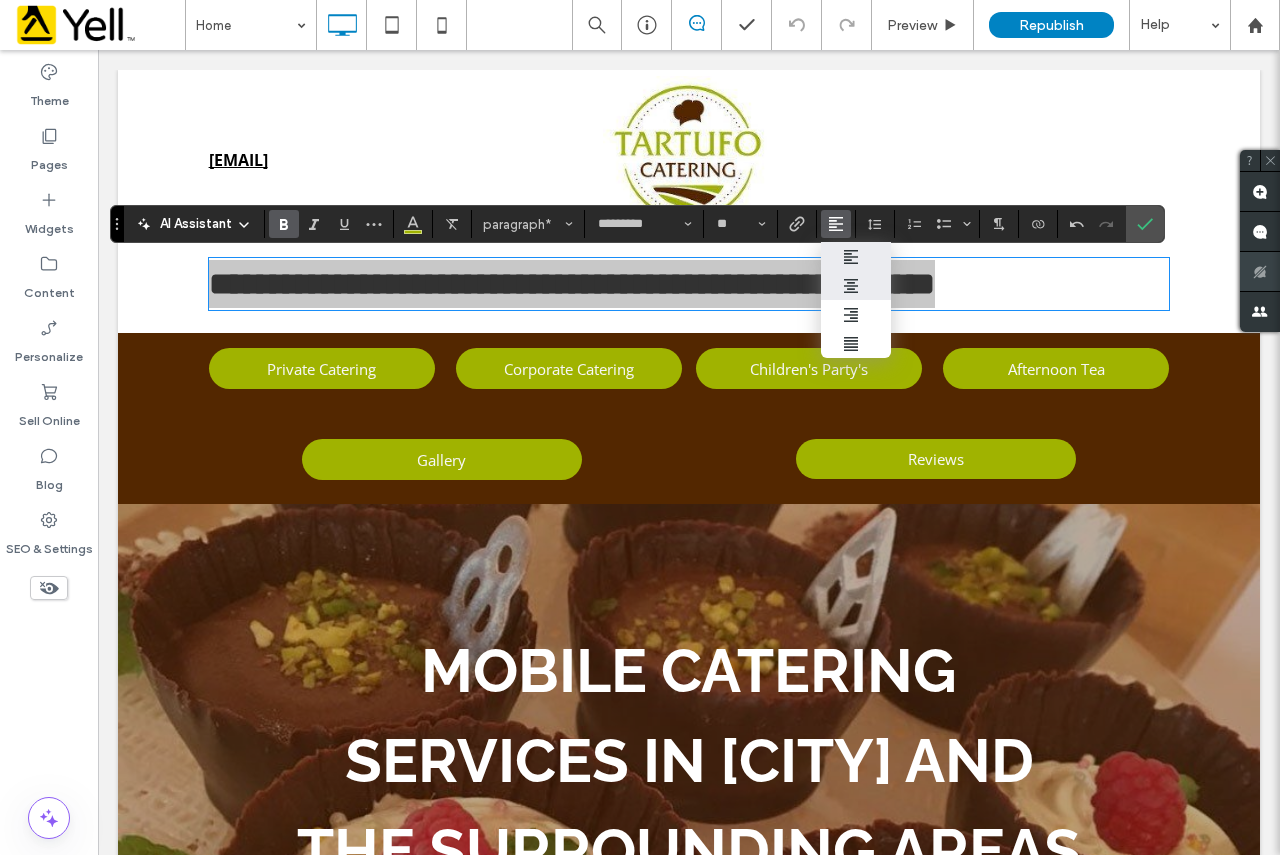 click at bounding box center (856, 286) 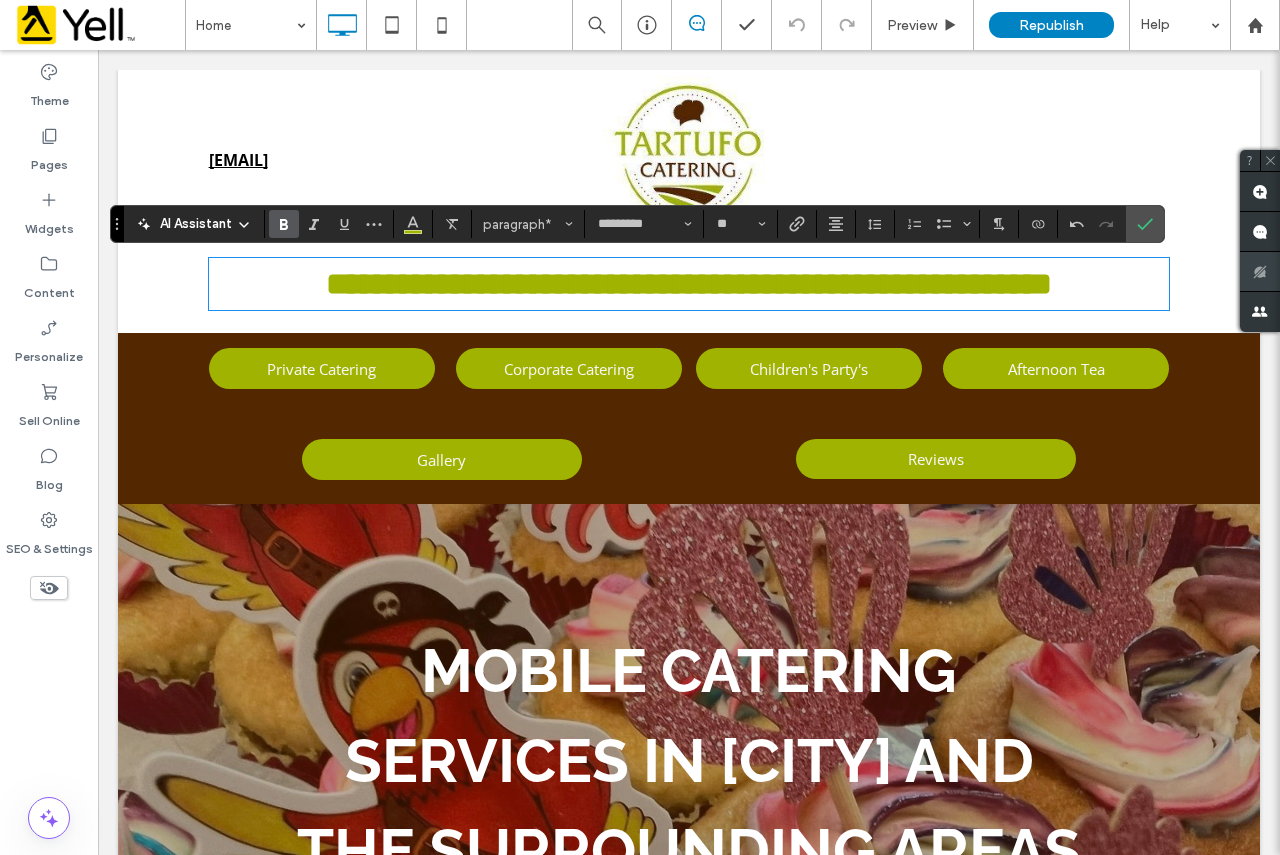 click on "Click To Paste" at bounding box center [1009, 153] 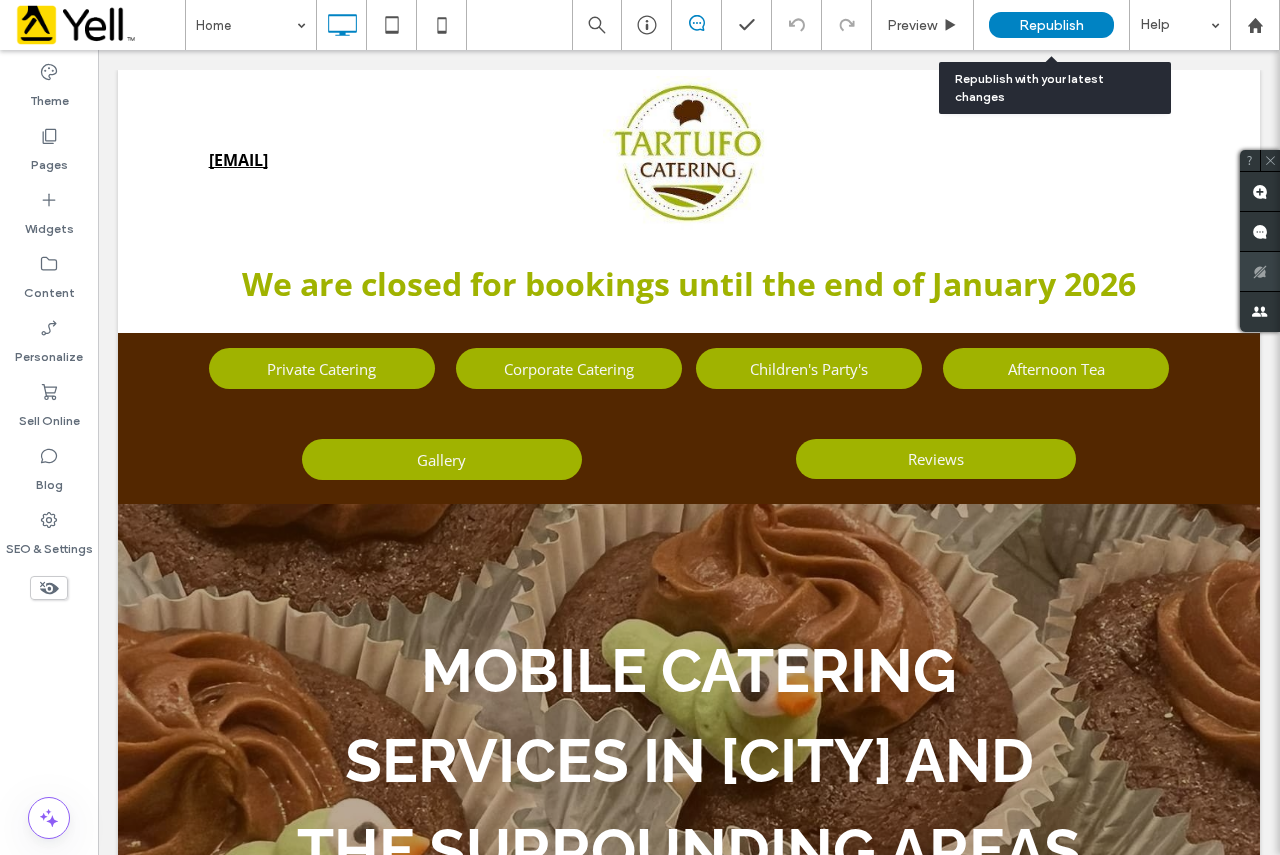 click on "Republish" at bounding box center [1051, 25] 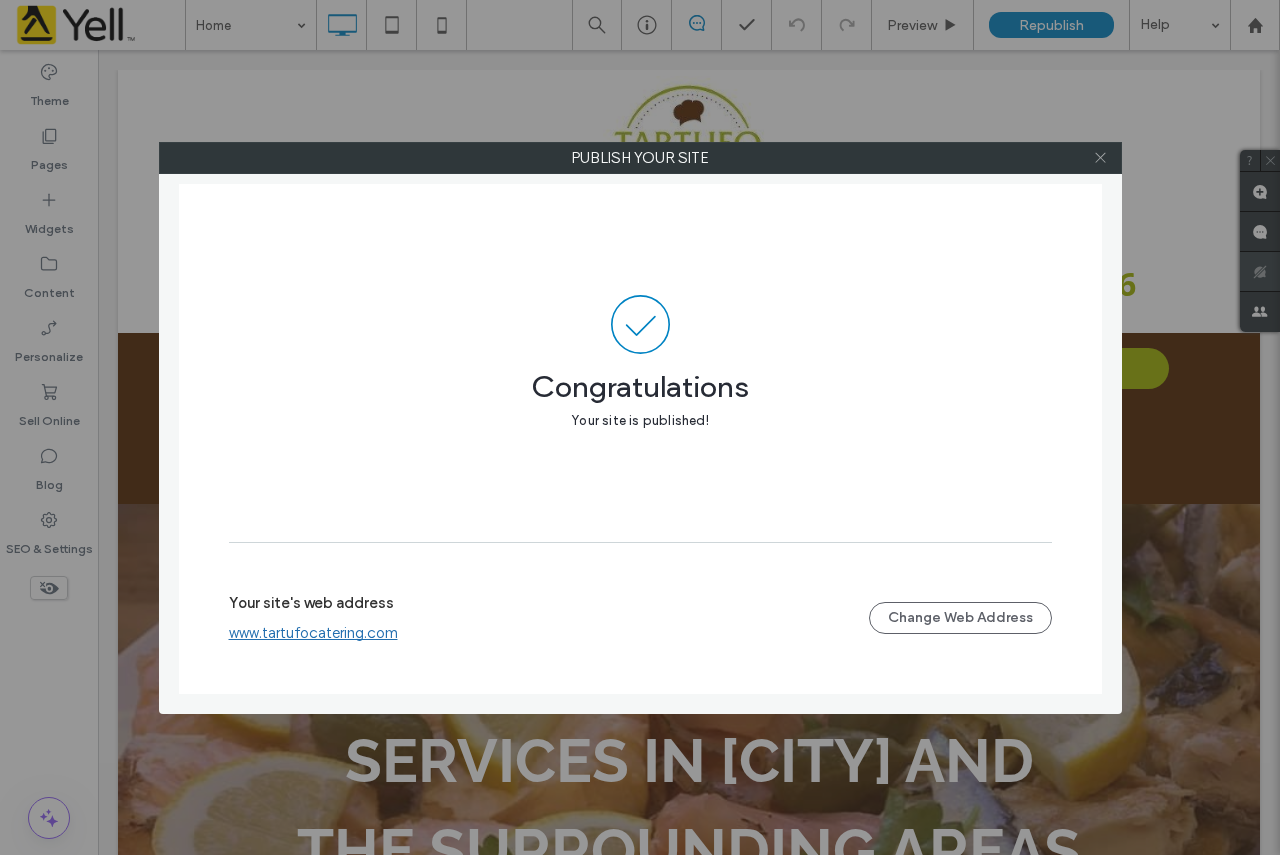 click at bounding box center (1100, 158) 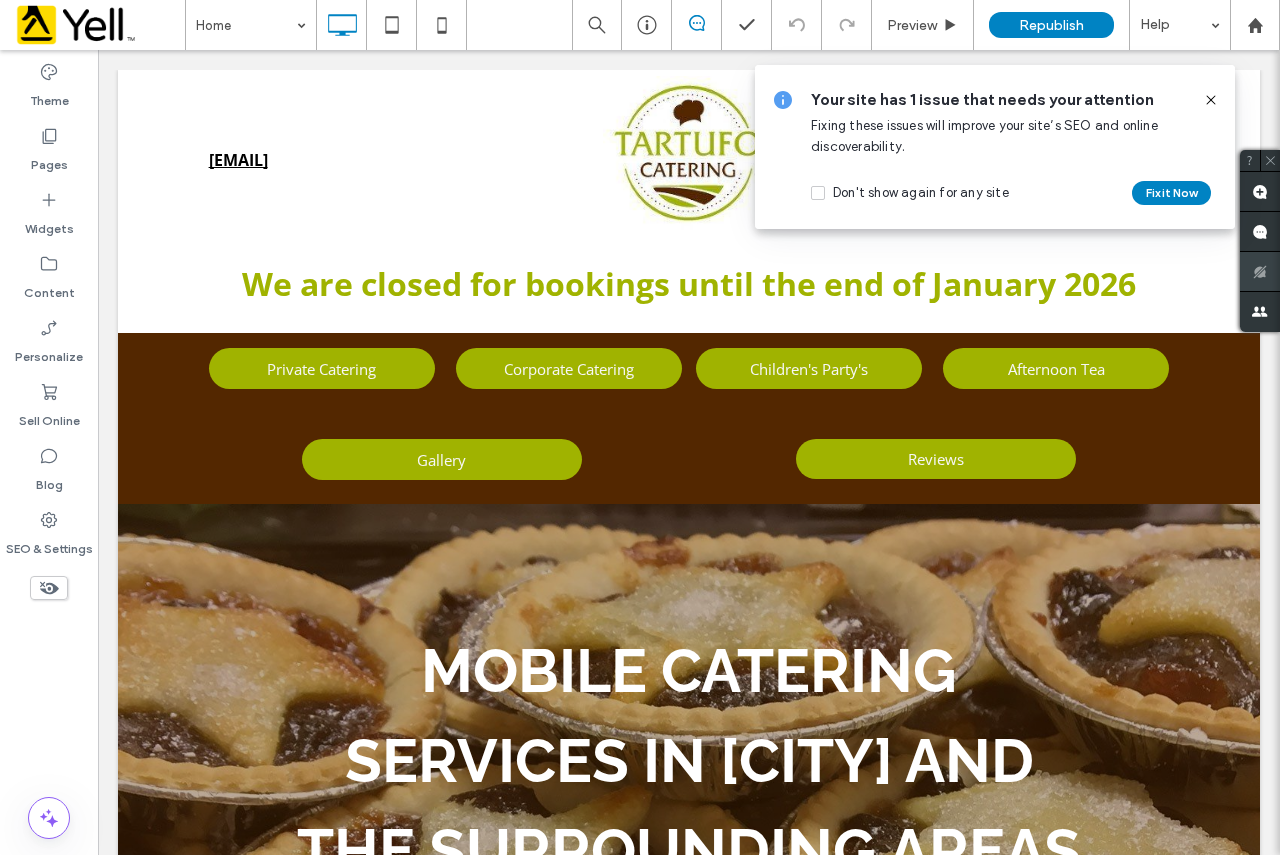 click 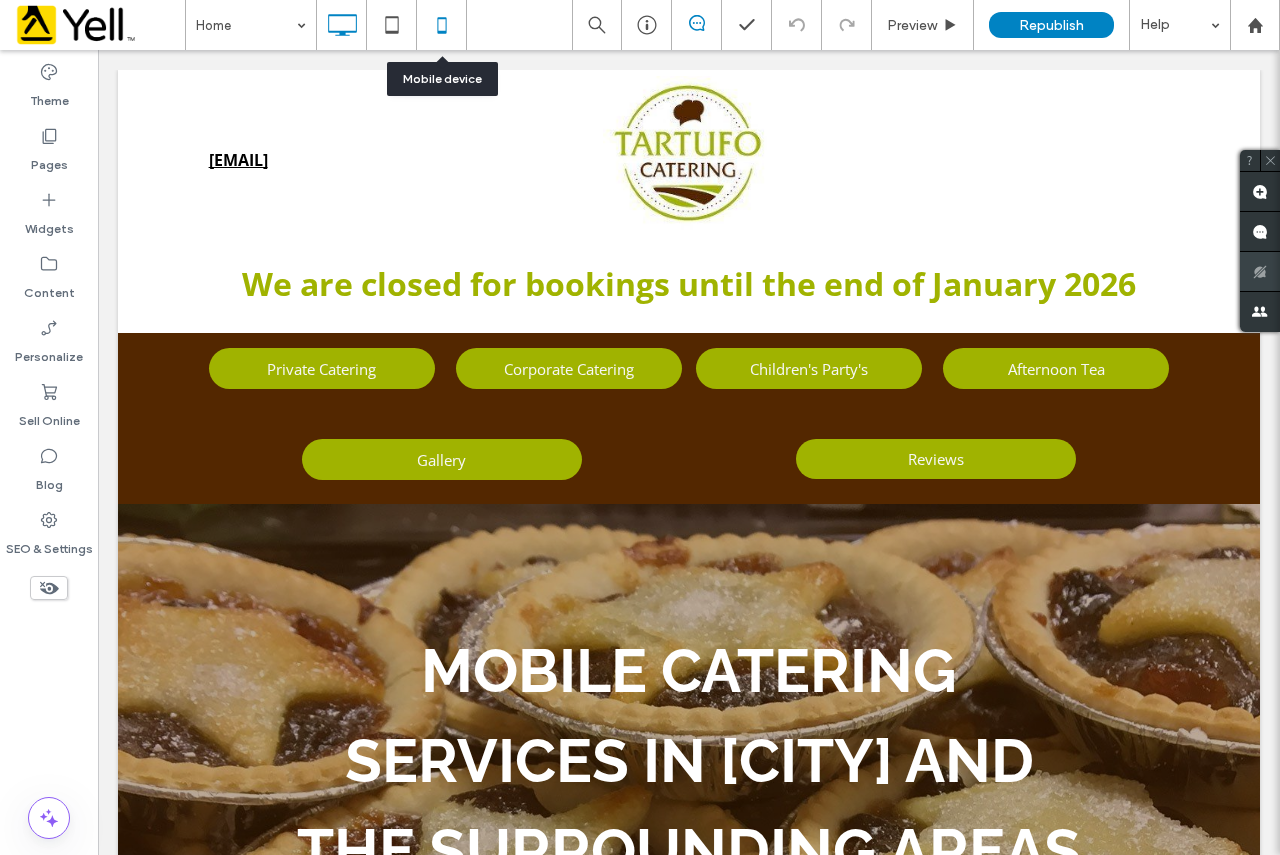 click 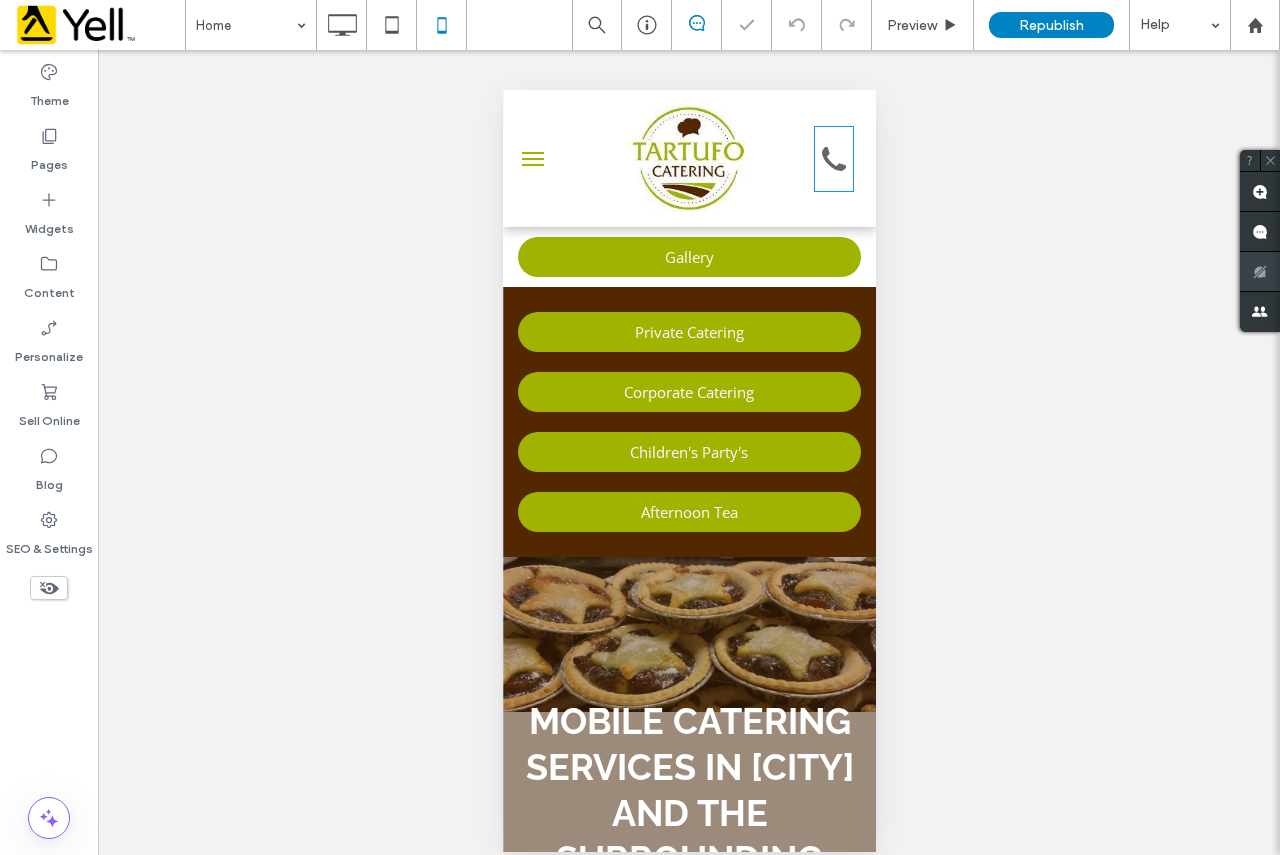 scroll, scrollTop: 0, scrollLeft: 0, axis: both 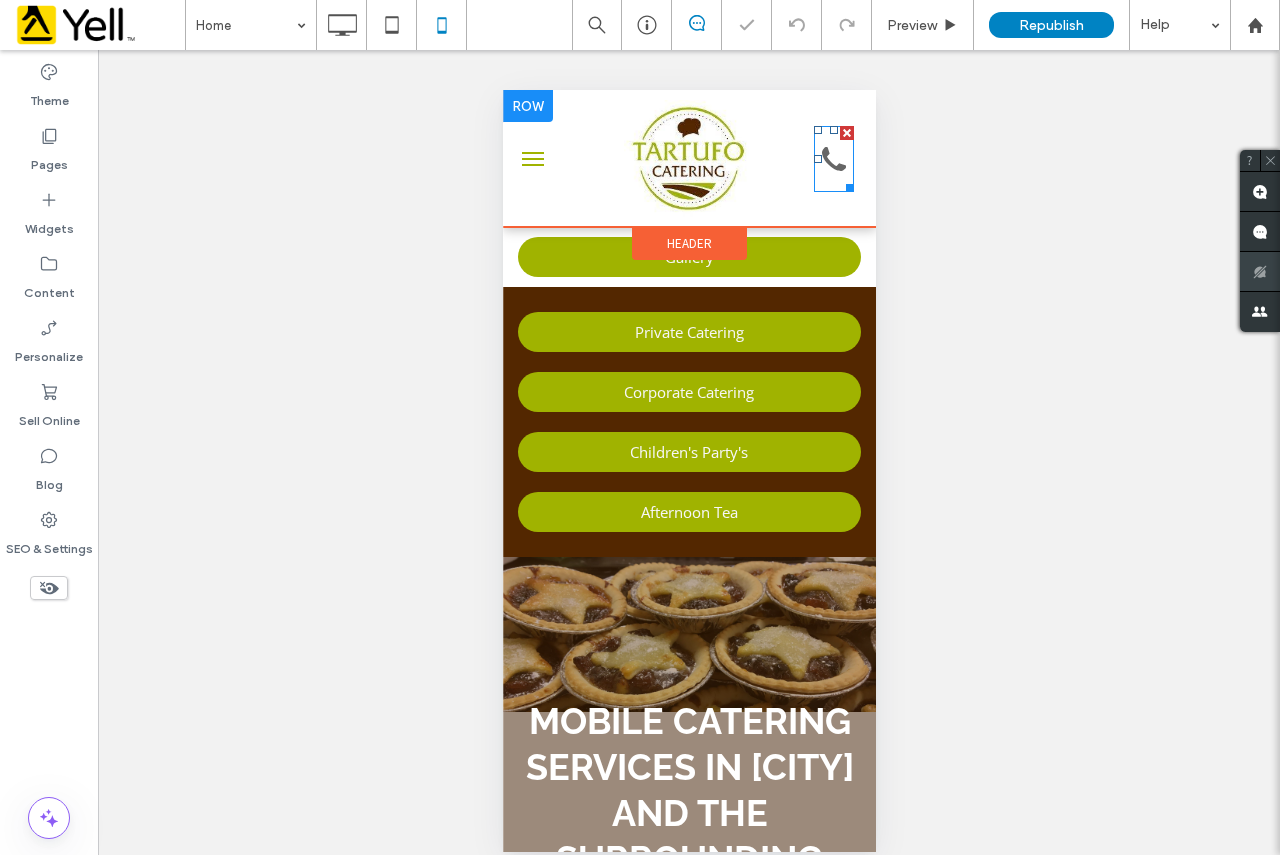 click 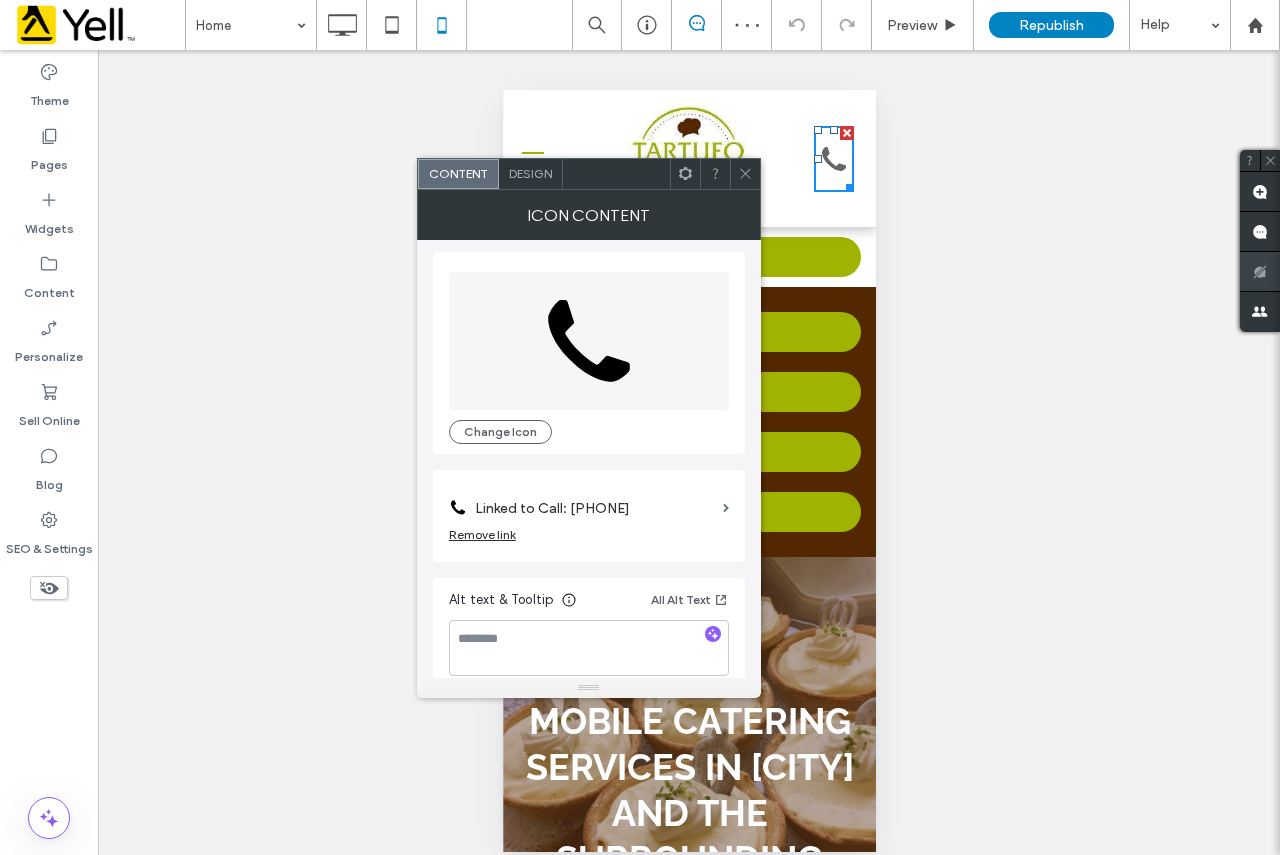 scroll, scrollTop: 0, scrollLeft: 0, axis: both 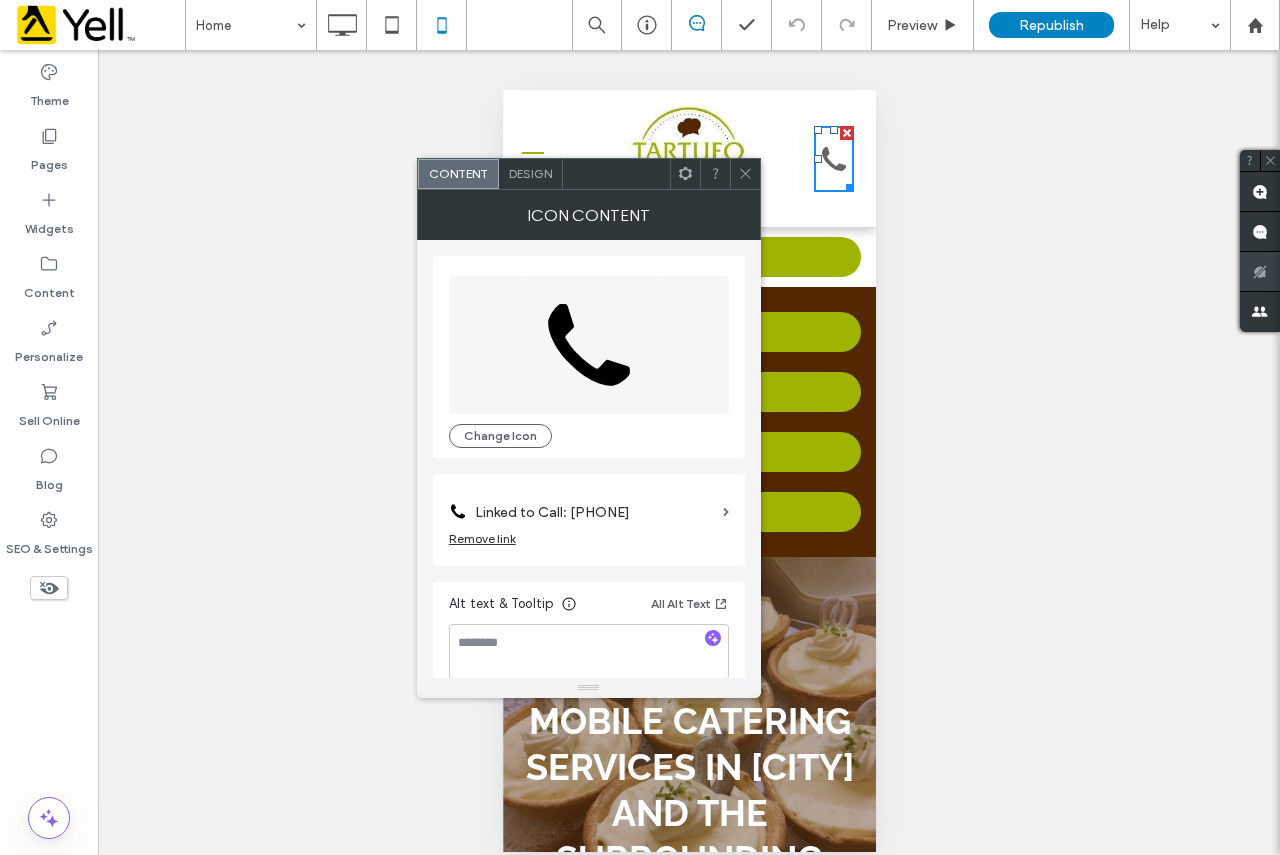 click 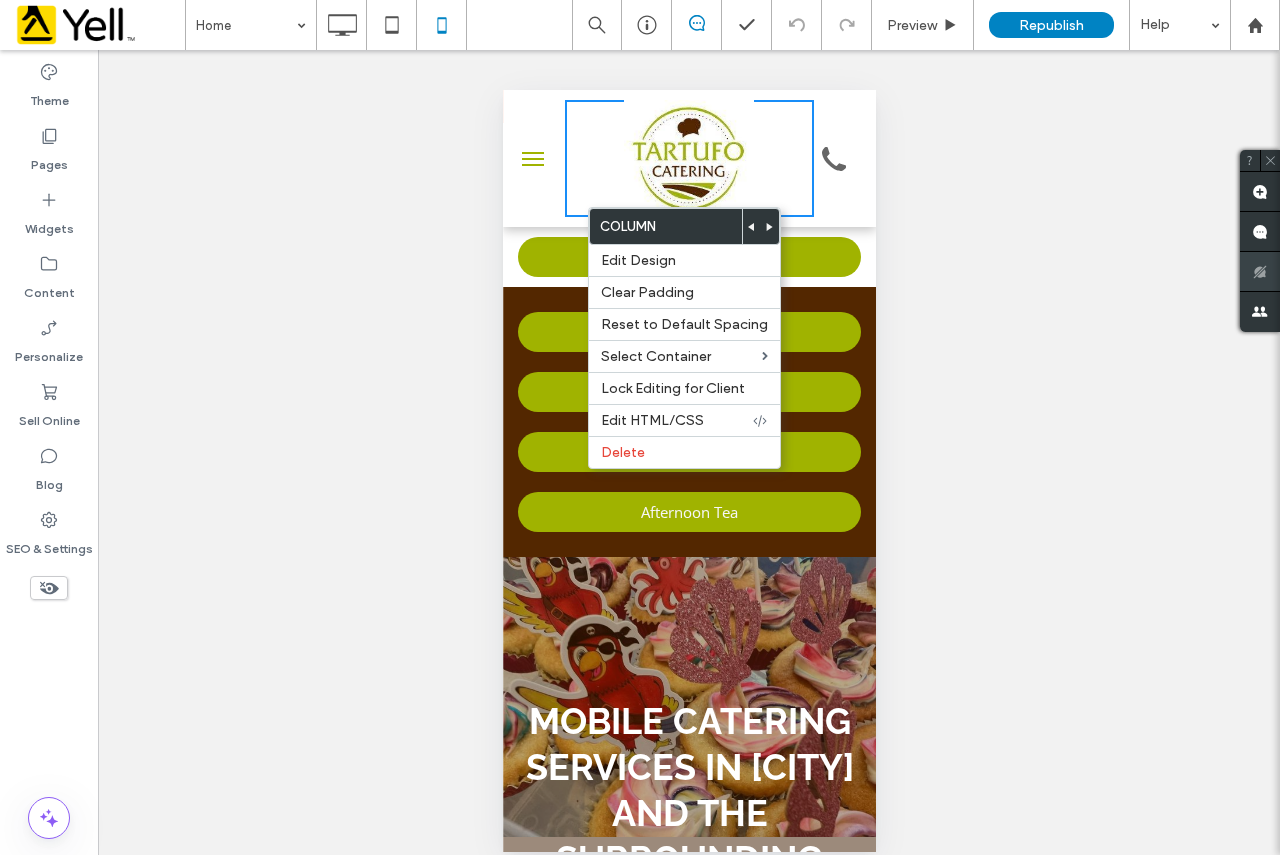 click at bounding box center (688, 158) 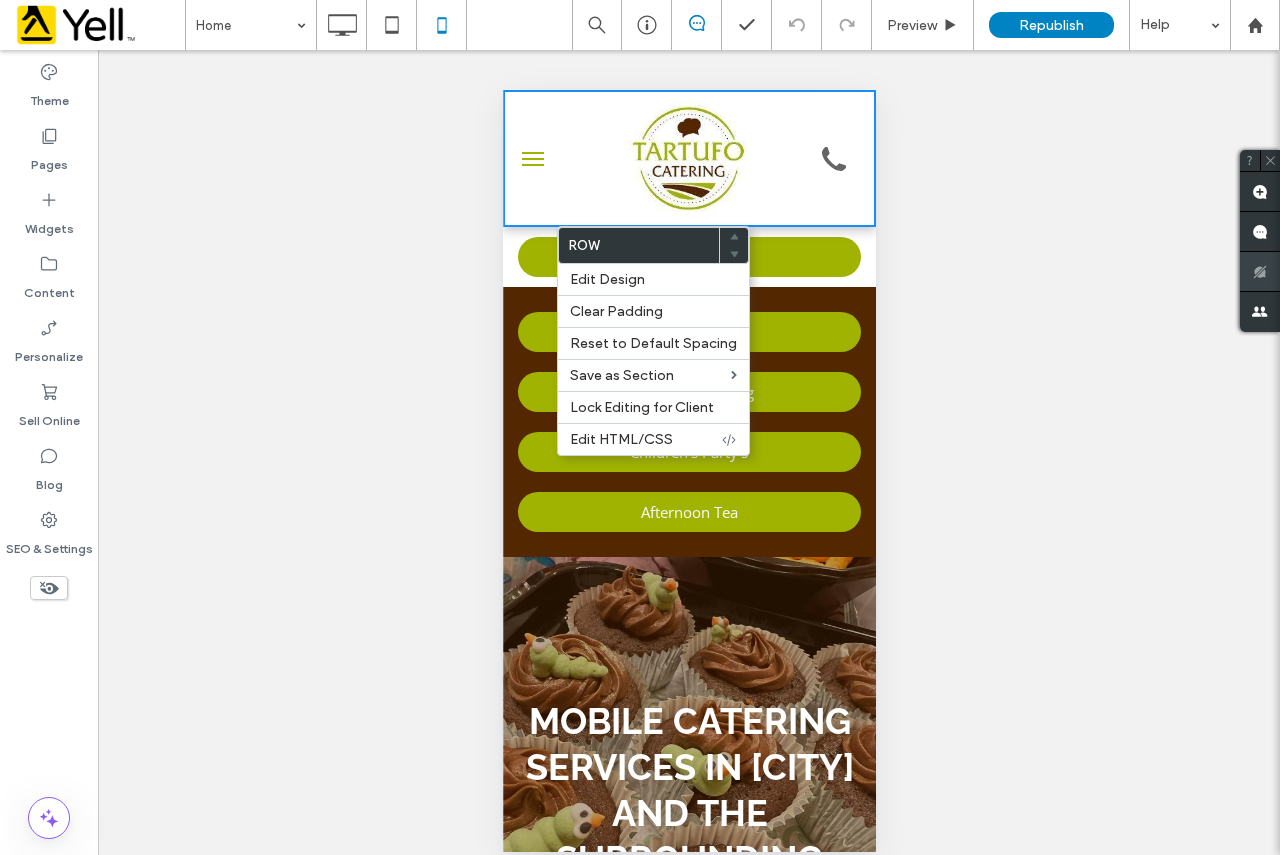 click at bounding box center (688, 158) 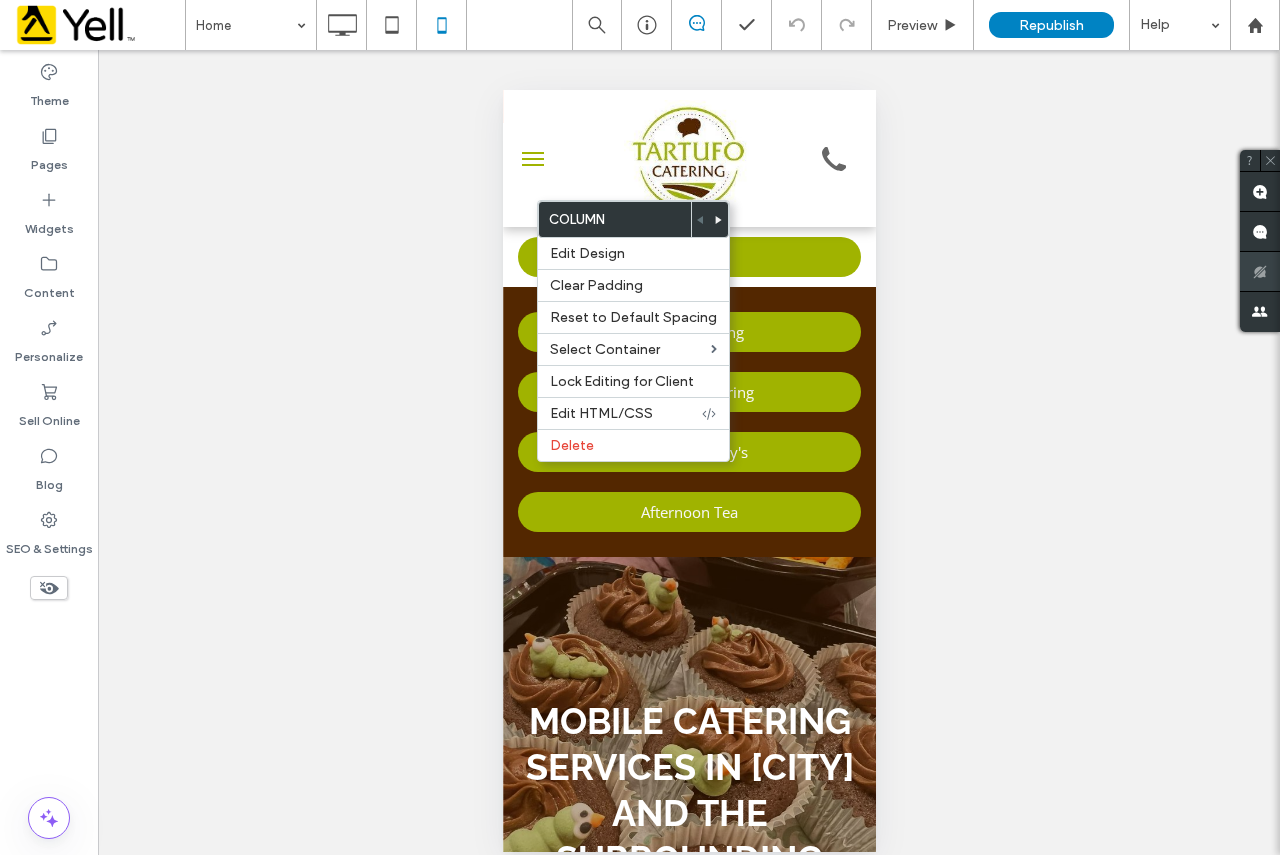 click at bounding box center (533, 158) 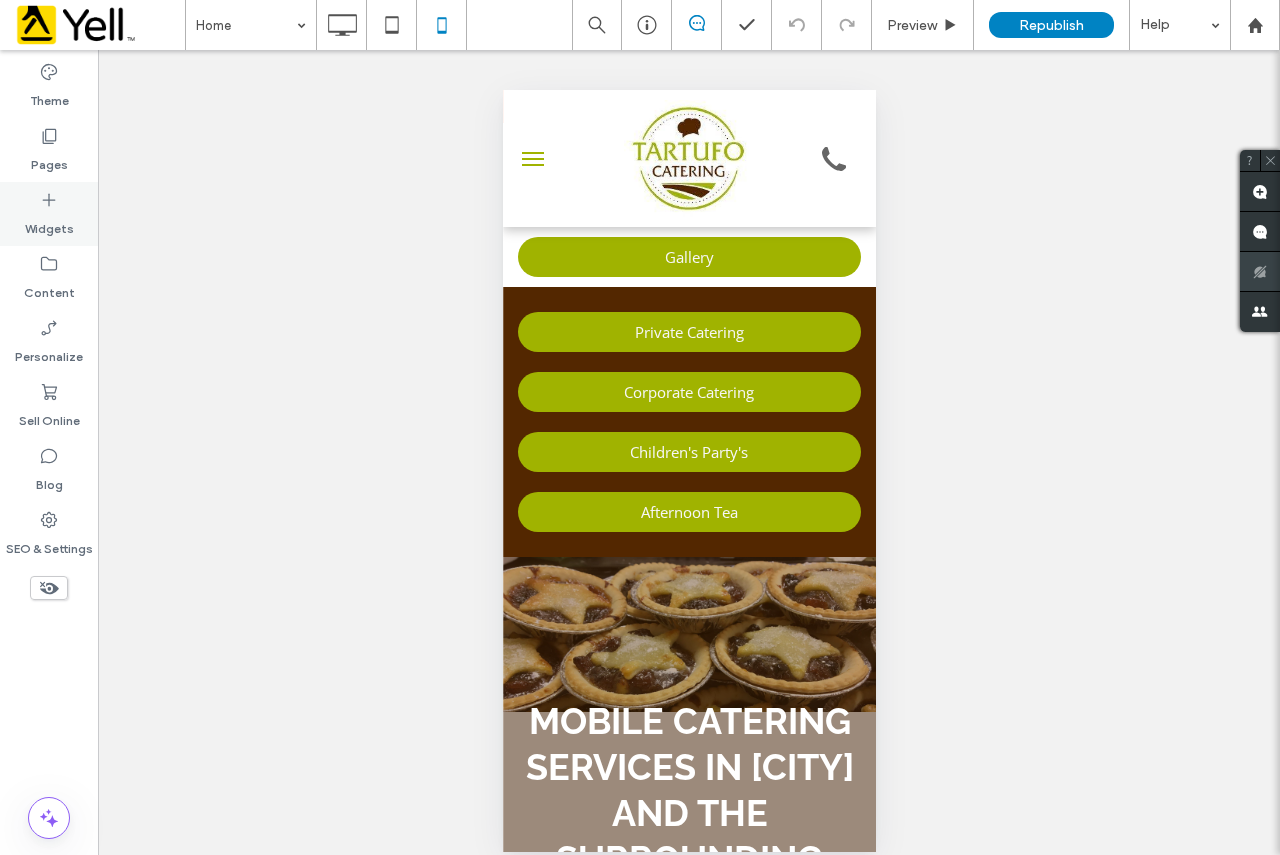 click on "Widgets" at bounding box center [49, 214] 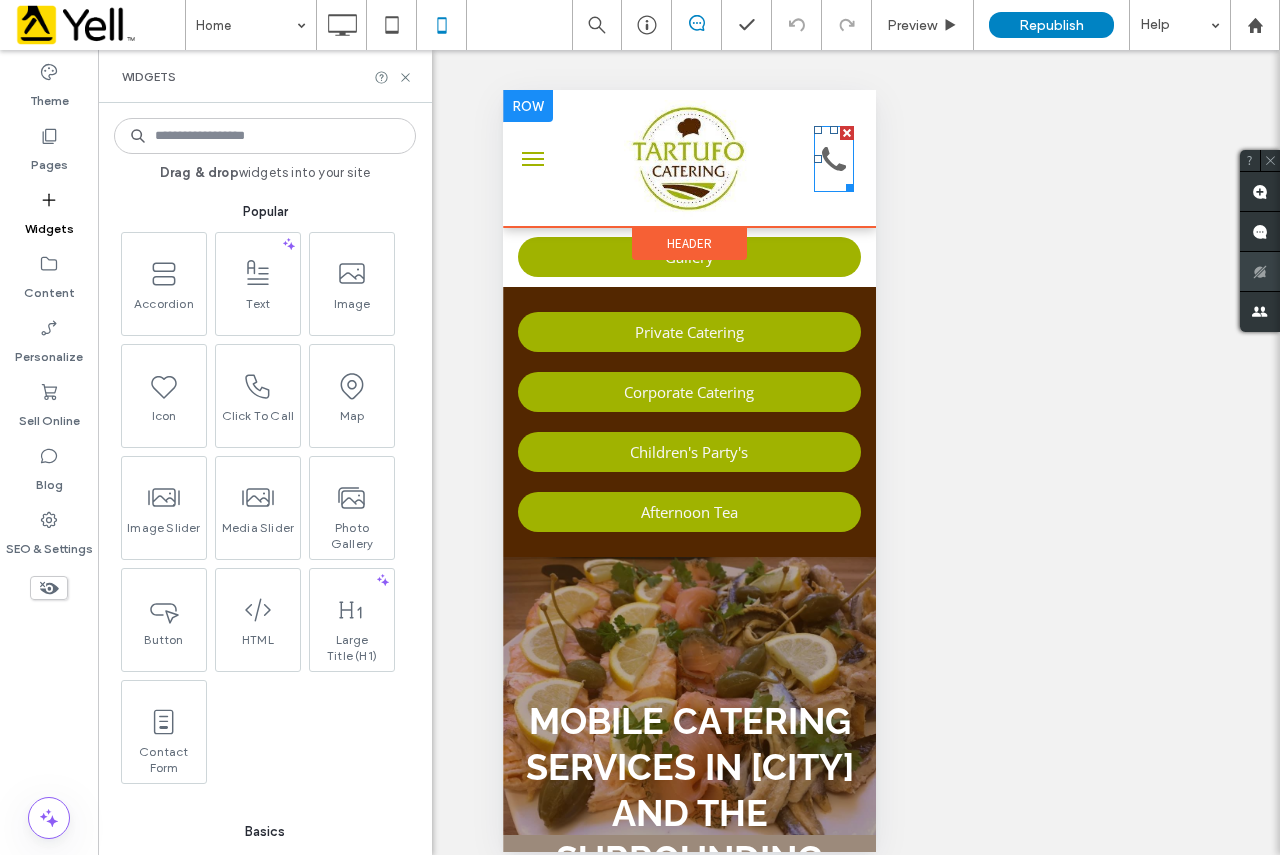 click at bounding box center (846, 133) 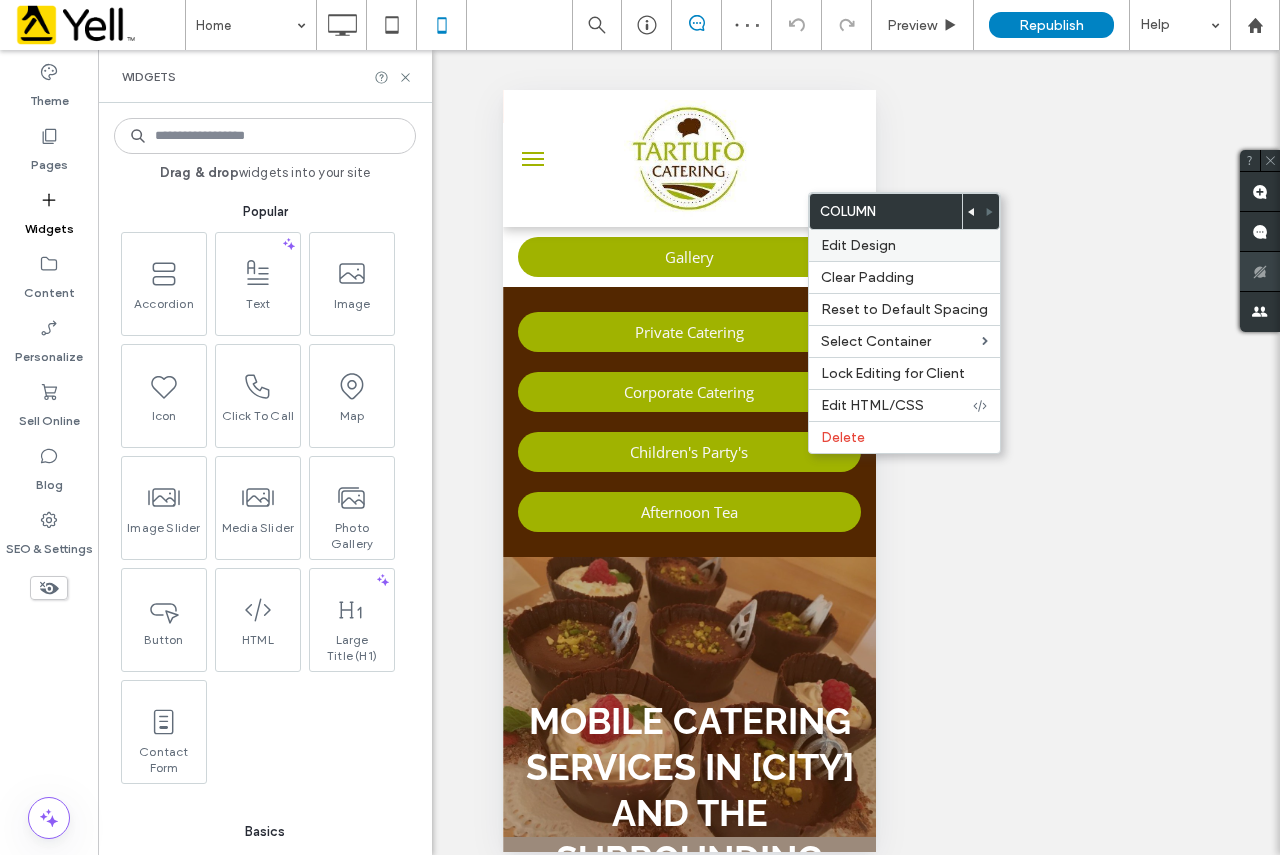 click on "Edit Design" at bounding box center [904, 245] 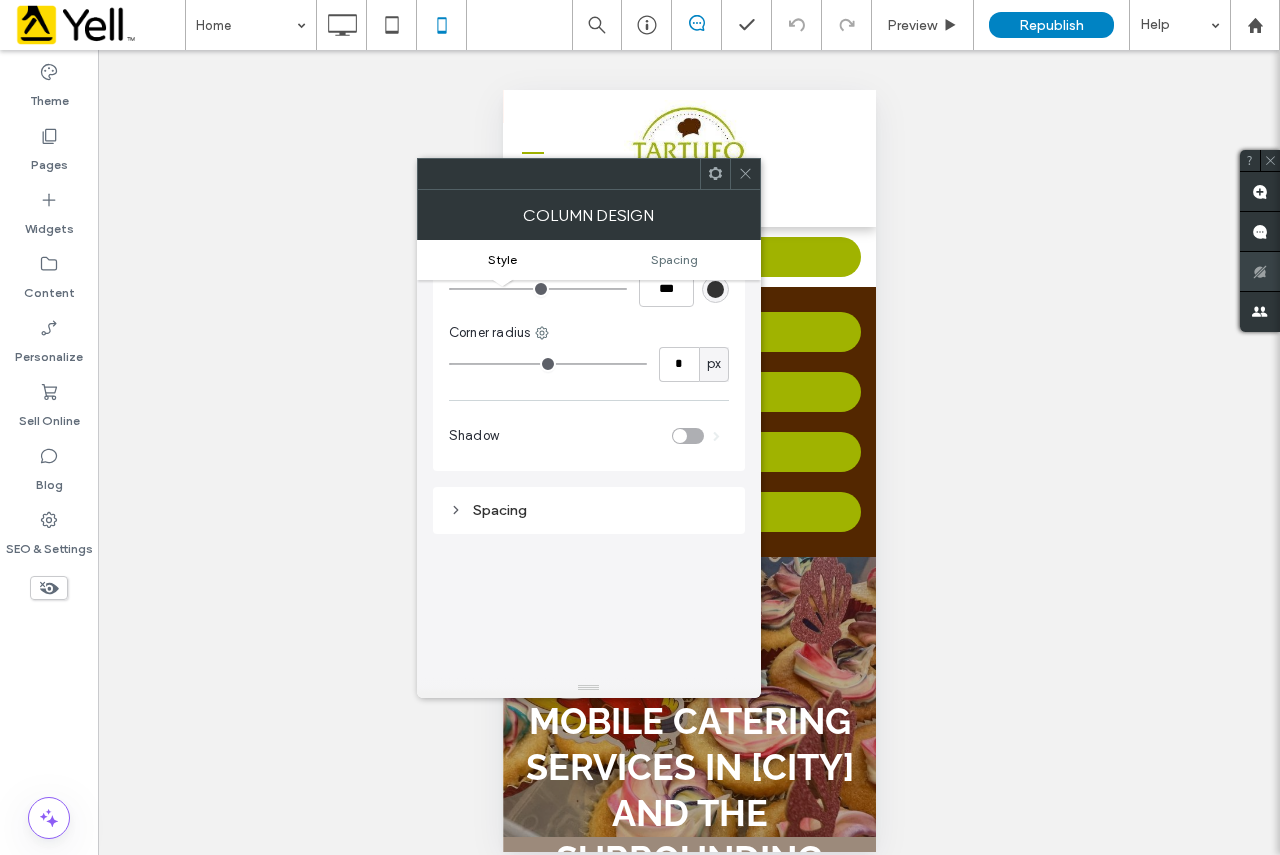 scroll, scrollTop: 0, scrollLeft: 0, axis: both 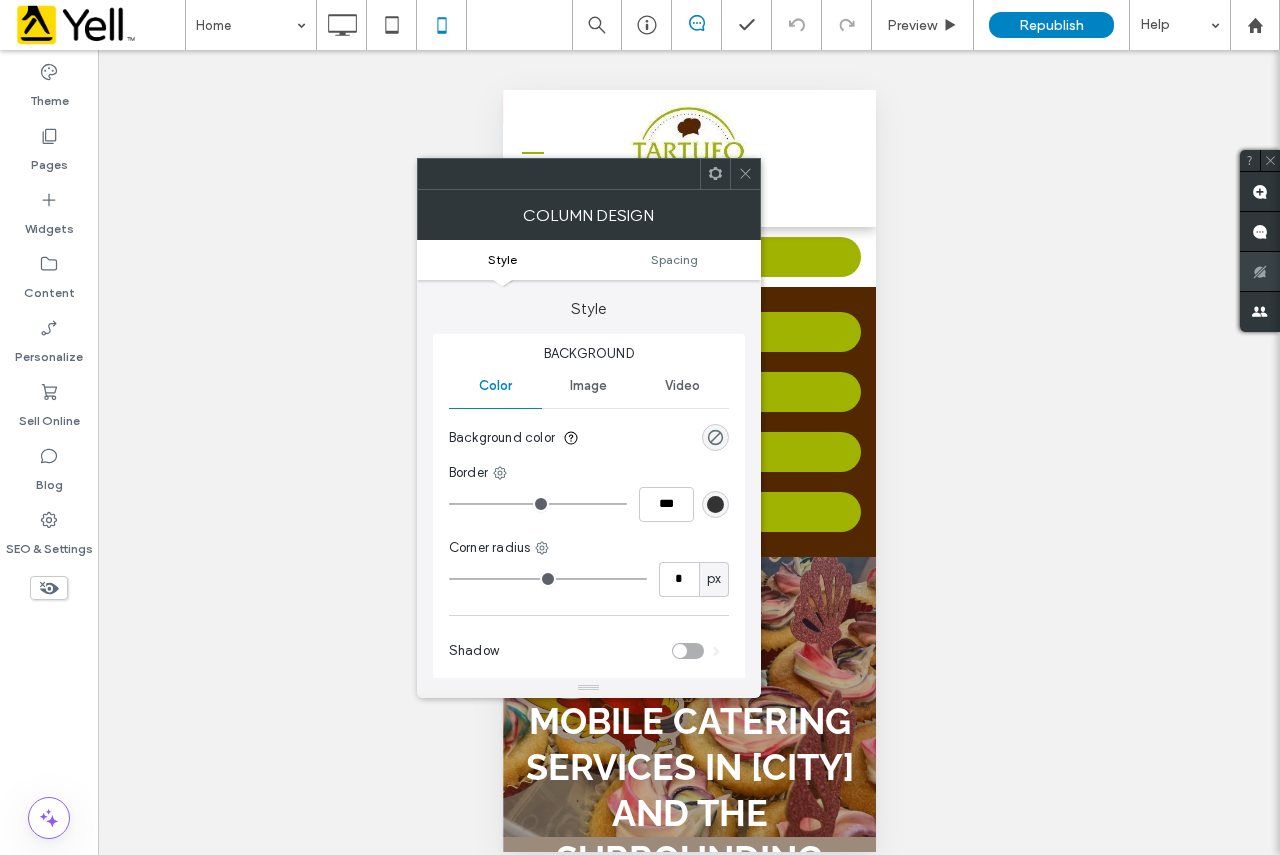 click at bounding box center [715, 174] 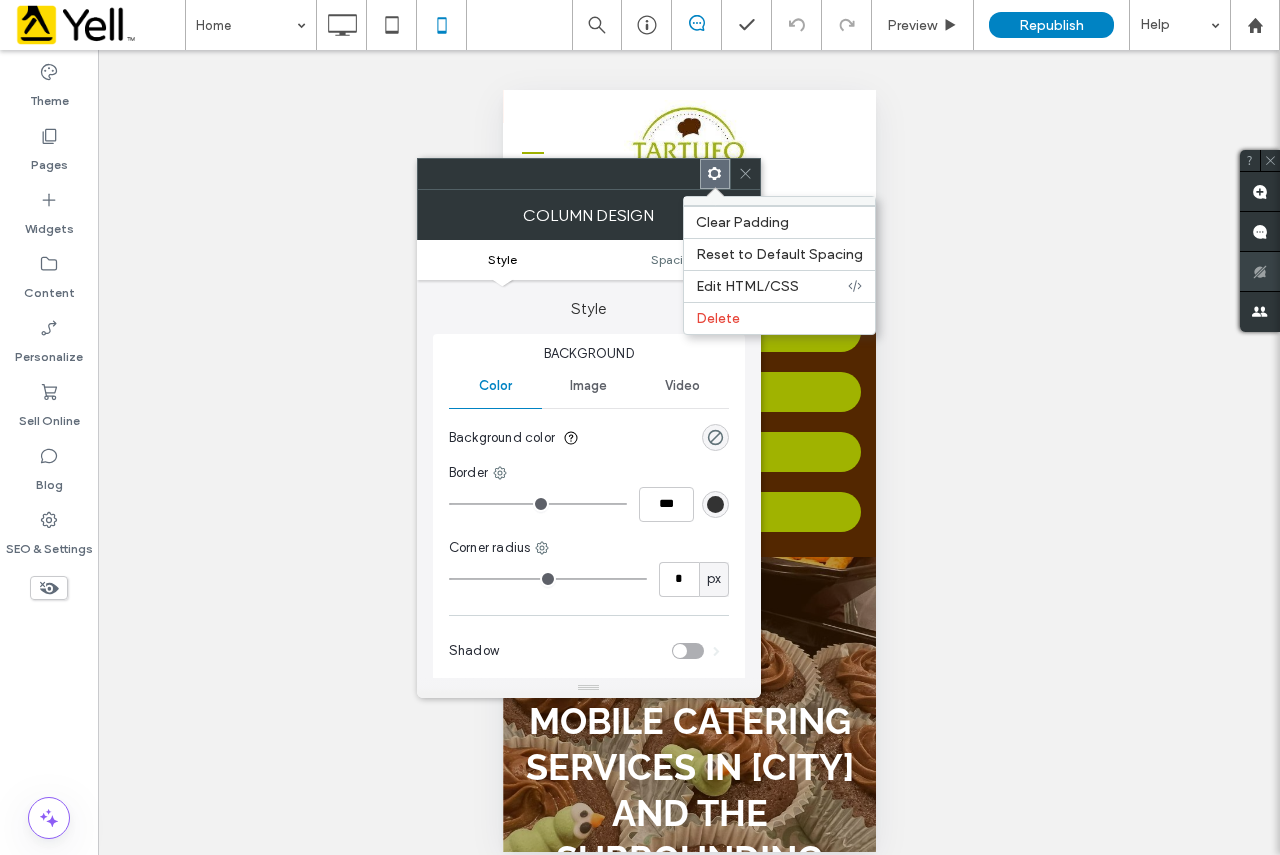 click 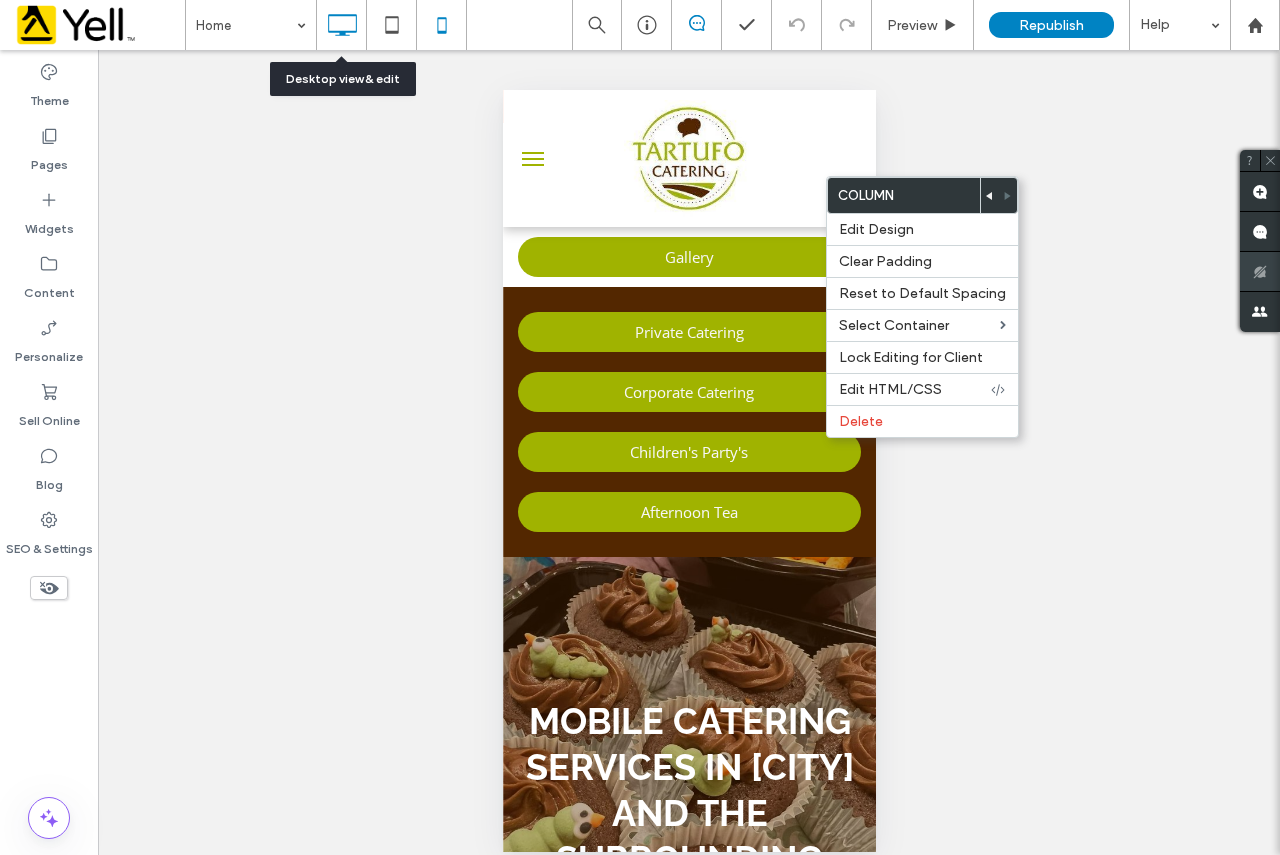 click 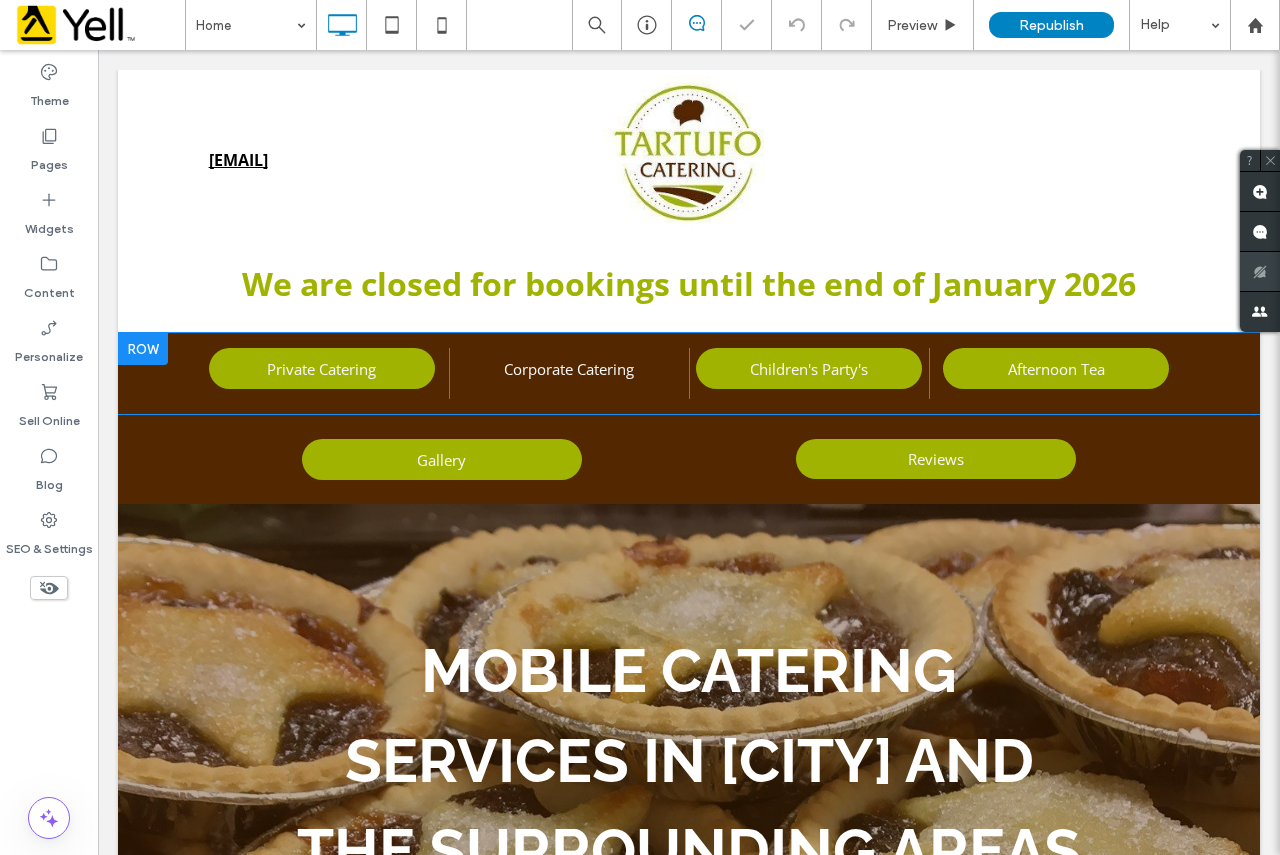 scroll, scrollTop: 0, scrollLeft: 0, axis: both 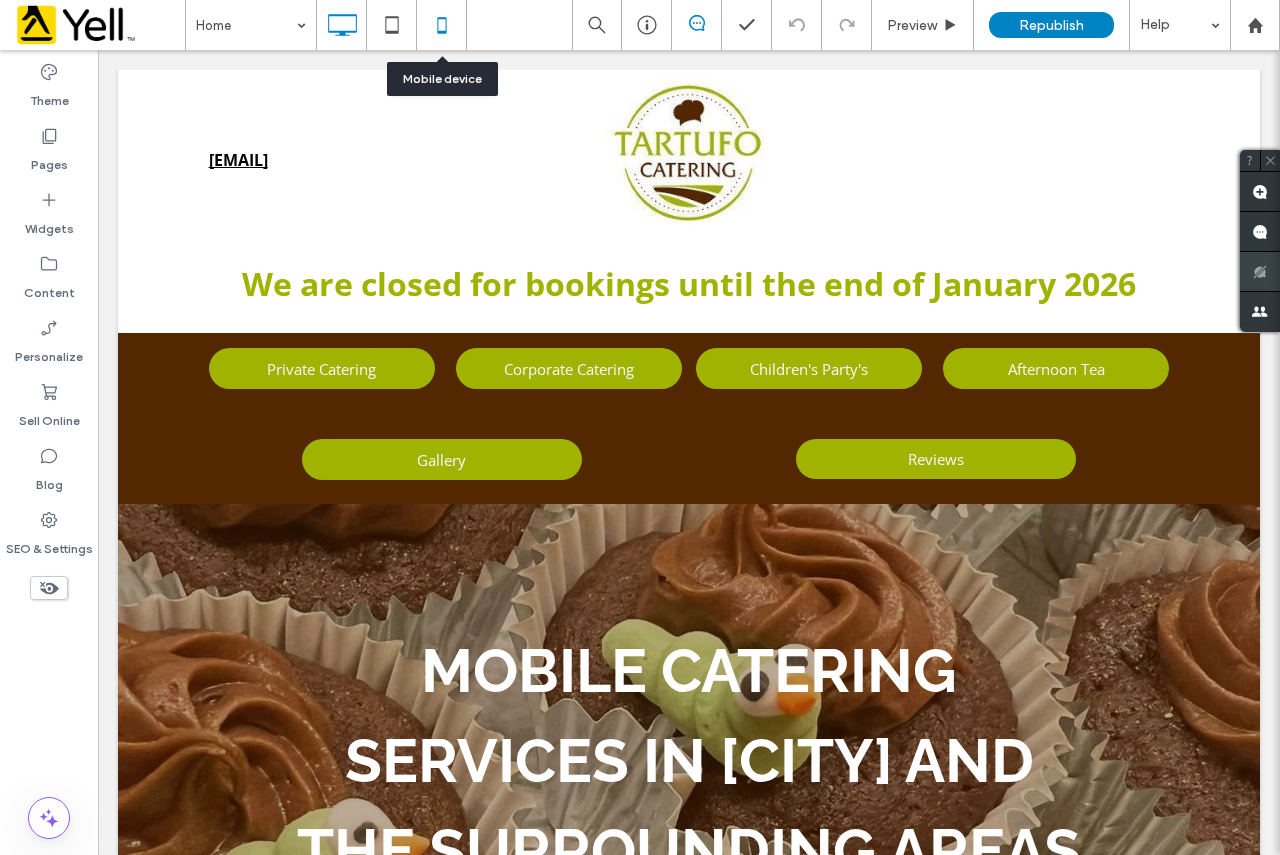 click 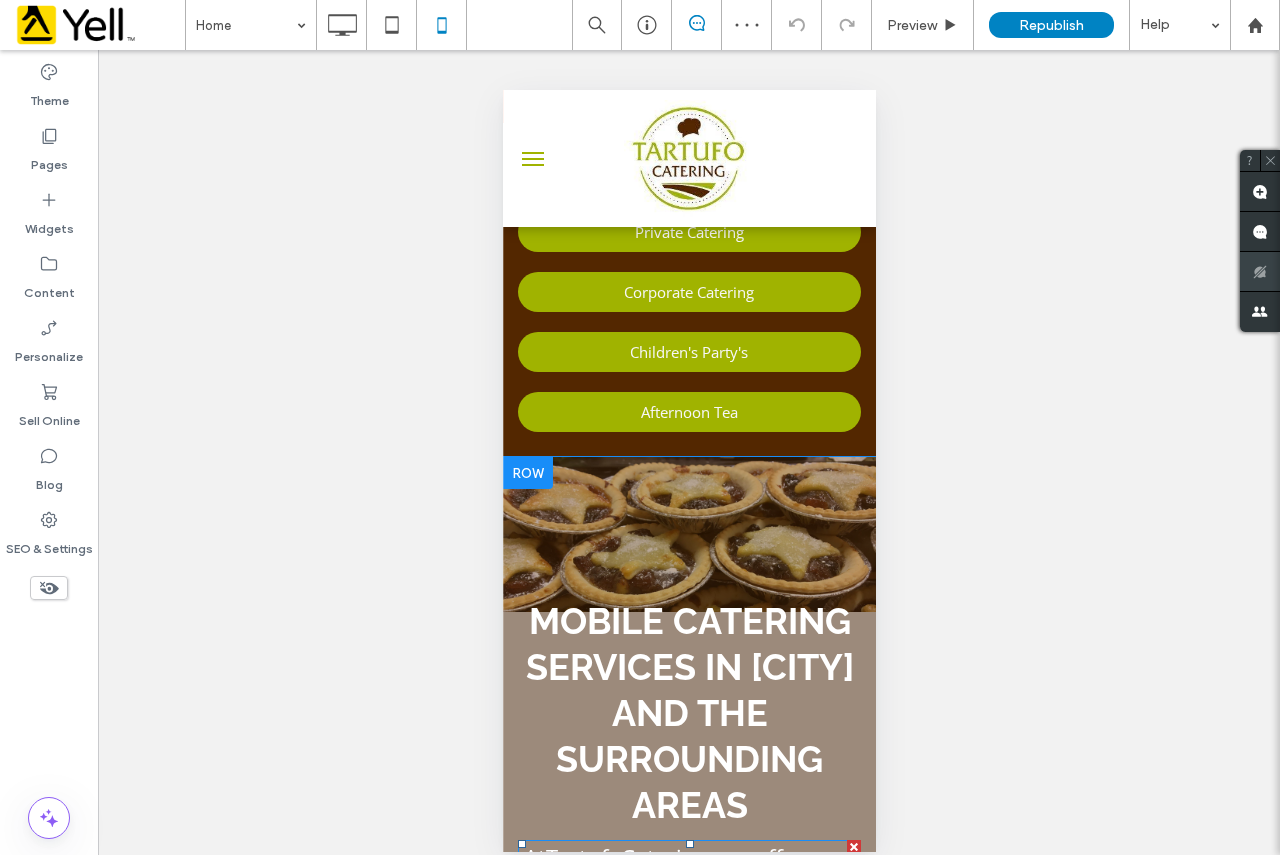 scroll, scrollTop: 0, scrollLeft: 0, axis: both 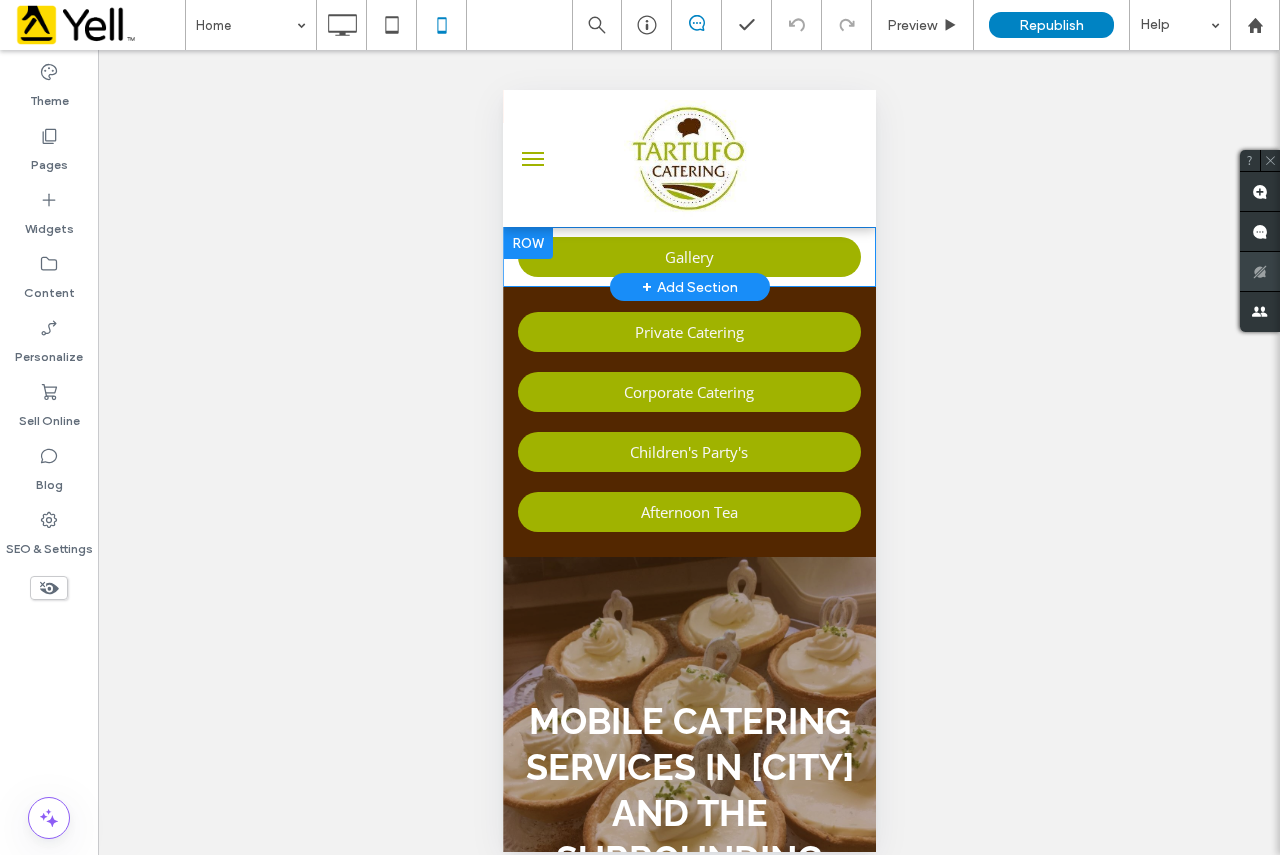 click on "+ Add Section" at bounding box center (689, 287) 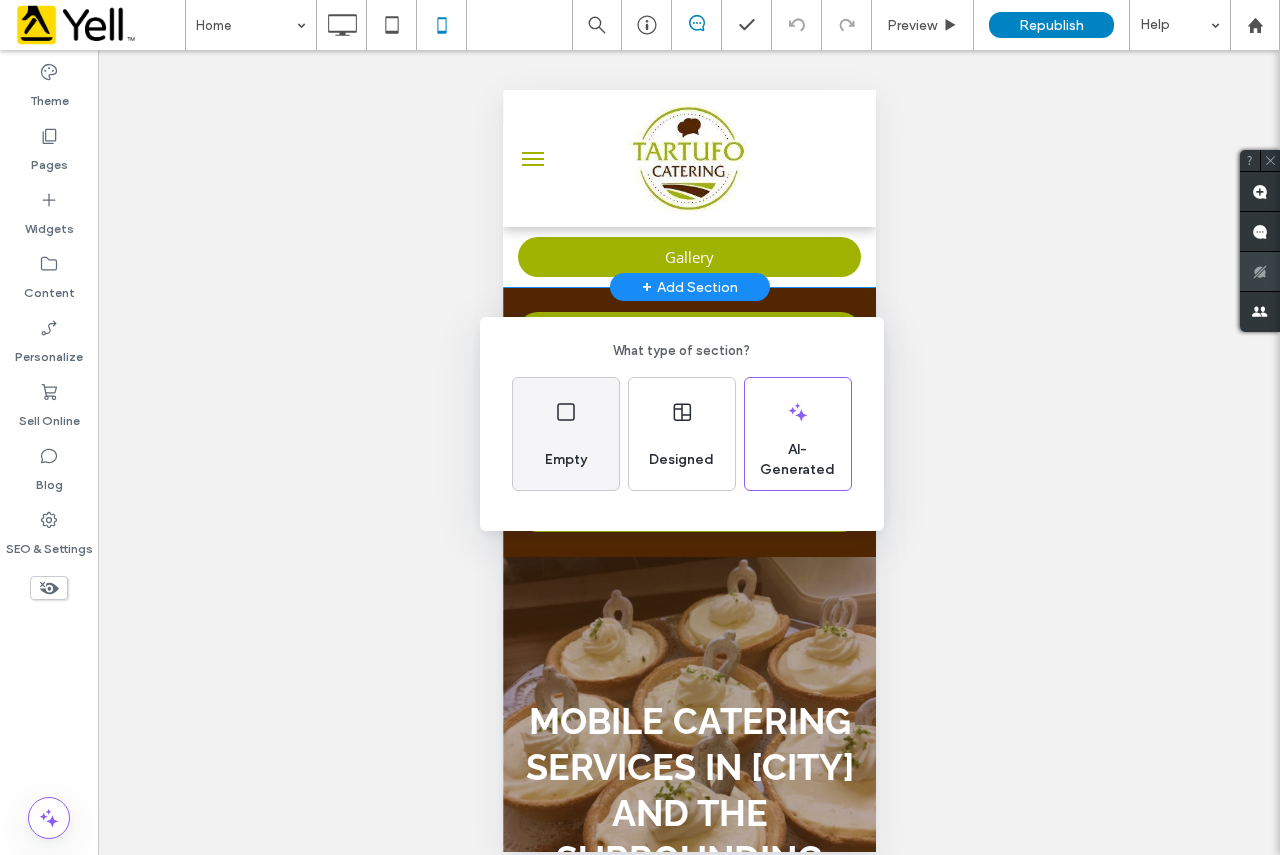 click on "Empty" at bounding box center (566, 460) 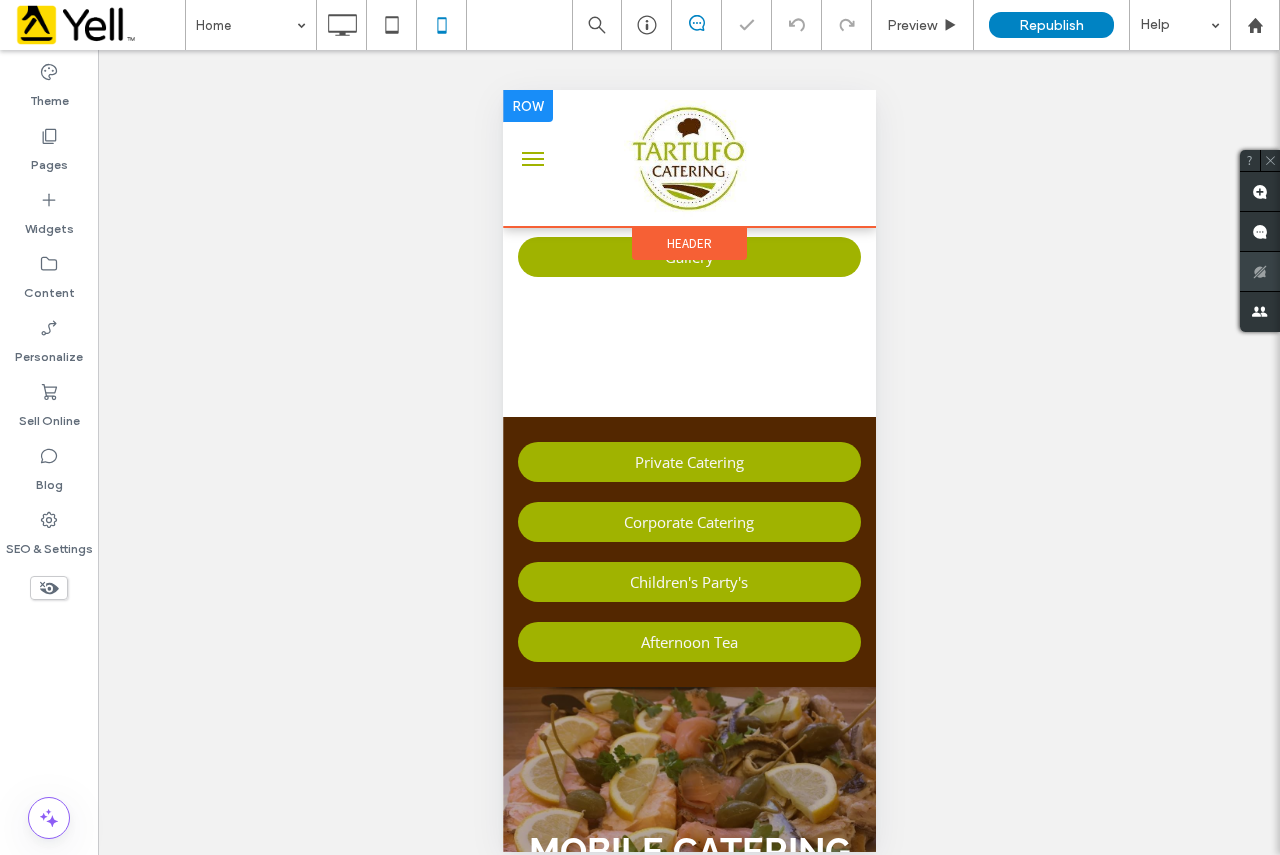 drag, startPoint x: 687, startPoint y: 352, endPoint x: 688, endPoint y: 220, distance: 132.00378 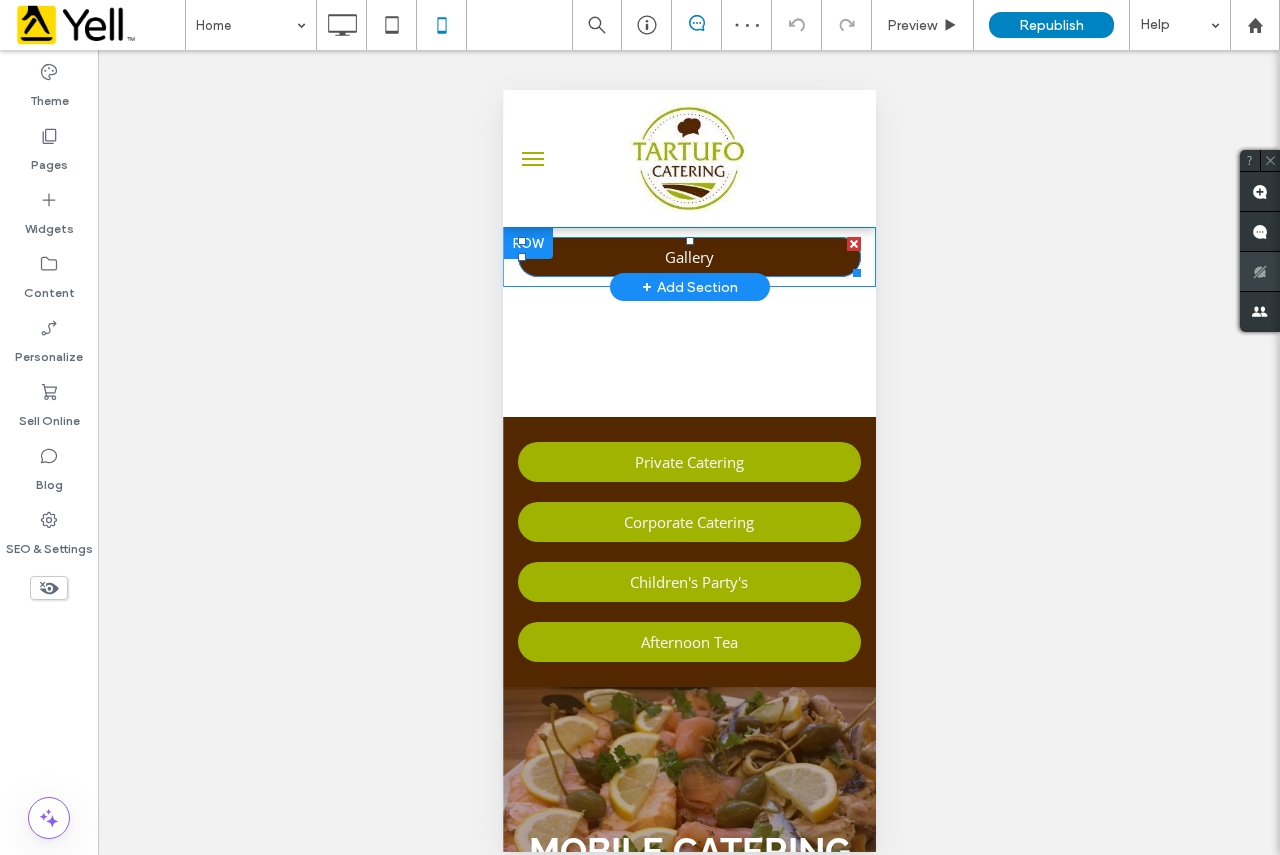 click on "Gallery" at bounding box center (688, 257) 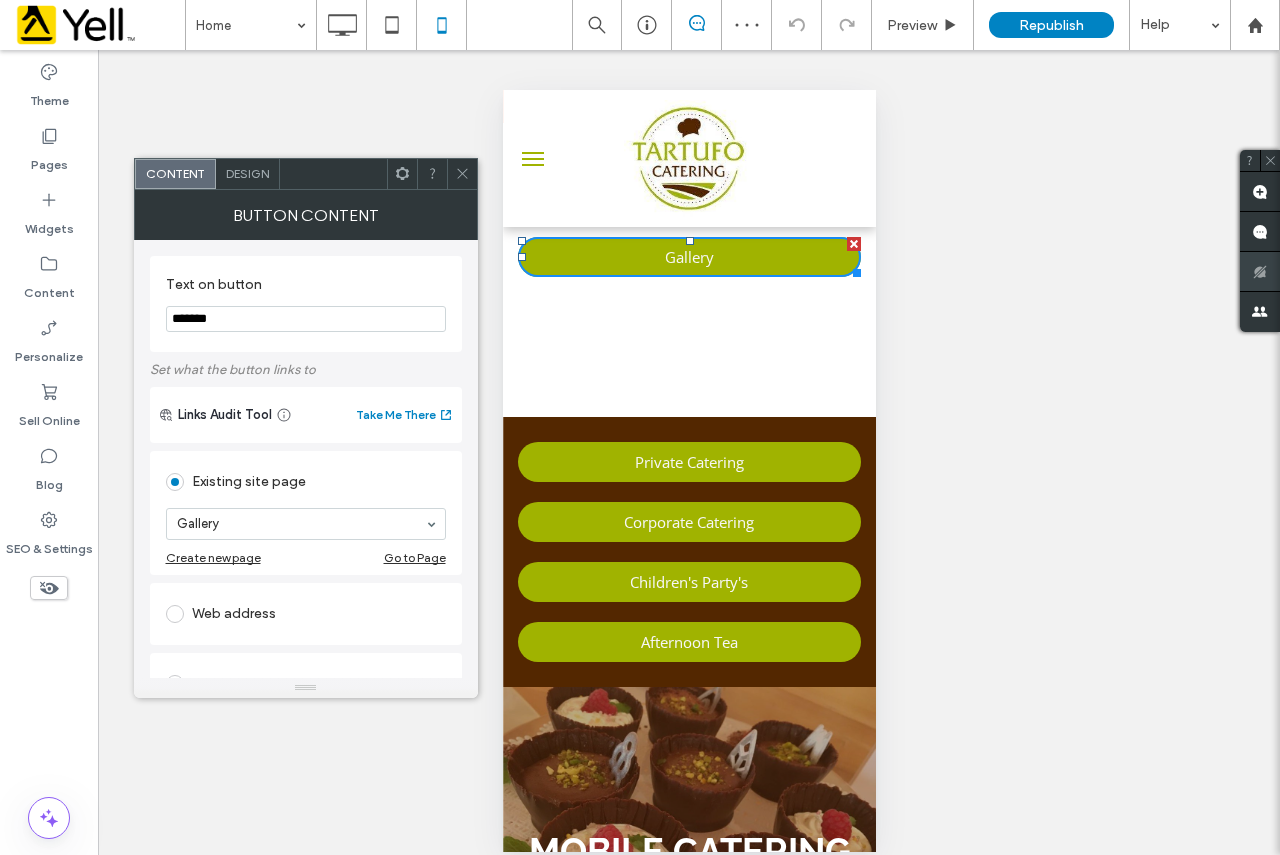 click on "Click To Paste     Click To Paste" at bounding box center (688, 352) 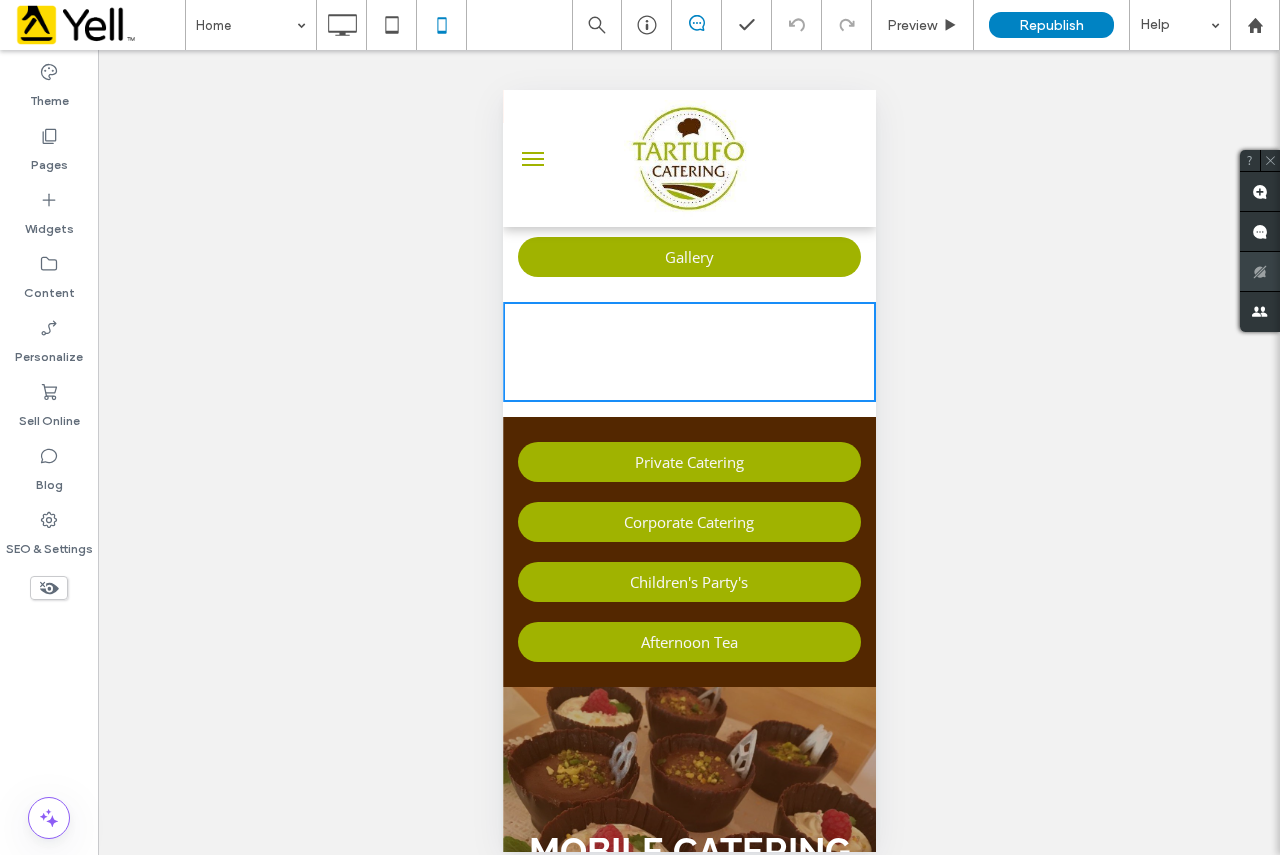 click on "Click To Paste     Click To Paste" at bounding box center (688, 352) 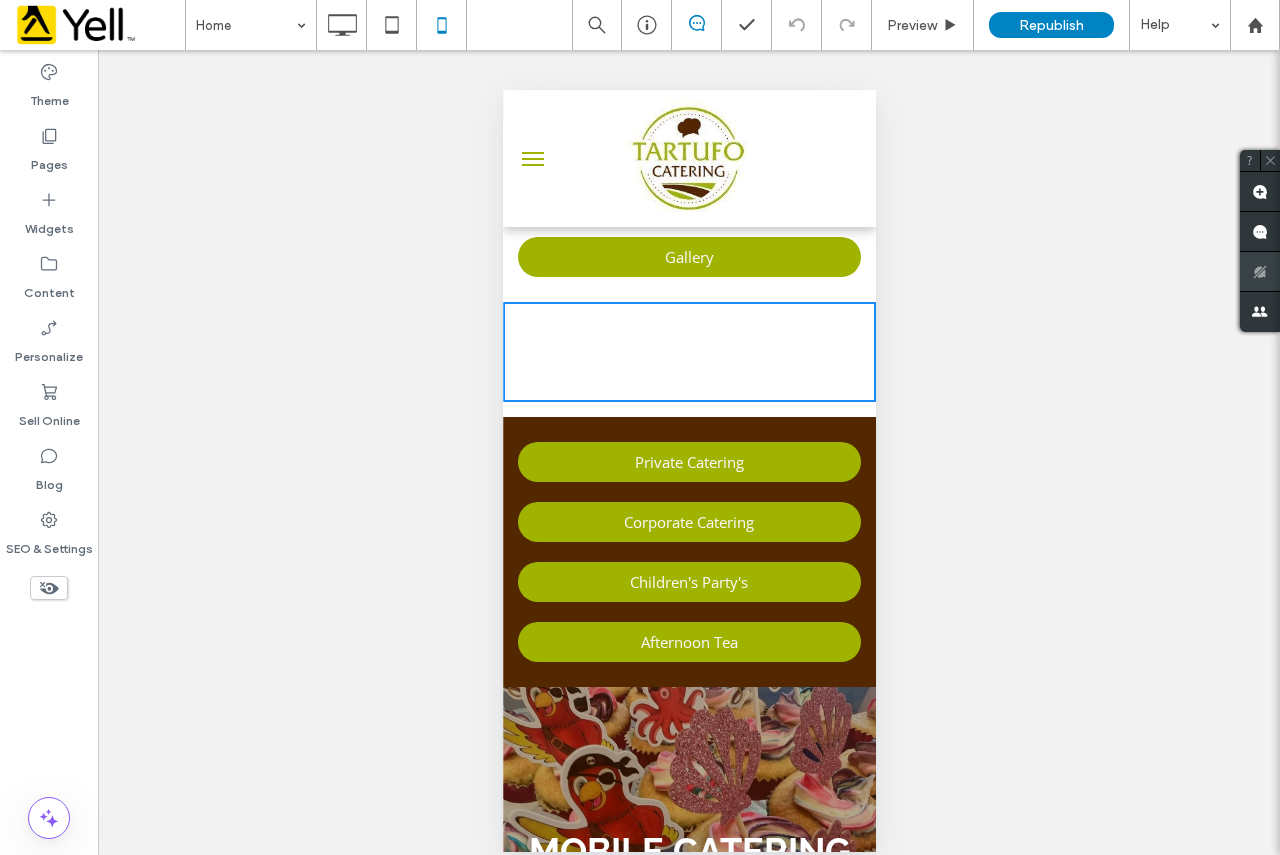 drag, startPoint x: 821, startPoint y: 310, endPoint x: 853, endPoint y: 321, distance: 33.83785 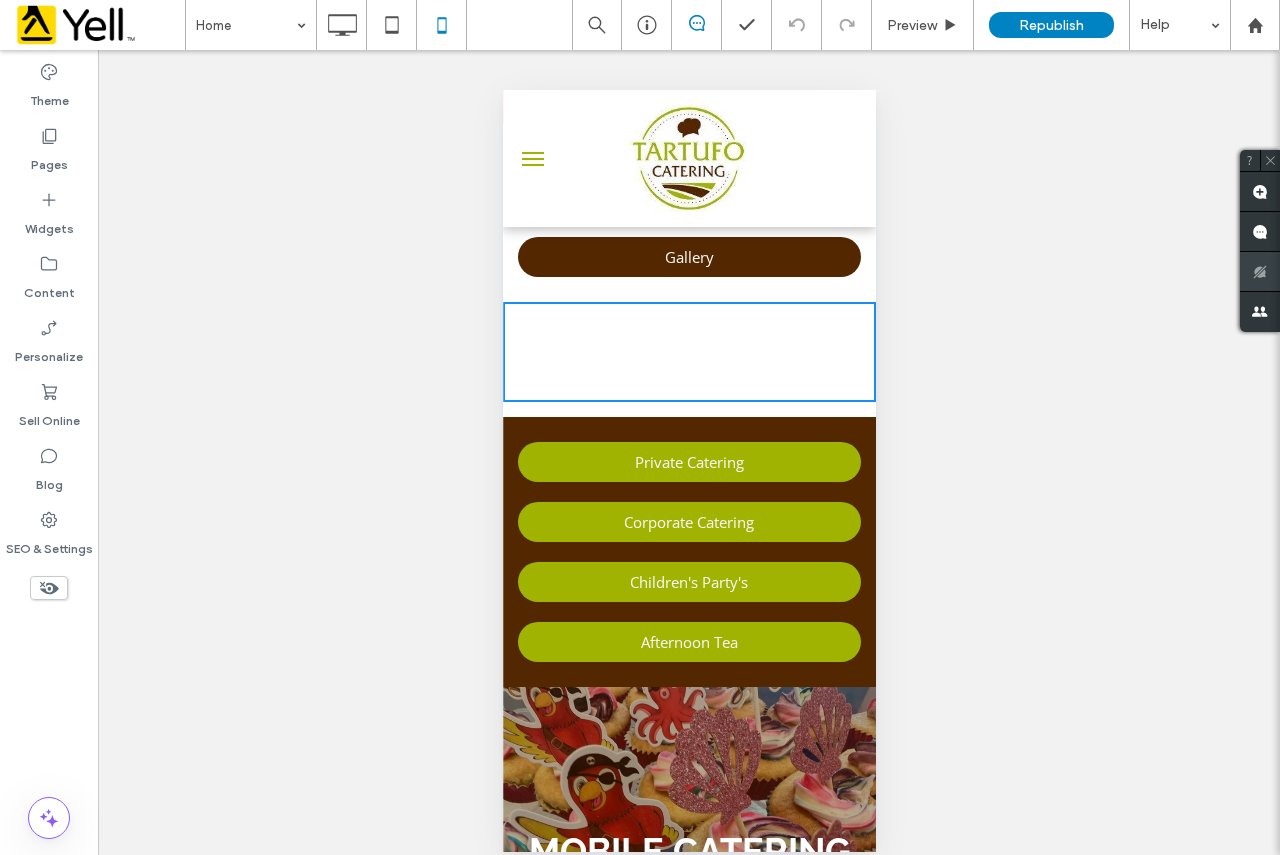 drag, startPoint x: 828, startPoint y: 320, endPoint x: 821, endPoint y: 270, distance: 50.48762 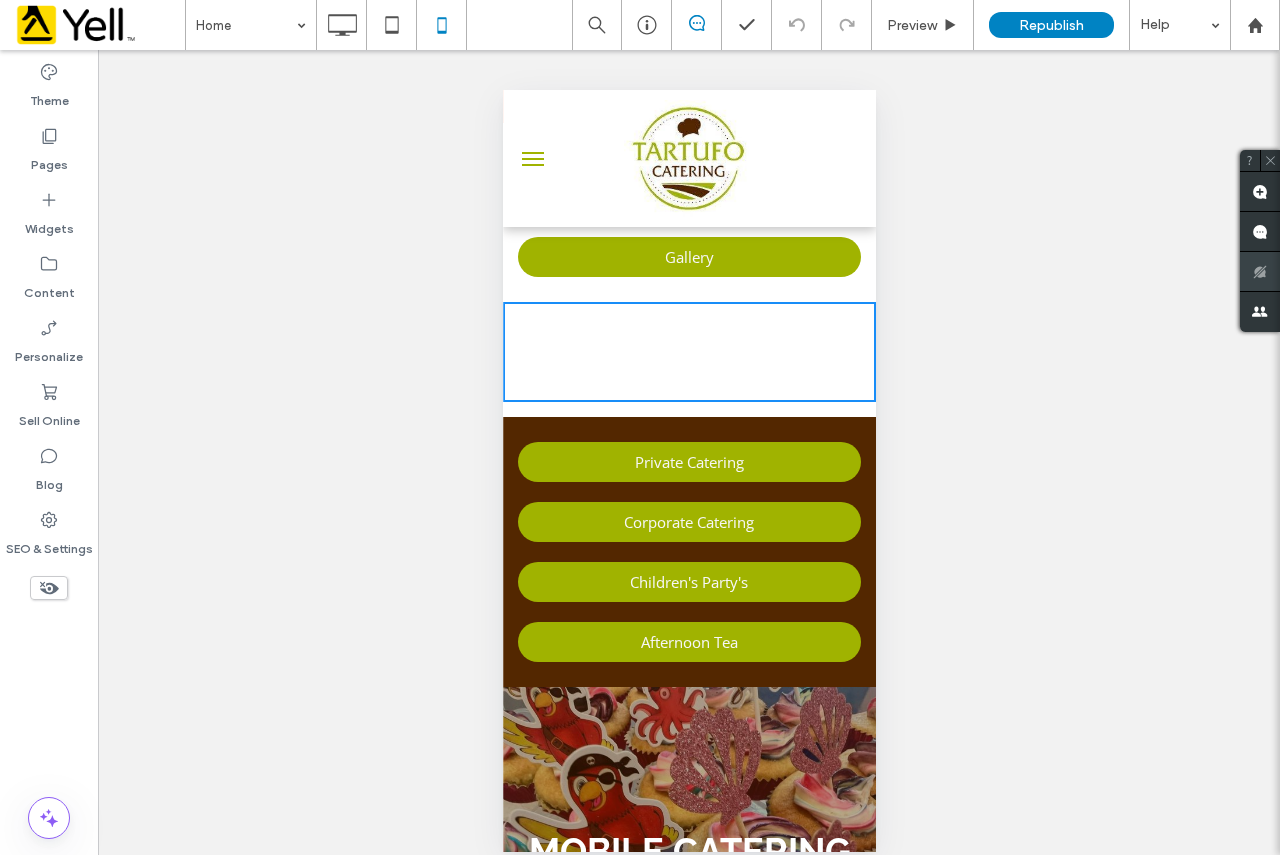 click at bounding box center [688, 158] 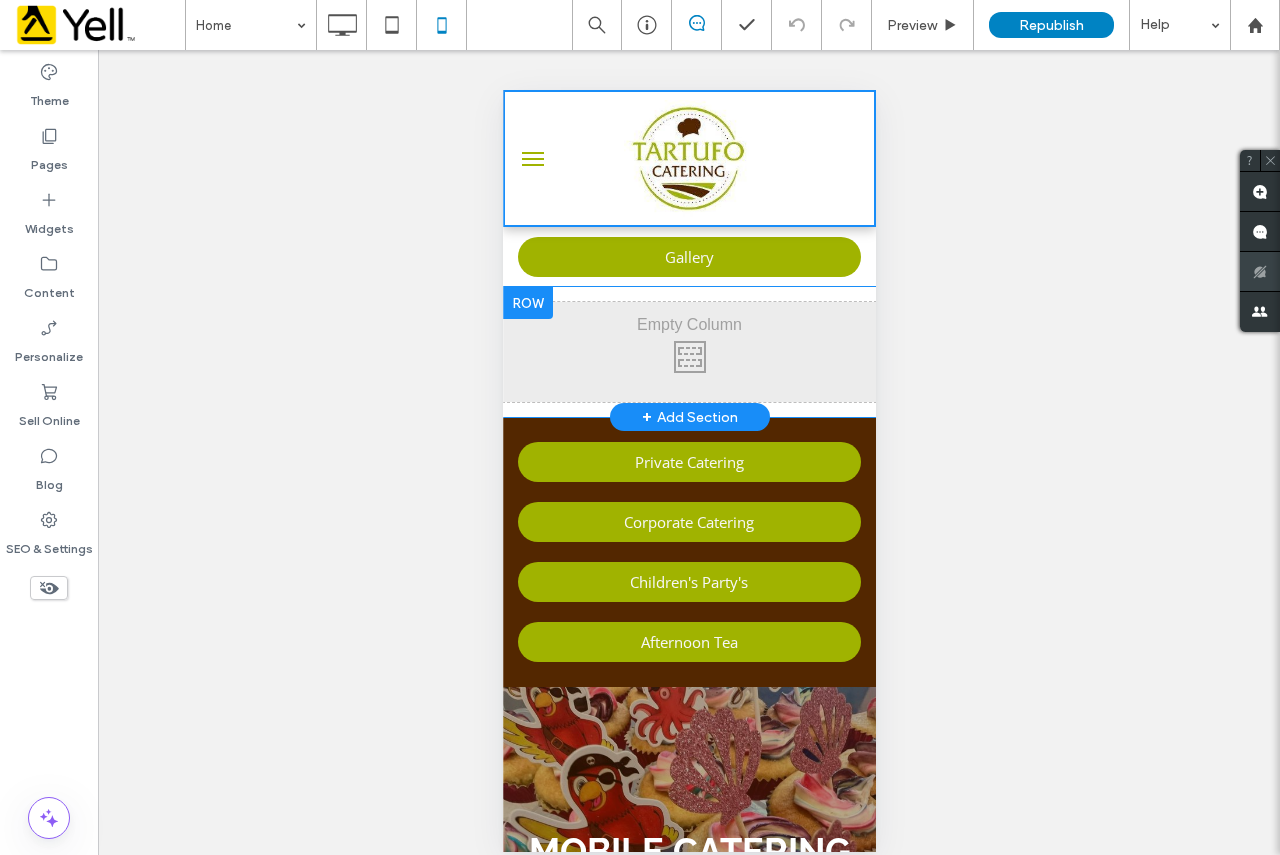 drag, startPoint x: 734, startPoint y: 365, endPoint x: 711, endPoint y: 296, distance: 72.73238 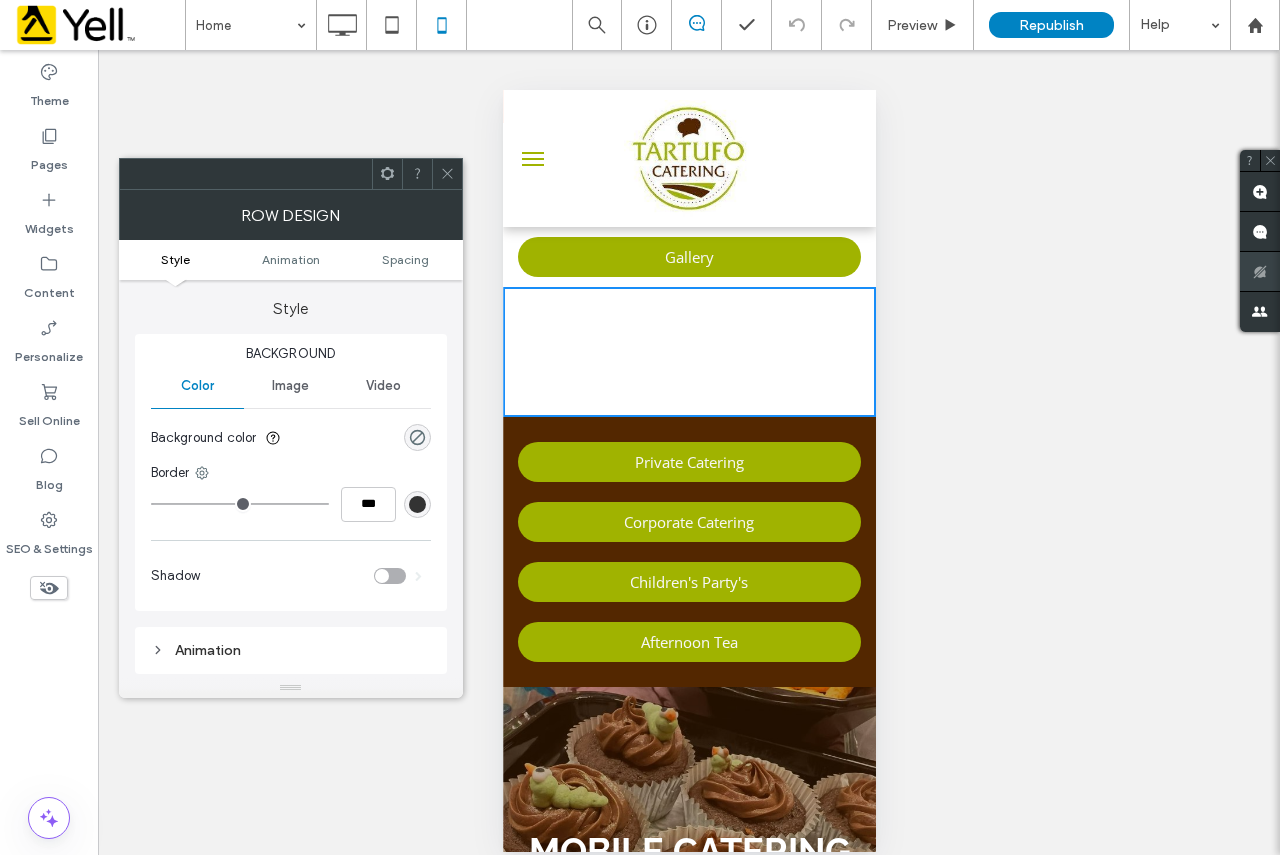 click at bounding box center [447, 174] 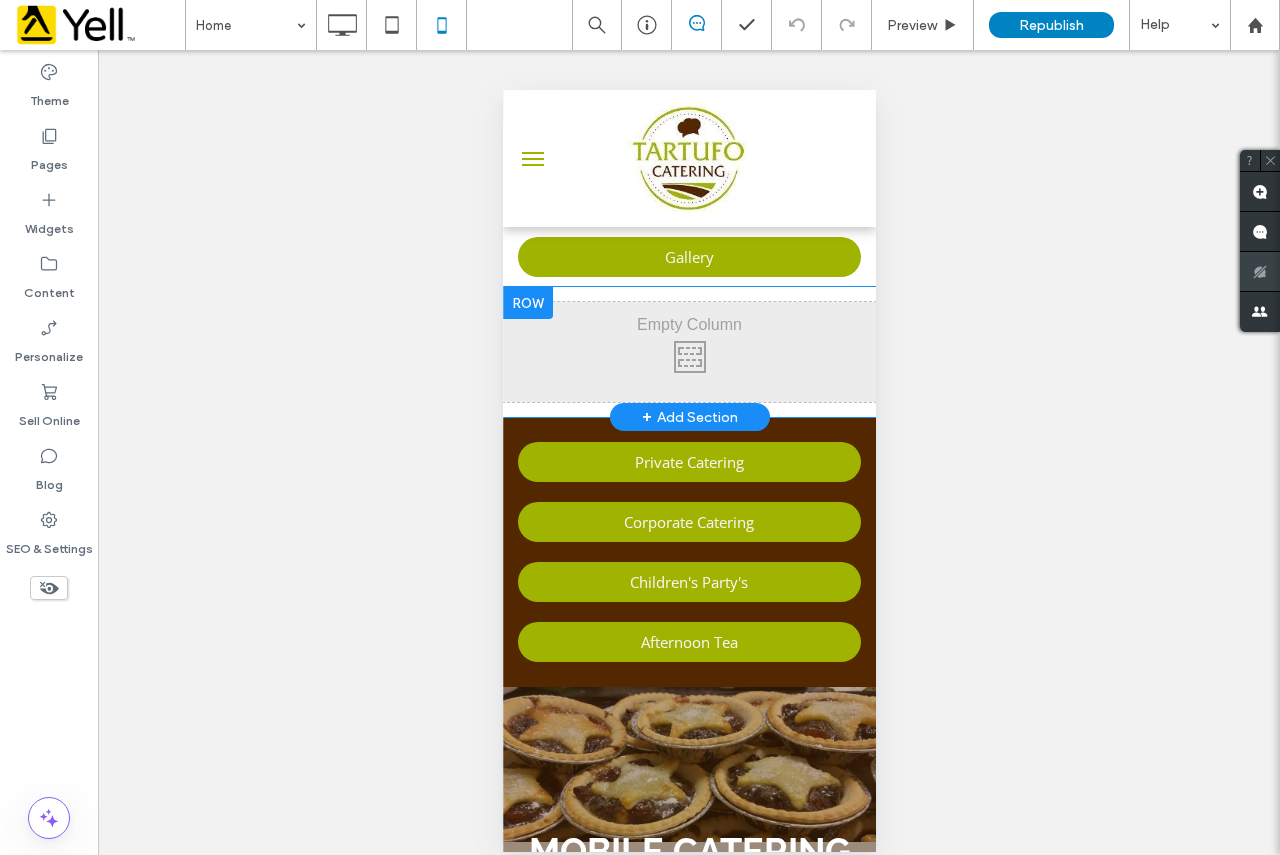click on "Click To Paste     Click To Paste" at bounding box center [688, 352] 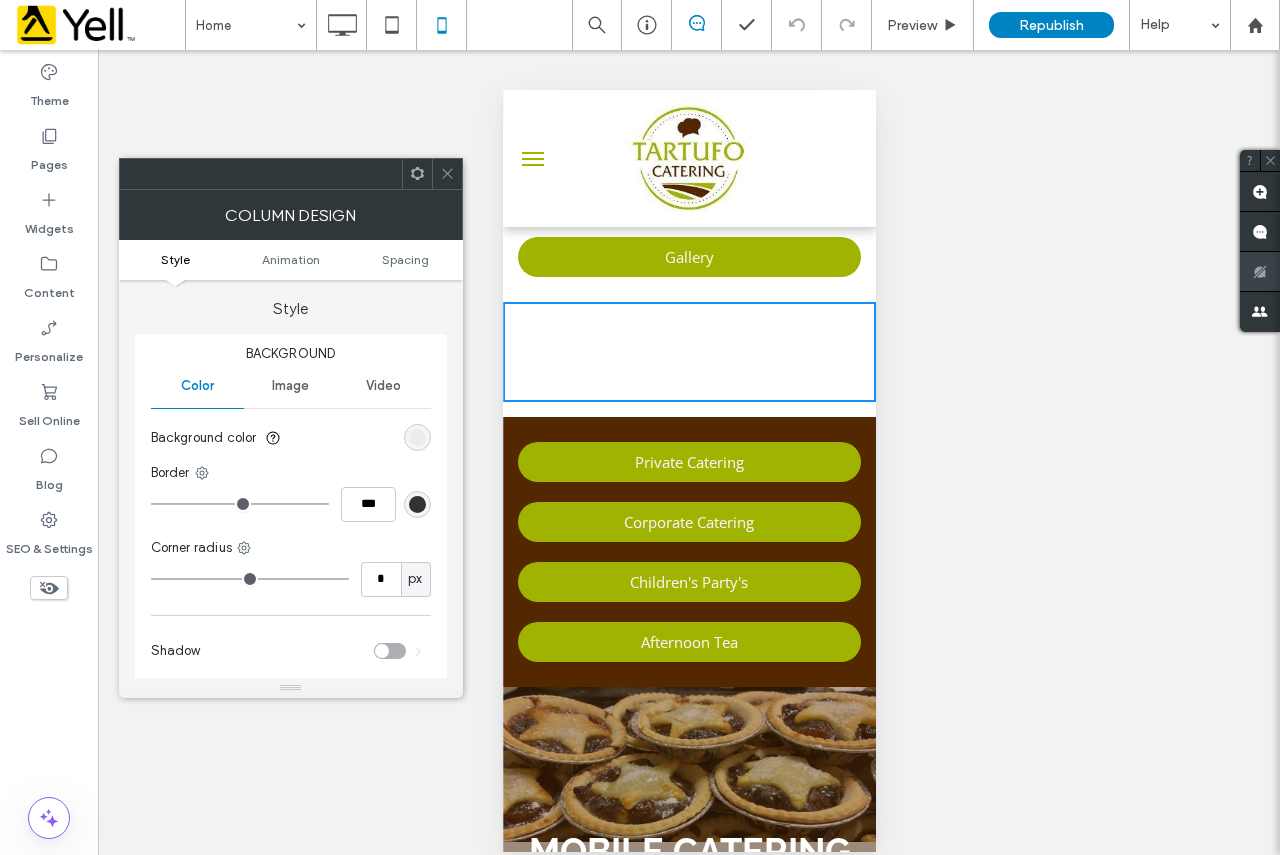 click on "Click To Paste     Click To Paste" at bounding box center (688, 352) 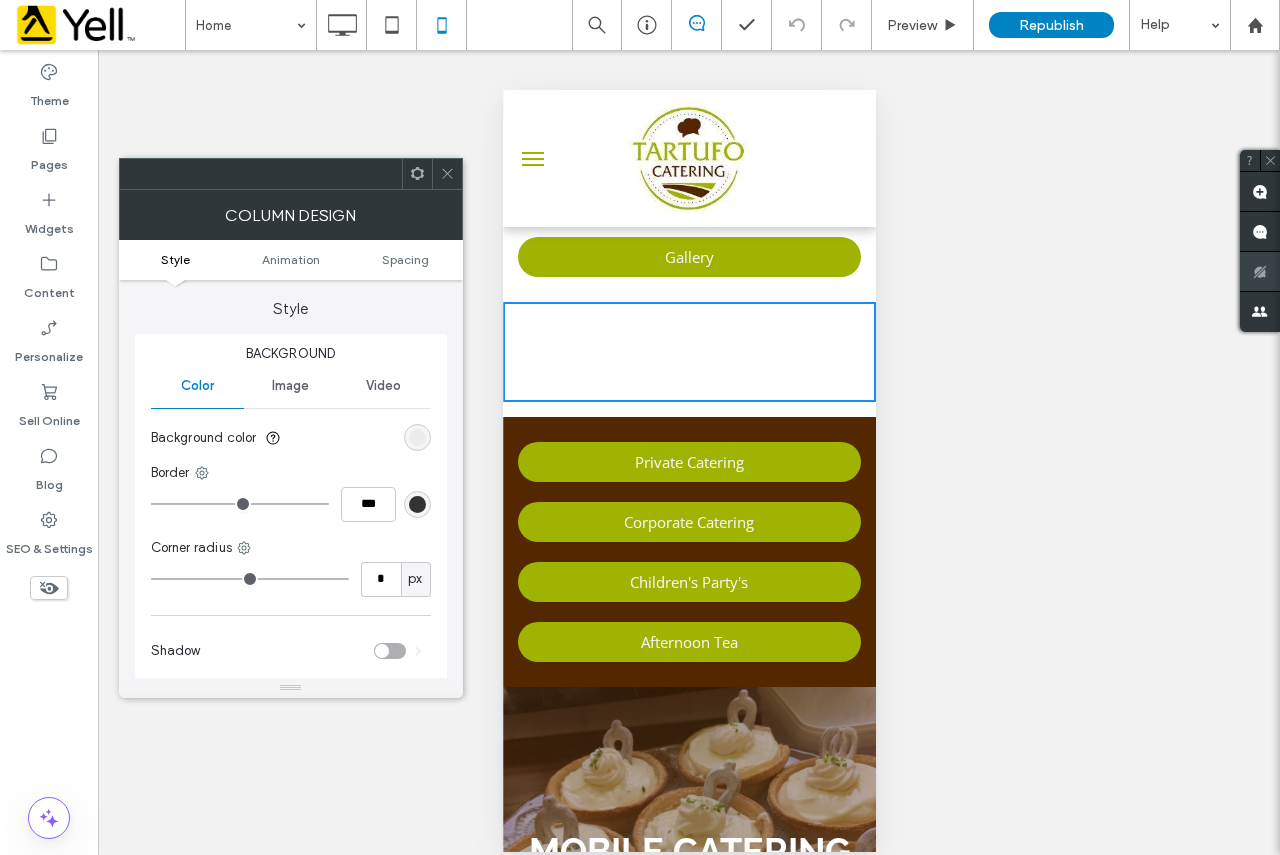 click on "Click To Paste     Click To Paste" at bounding box center (688, 352) 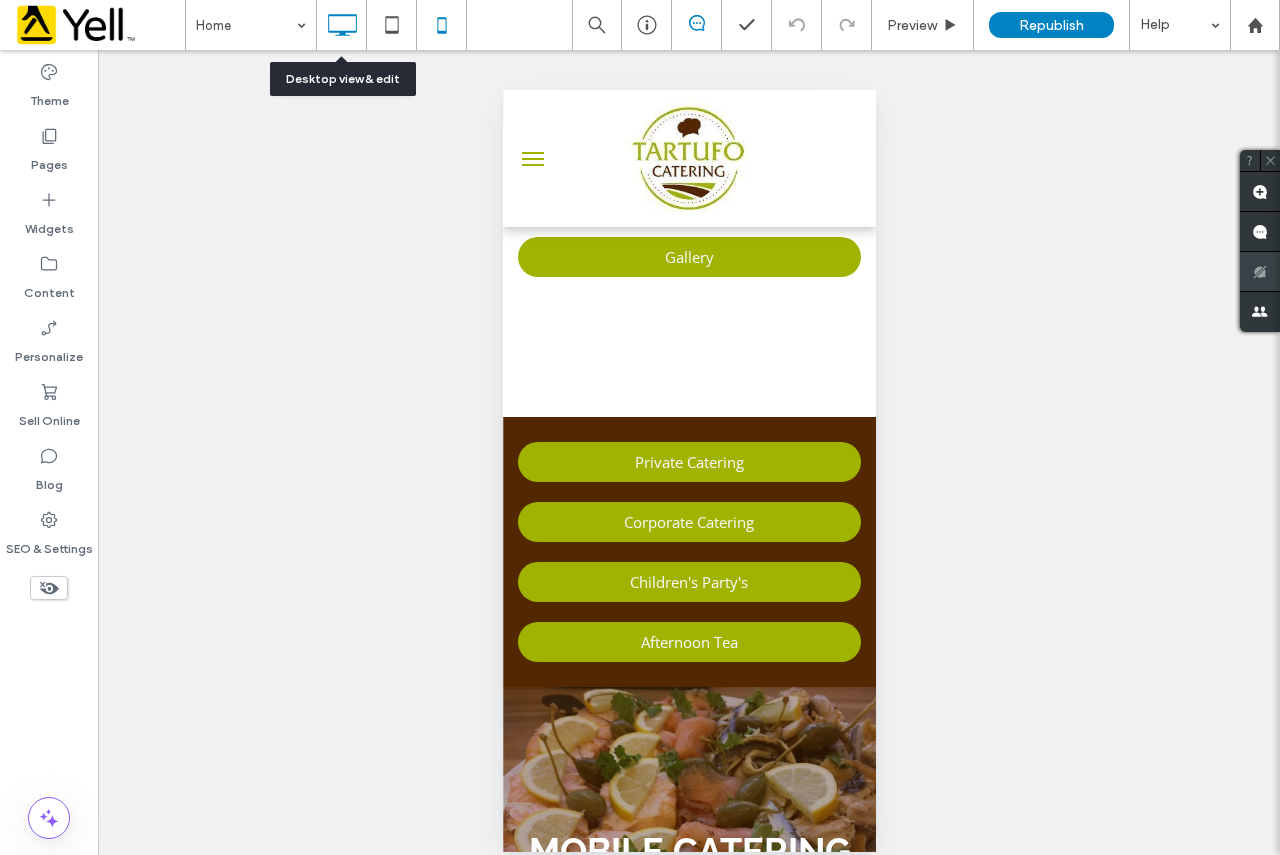 click 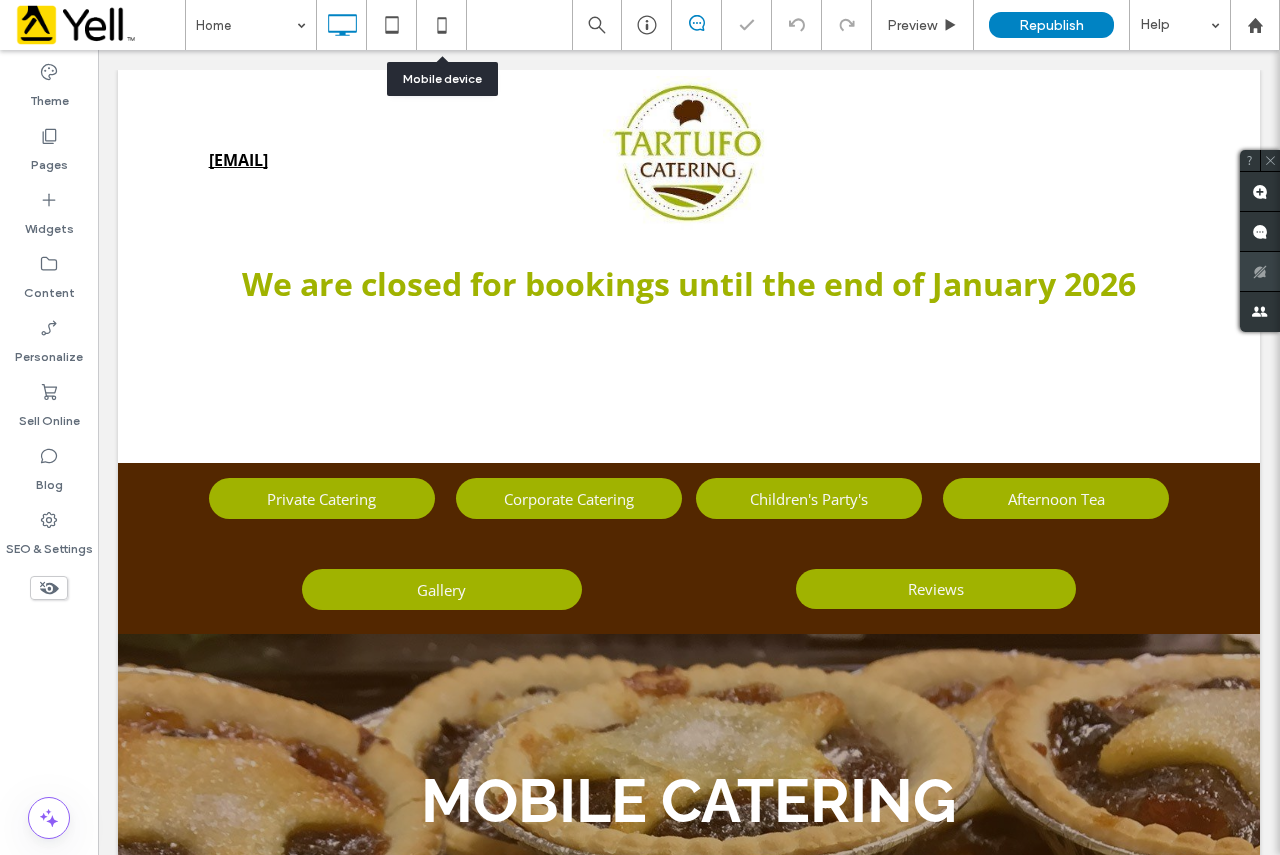 scroll, scrollTop: 0, scrollLeft: 0, axis: both 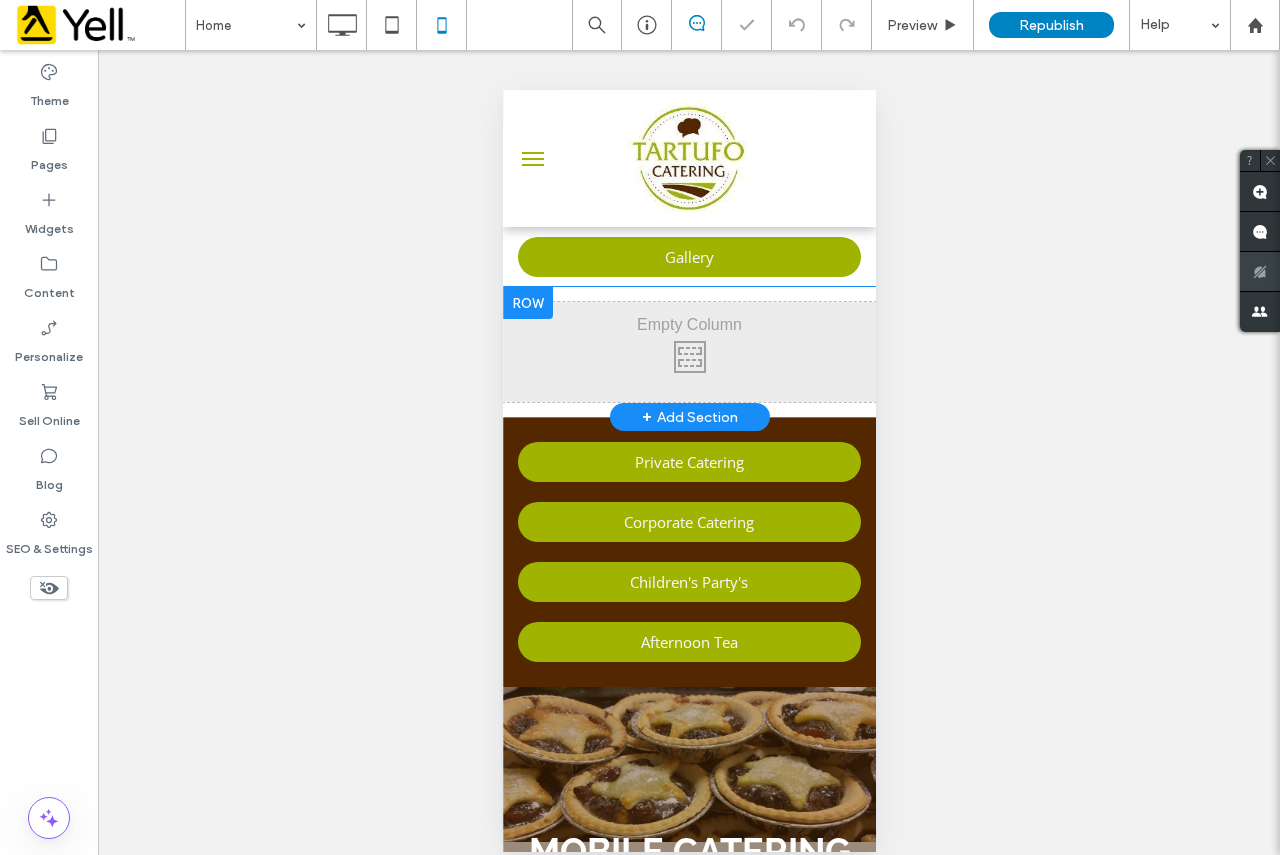click on "Click To Paste" at bounding box center (688, 352) 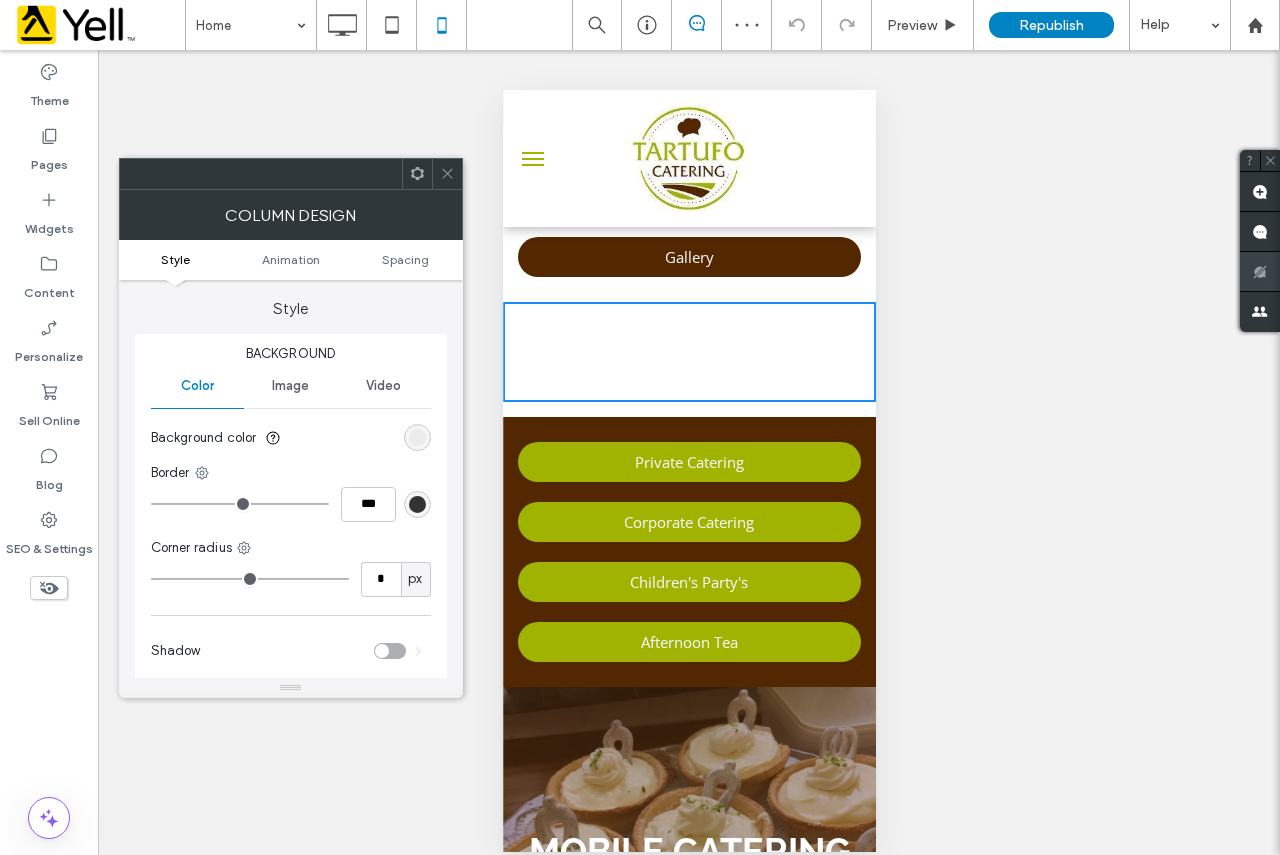 click on "Gallery" at bounding box center (688, 257) 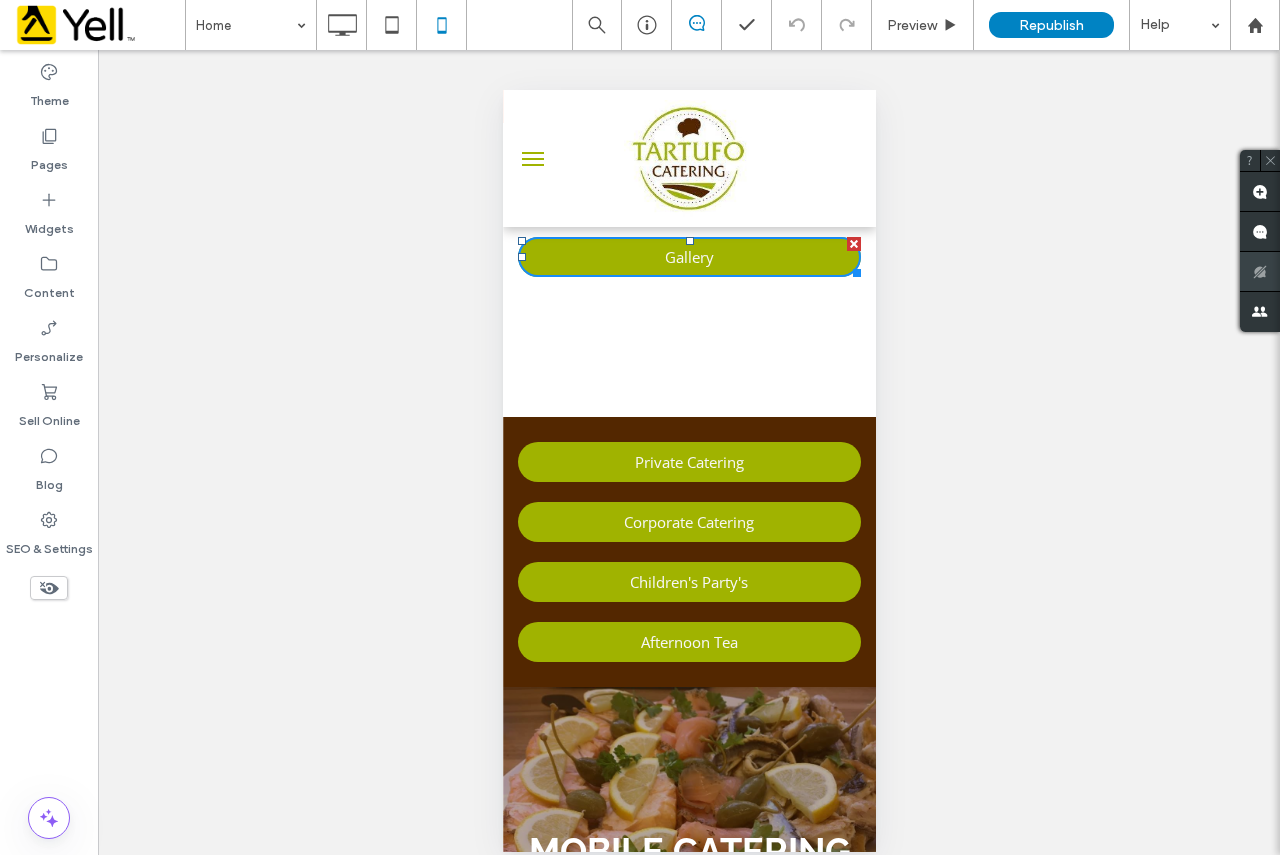 click on "Click To Paste" at bounding box center (688, 352) 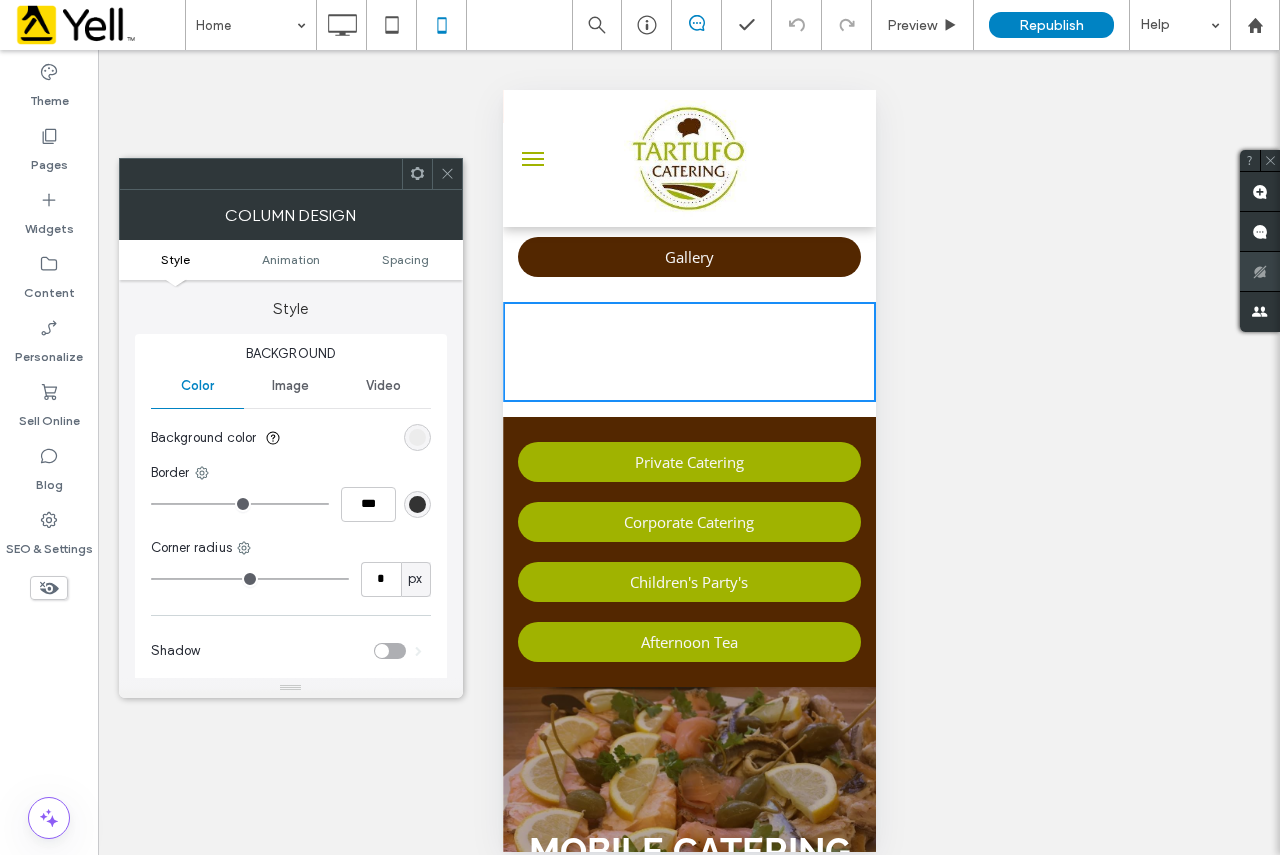 click on "Gallery" at bounding box center [688, 257] 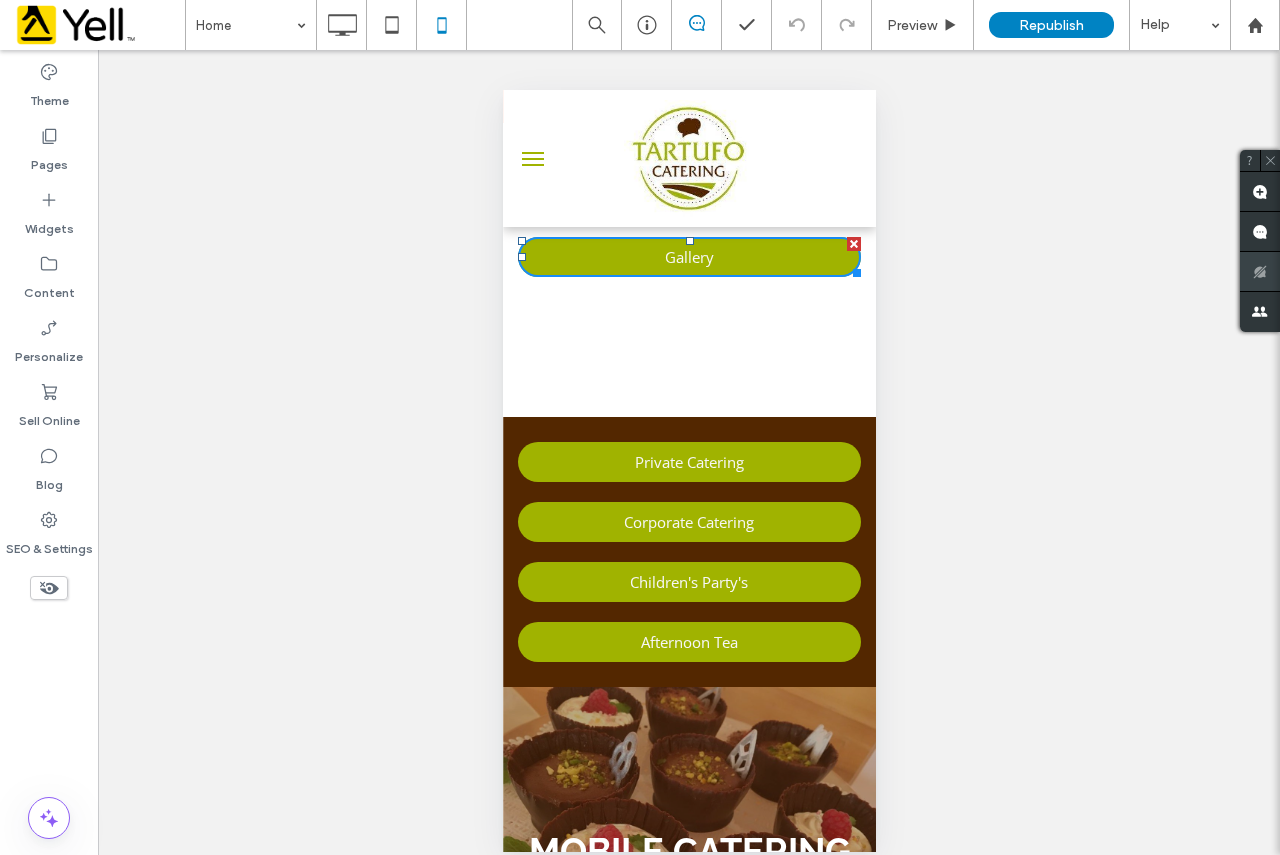 click on "Click To Paste" at bounding box center (688, 352) 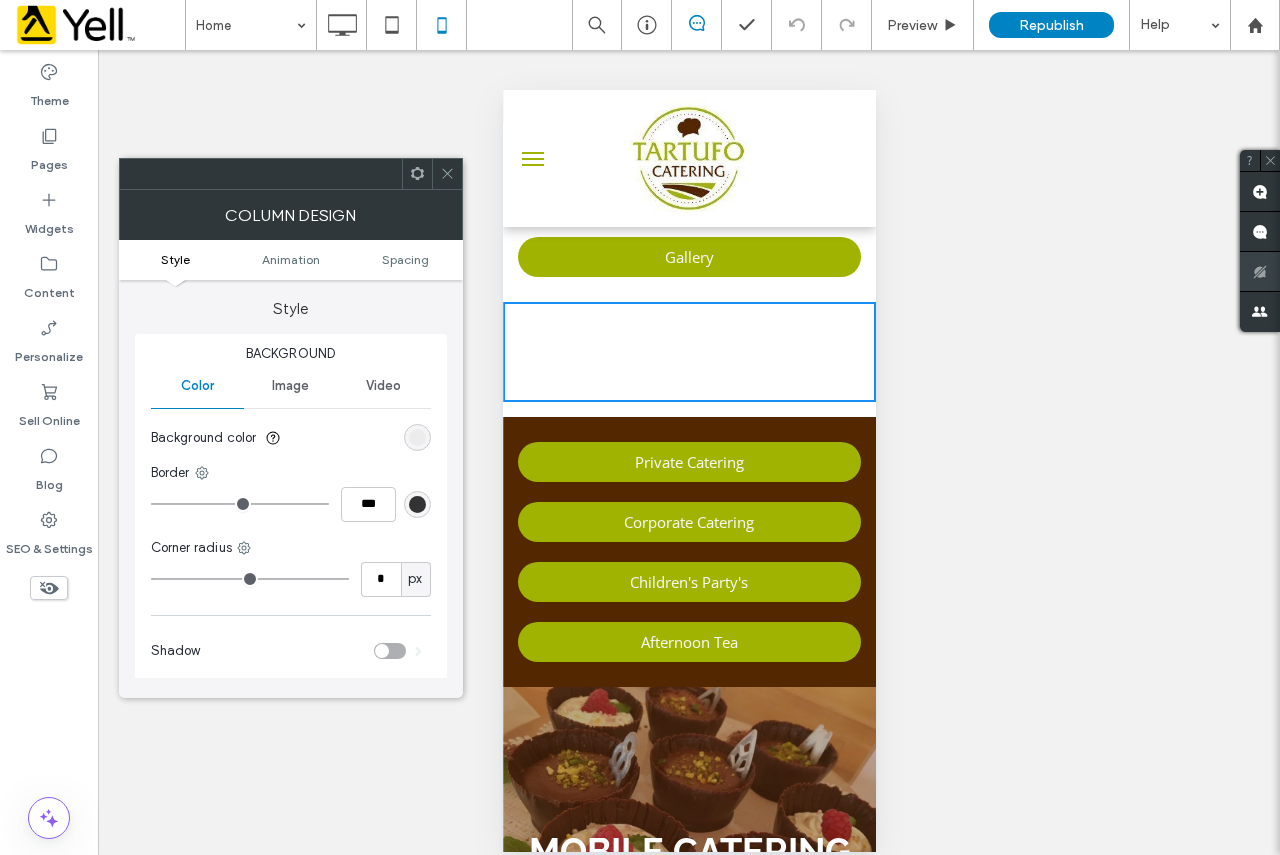 click on "Click To Paste" at bounding box center [688, 352] 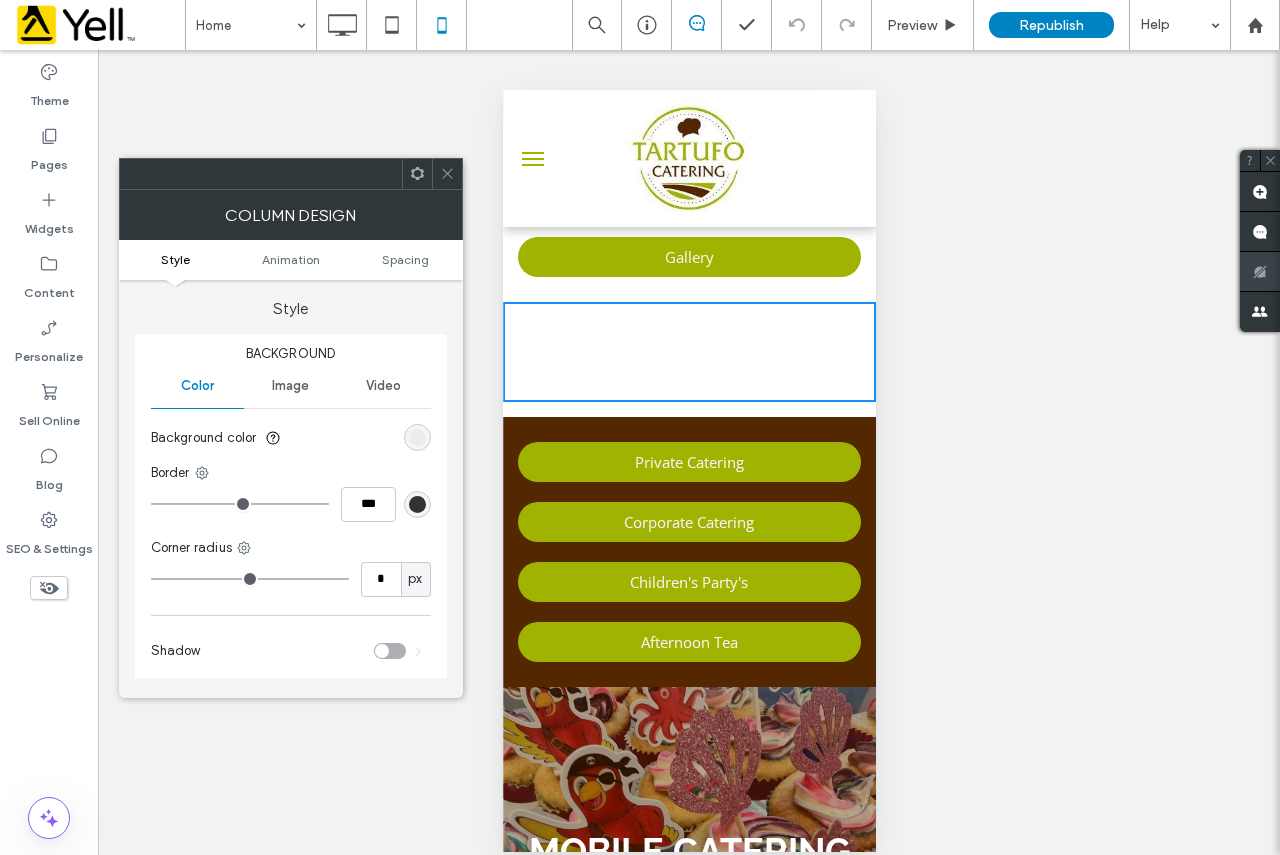 drag, startPoint x: 672, startPoint y: 354, endPoint x: 551, endPoint y: 322, distance: 125.1599 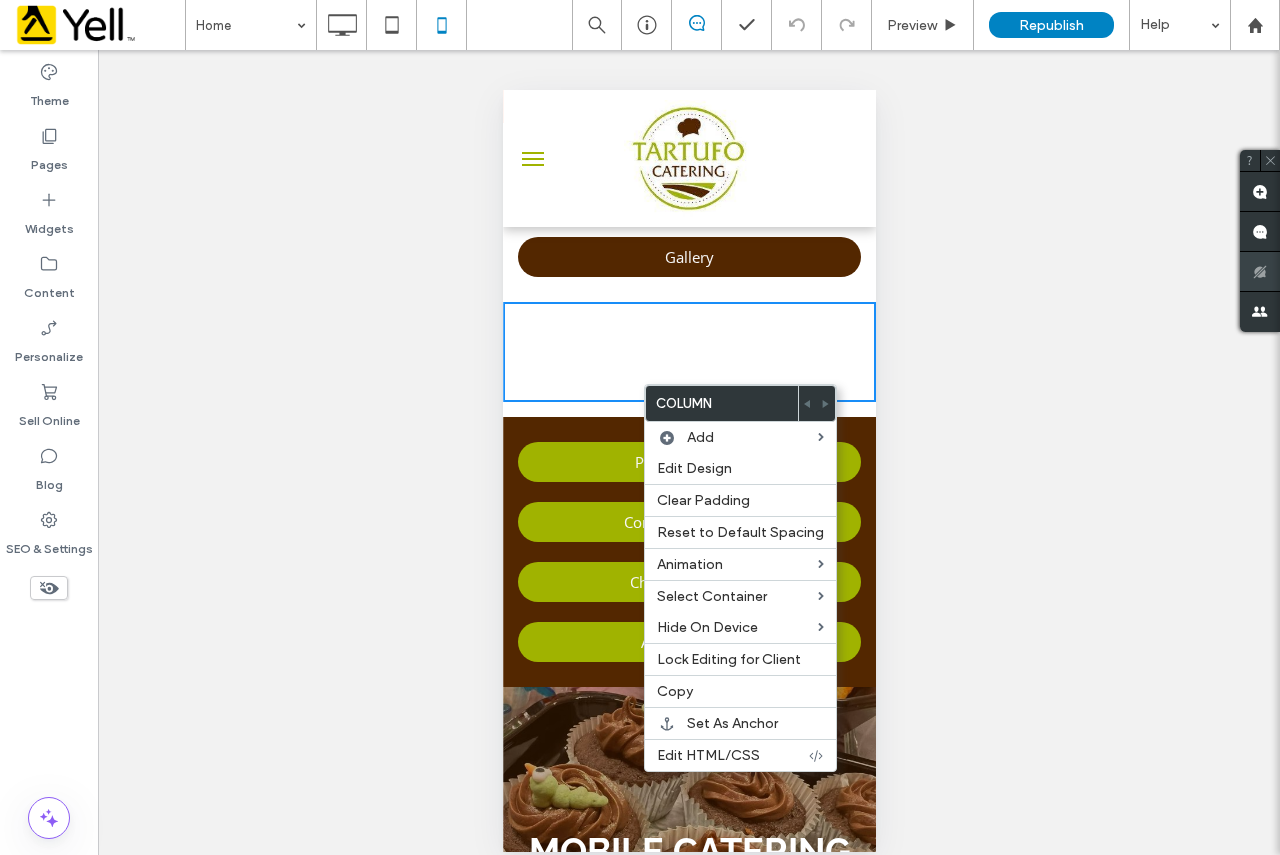 click on "Gallery" at bounding box center (688, 257) 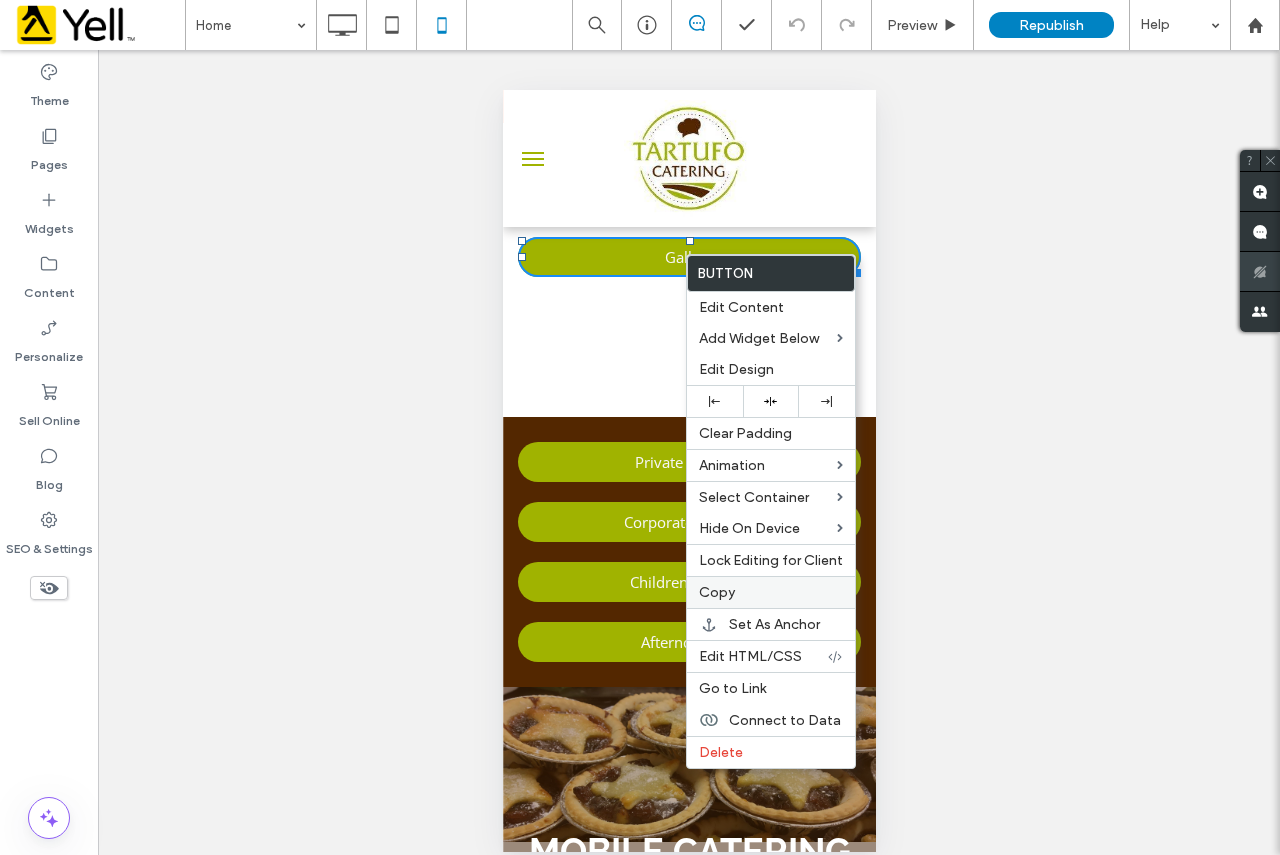 click on "Copy" at bounding box center (771, 592) 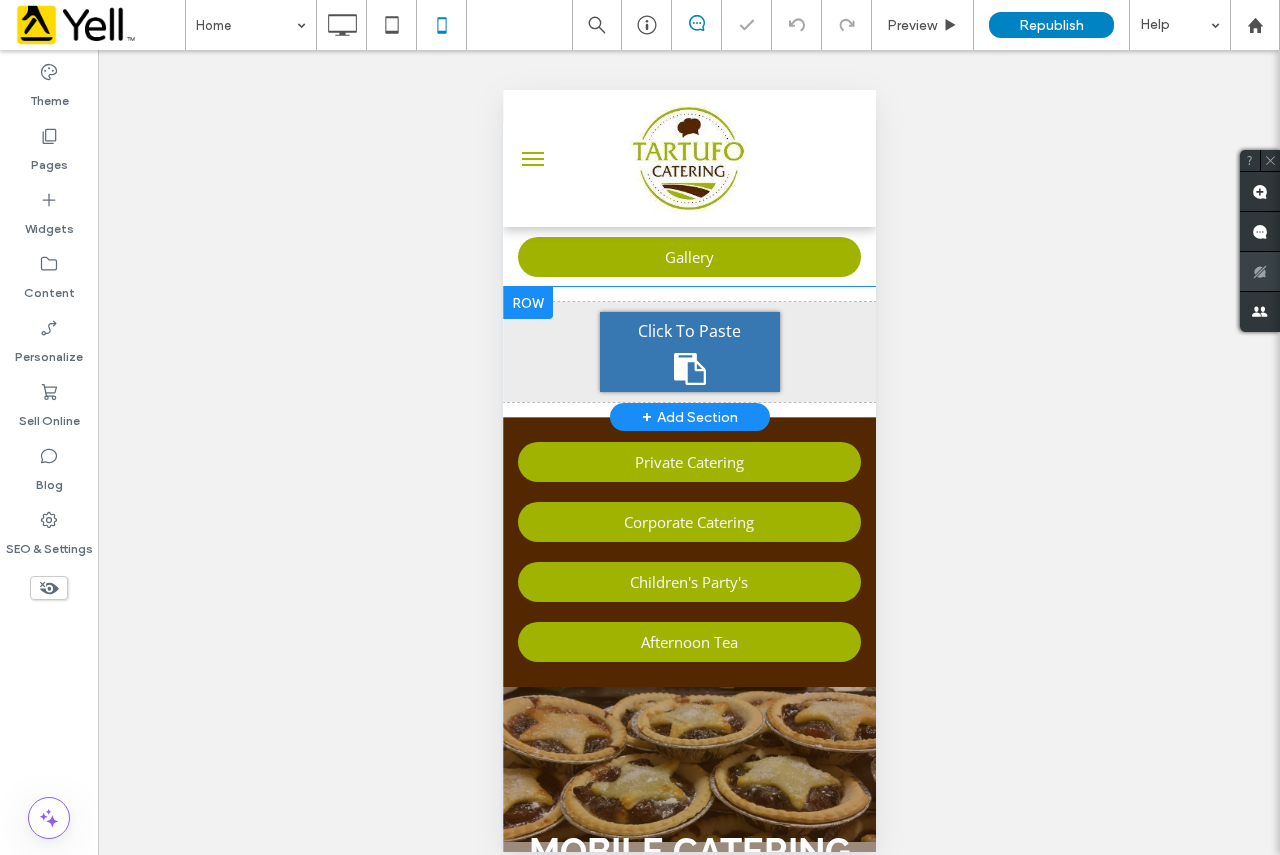 click on "Click To Paste" at bounding box center [688, 352] 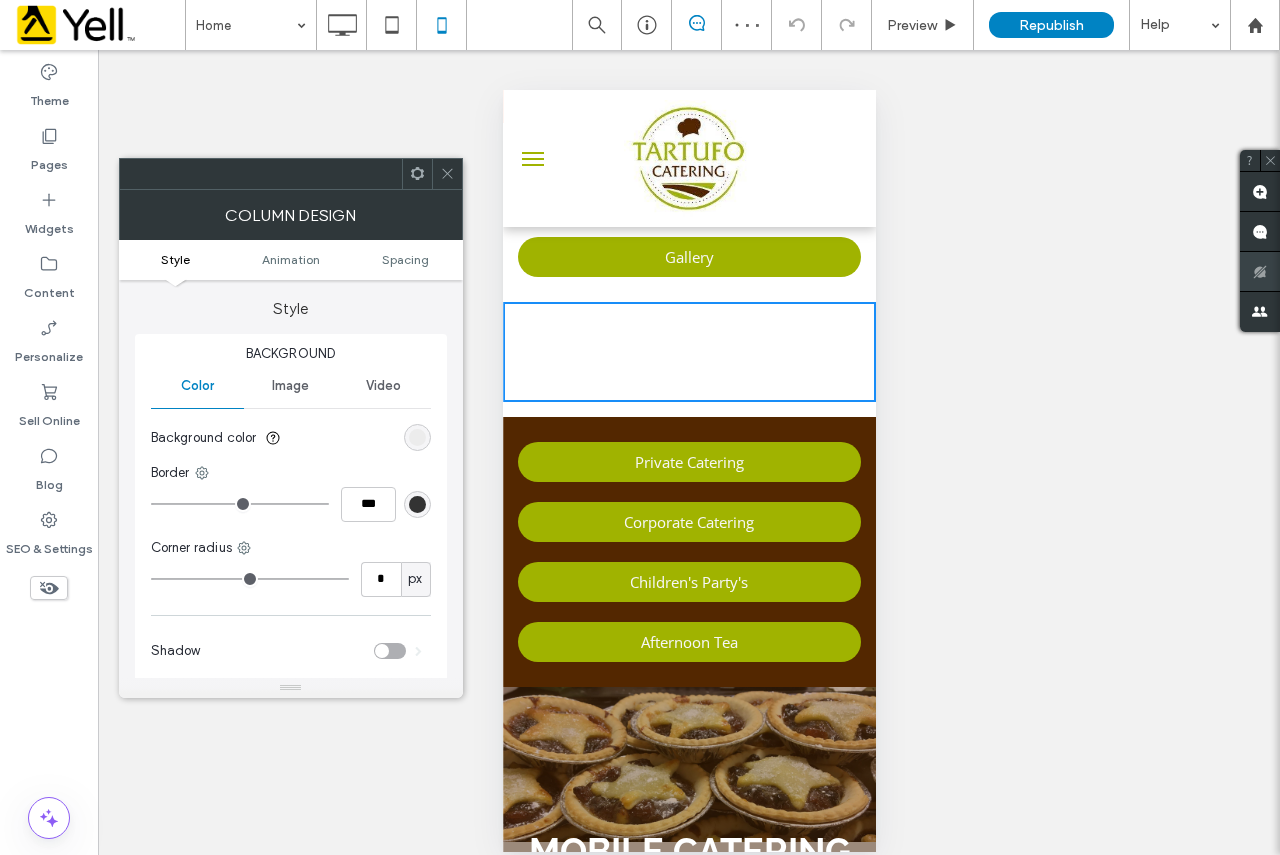 click at bounding box center (447, 174) 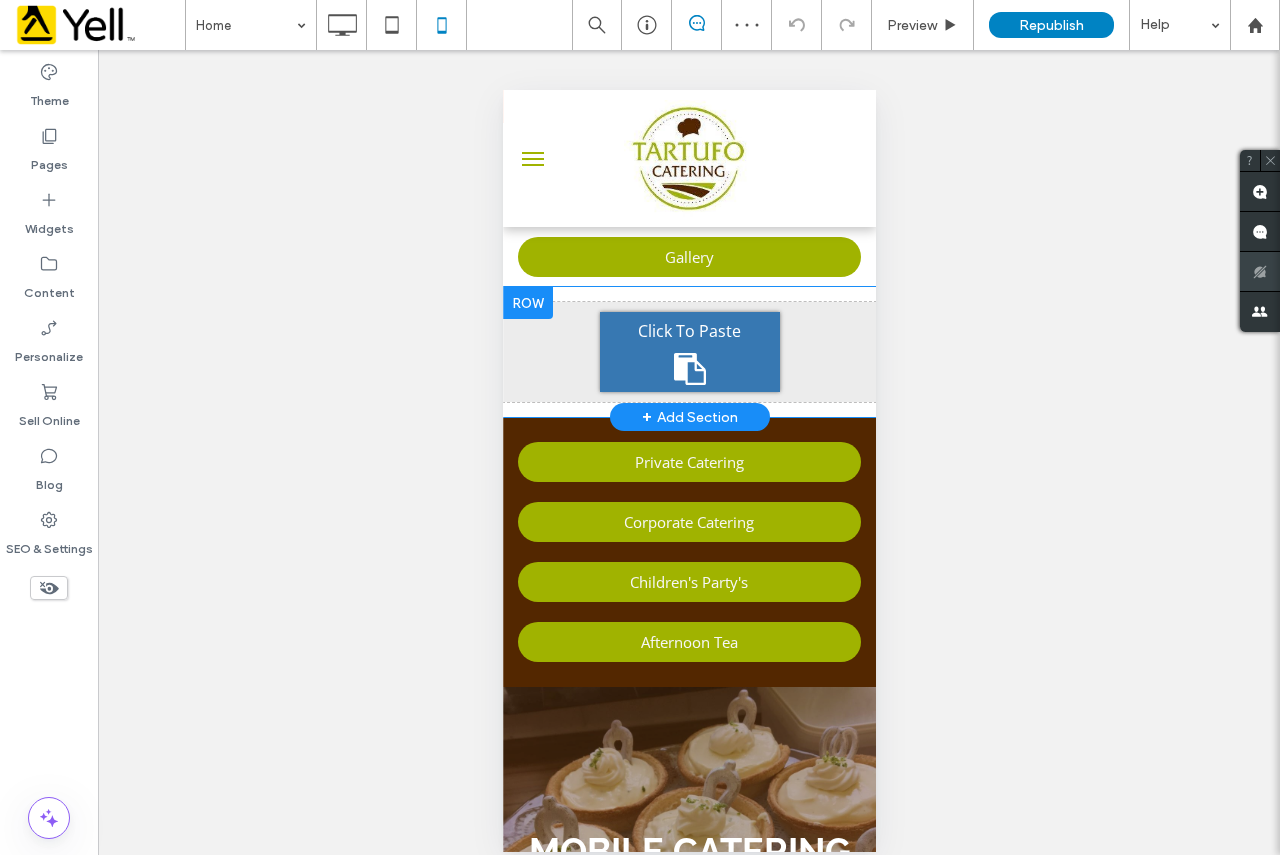 click on "Click To Paste" at bounding box center (689, 352) 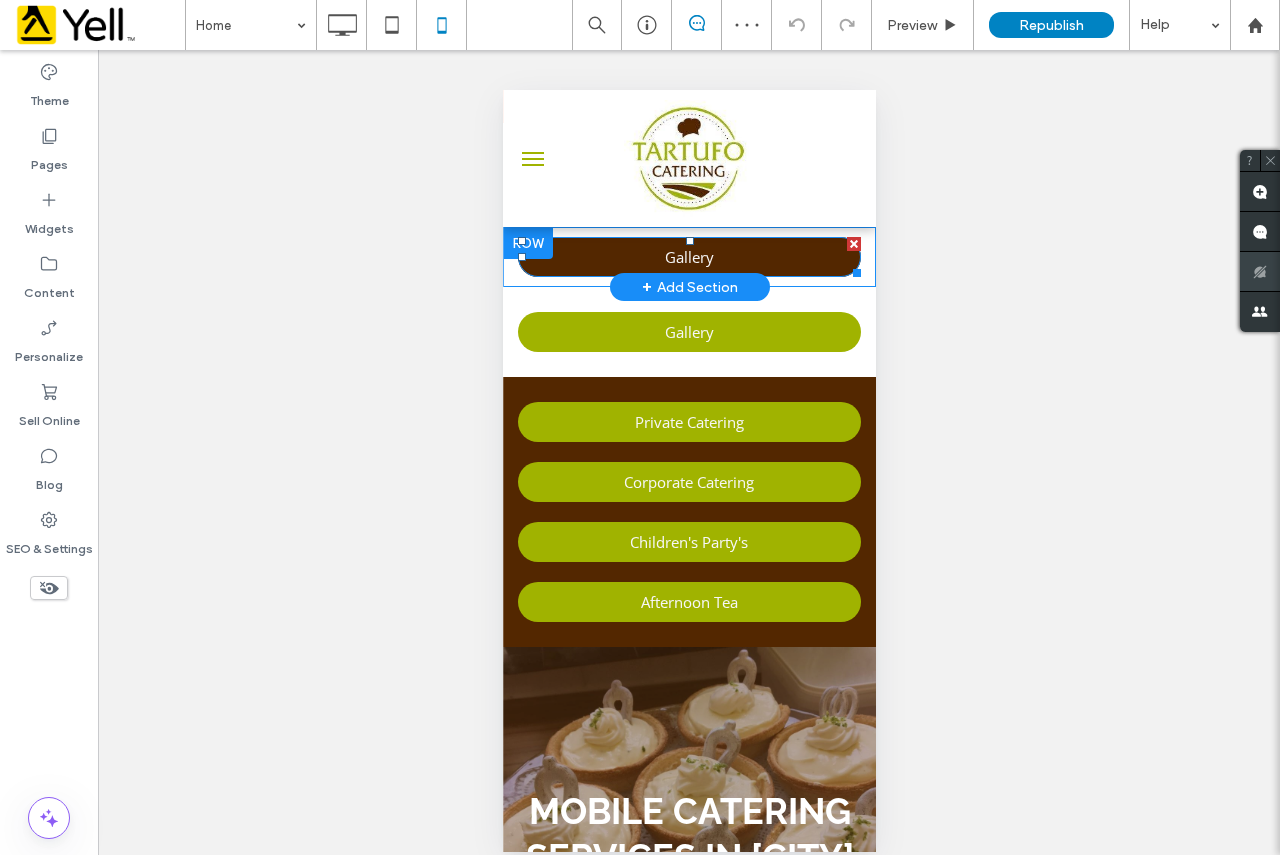 click on "Gallery" at bounding box center (688, 257) 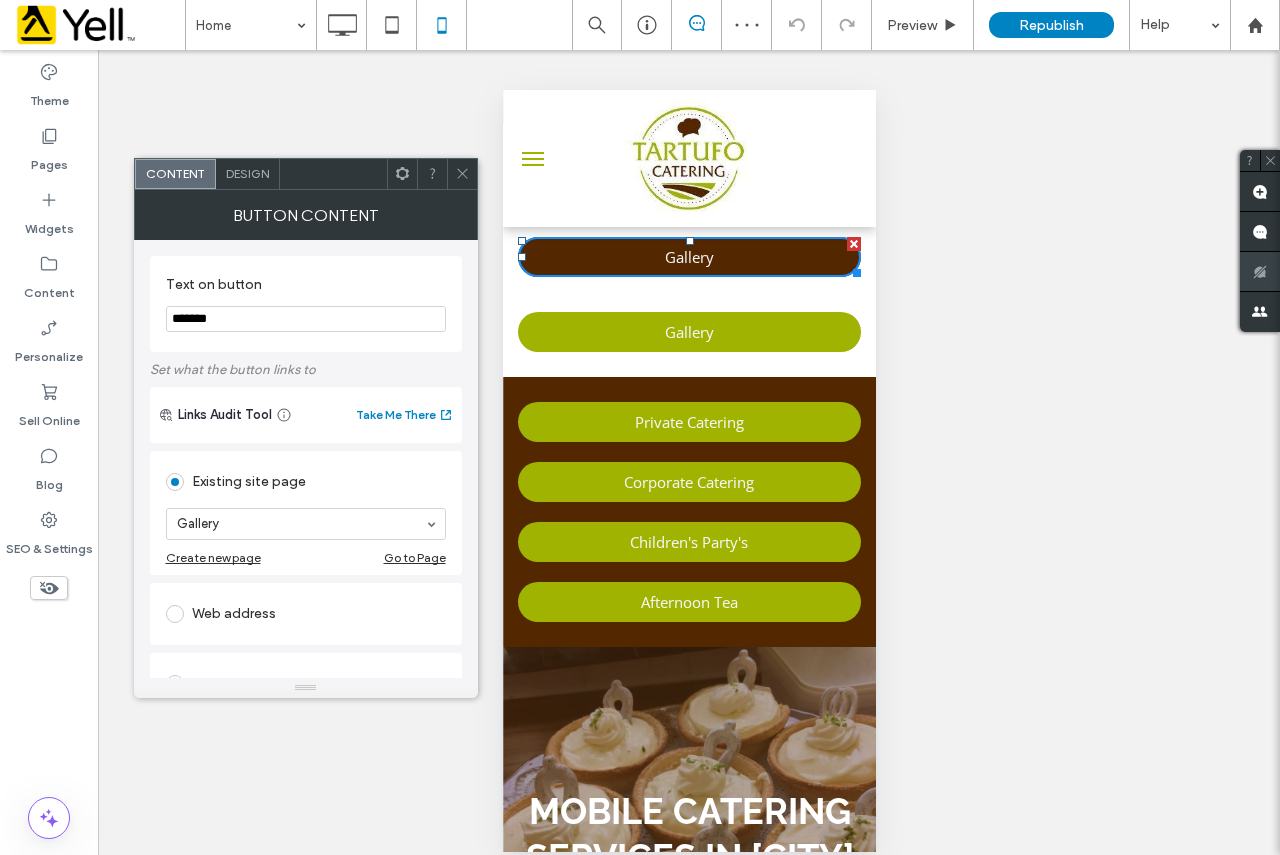 click at bounding box center (853, 244) 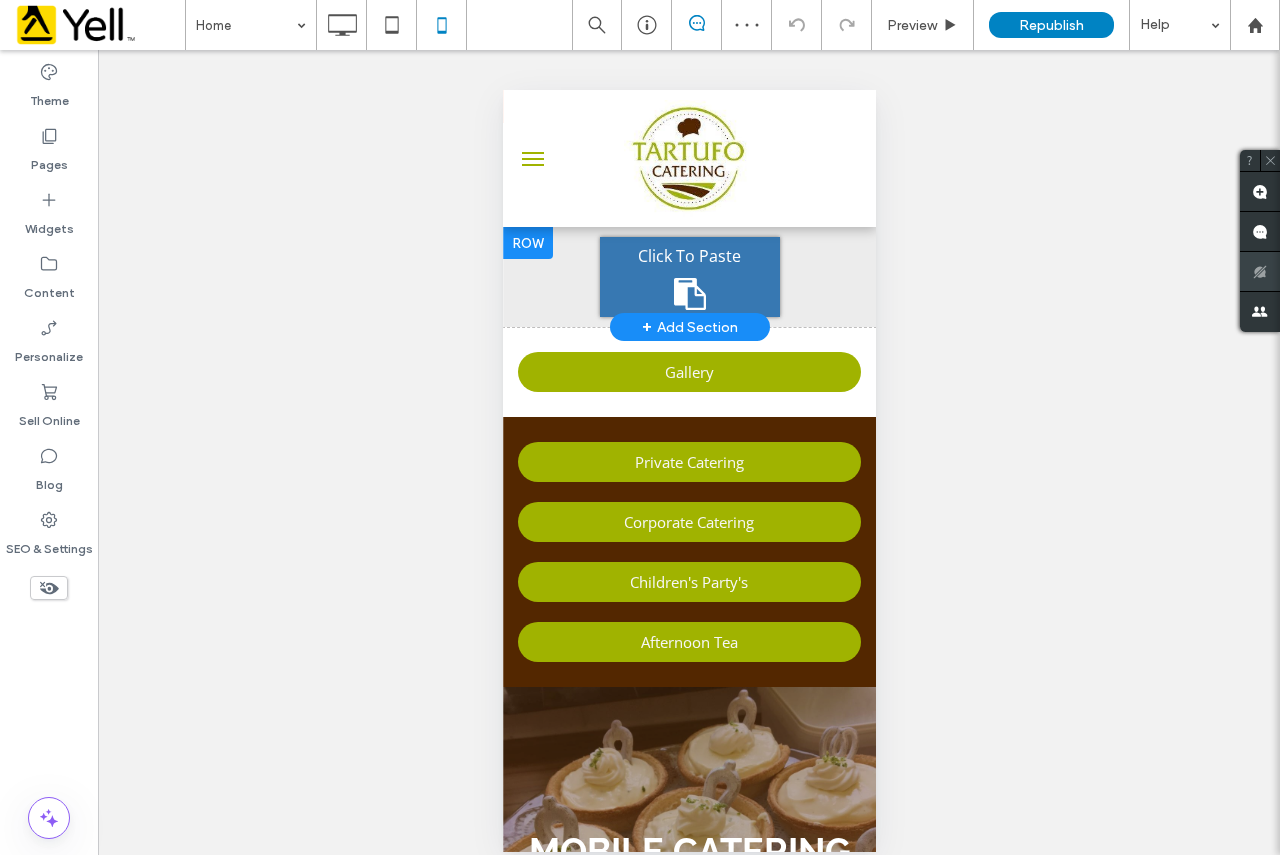 click on "Click To Paste" at bounding box center [688, 256] 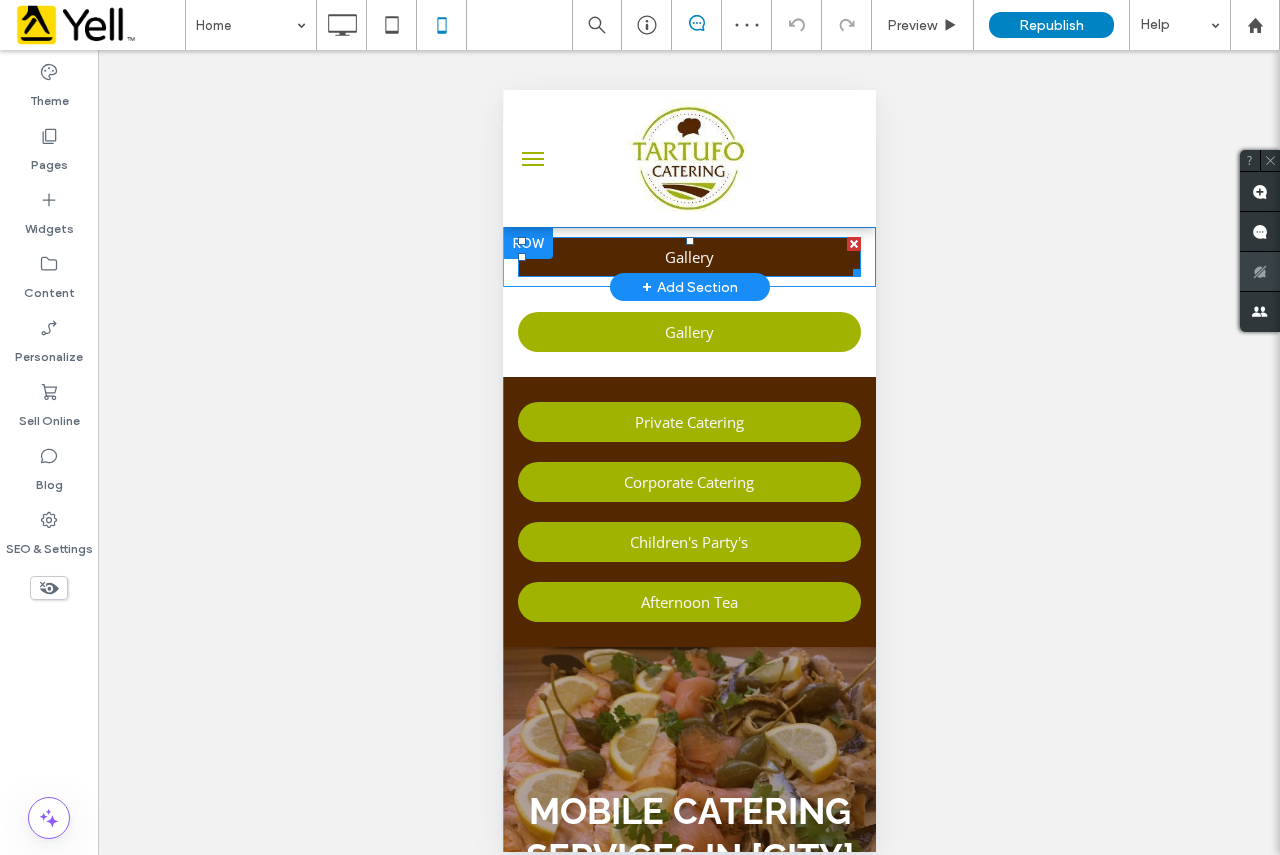 click at bounding box center [853, 244] 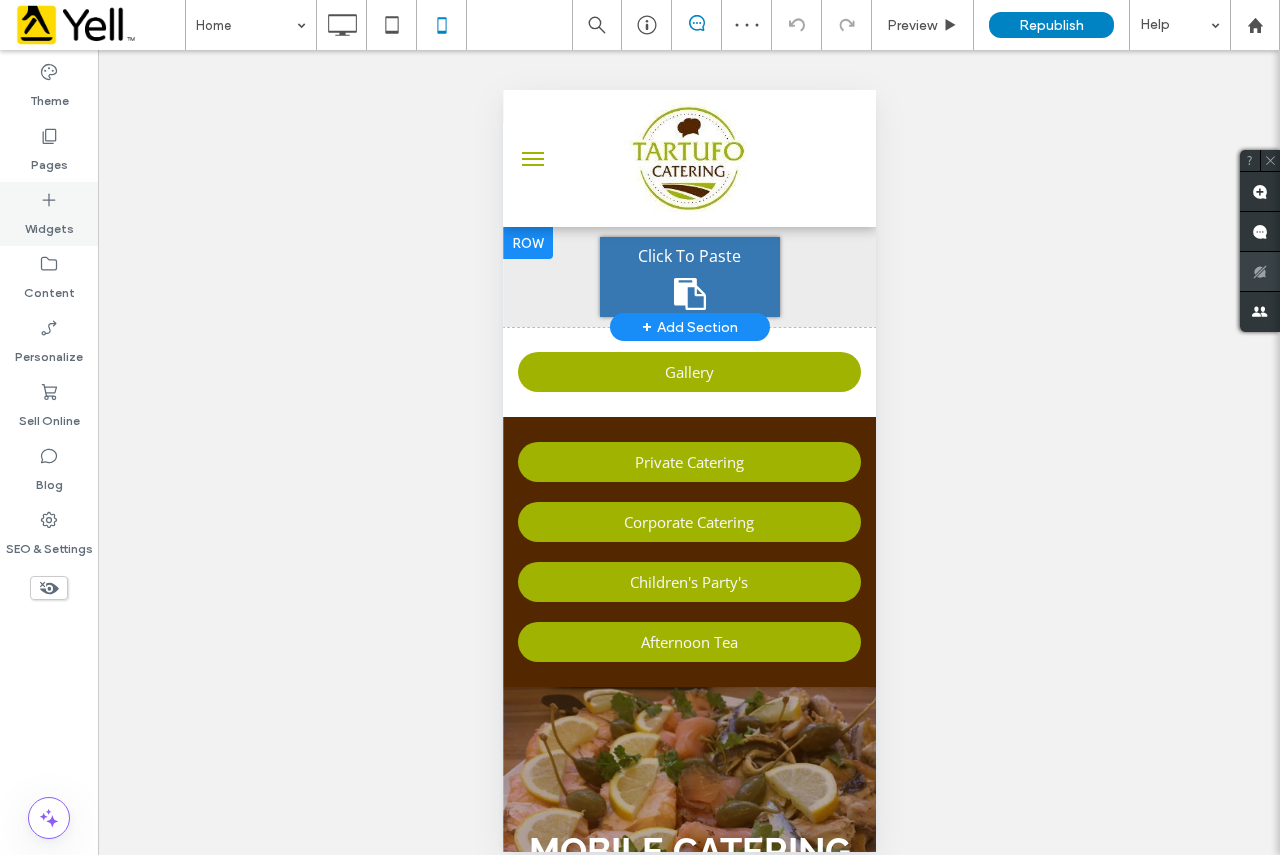 click on "Widgets" at bounding box center [49, 214] 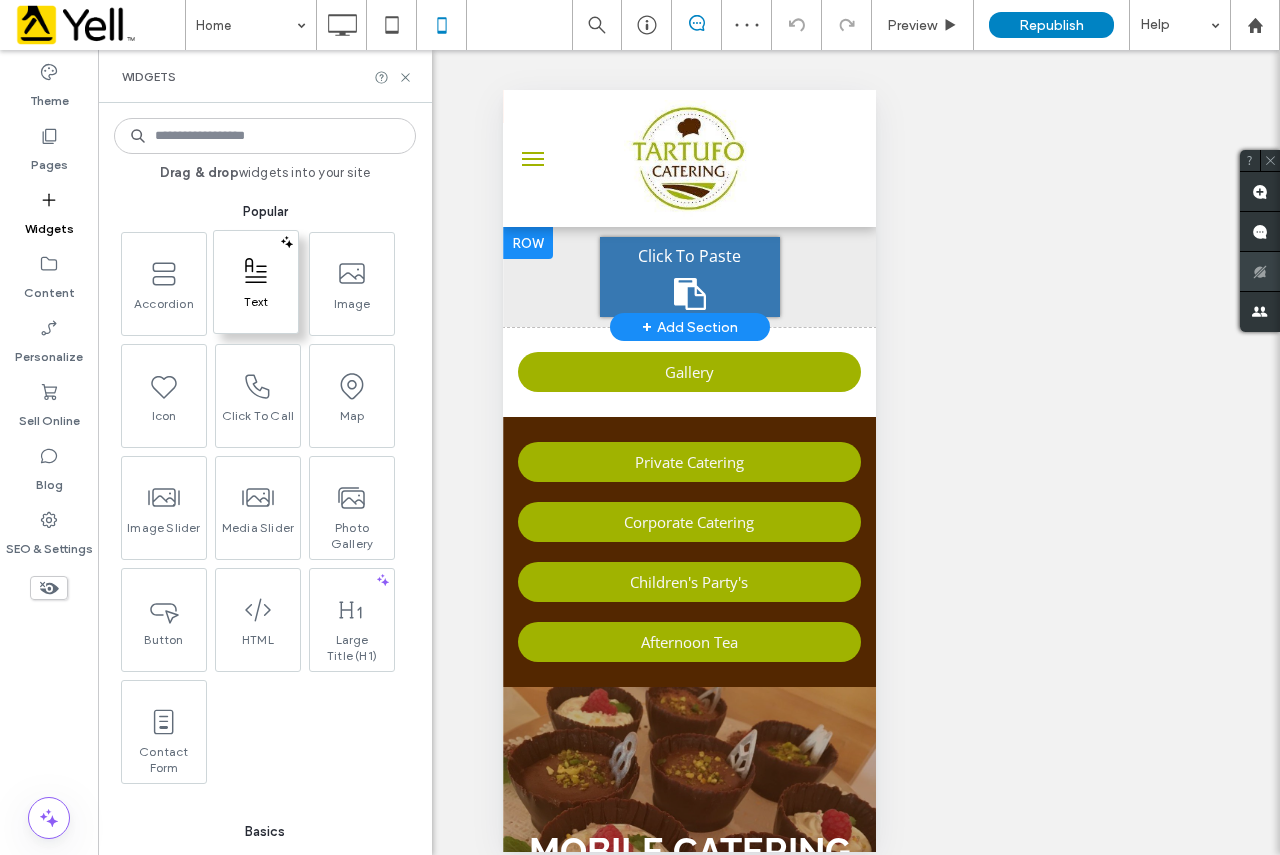 click on "Text" at bounding box center [256, 308] 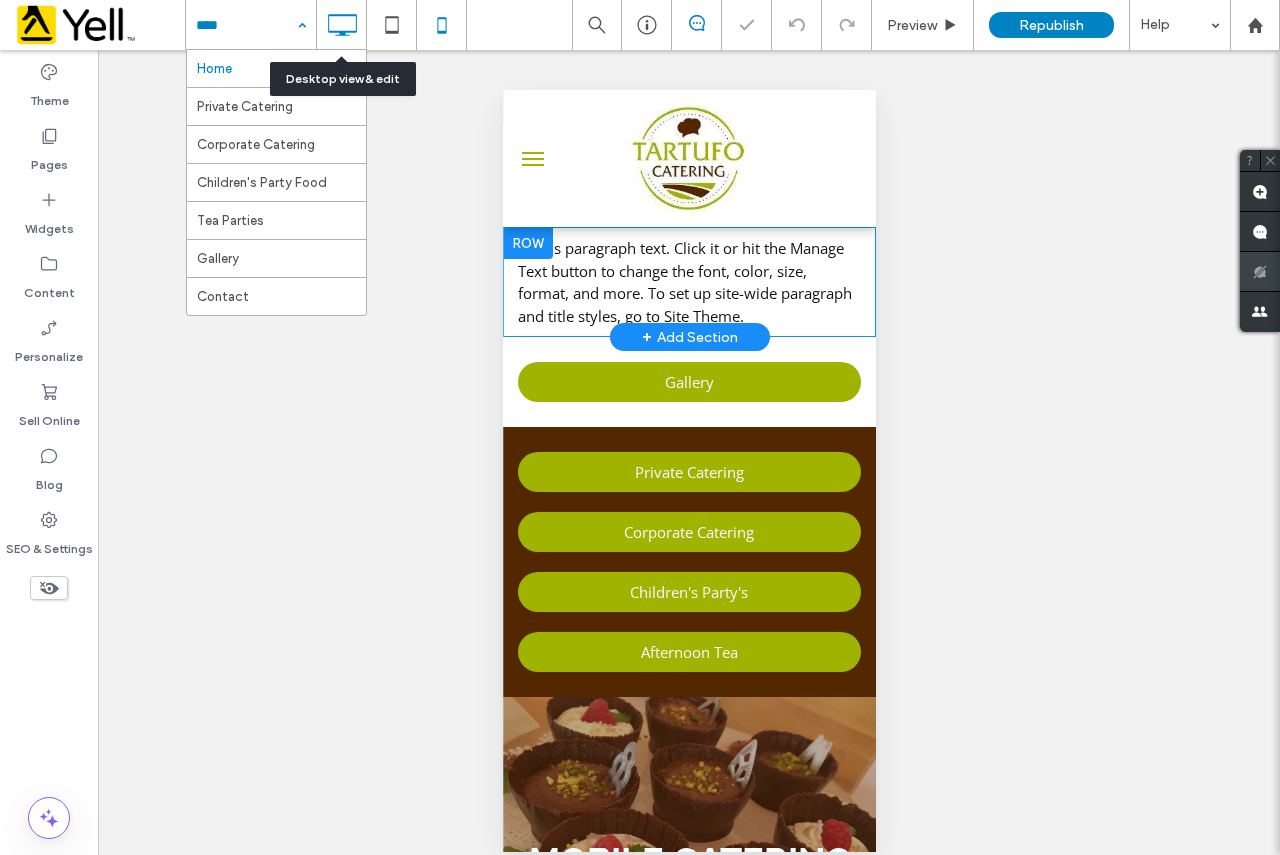 click 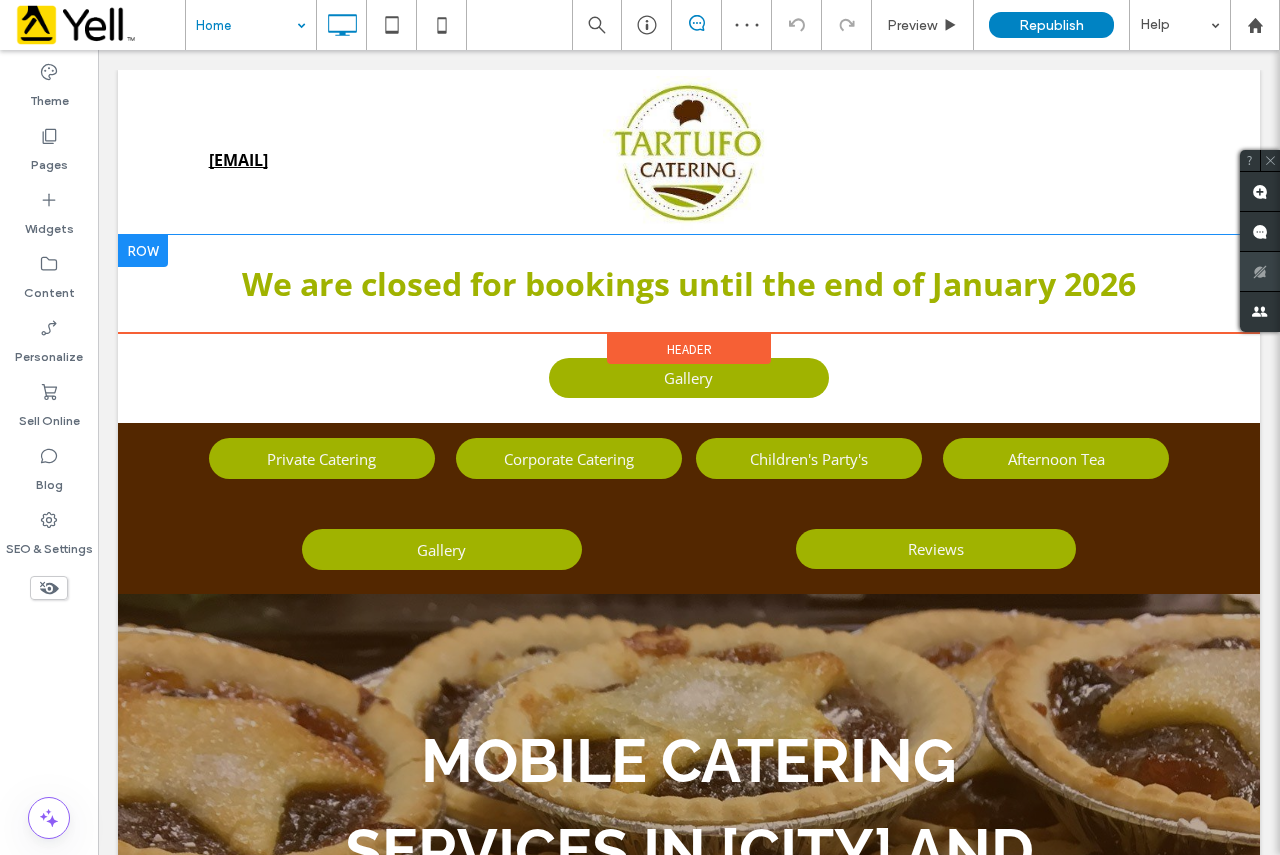 scroll, scrollTop: 0, scrollLeft: 0, axis: both 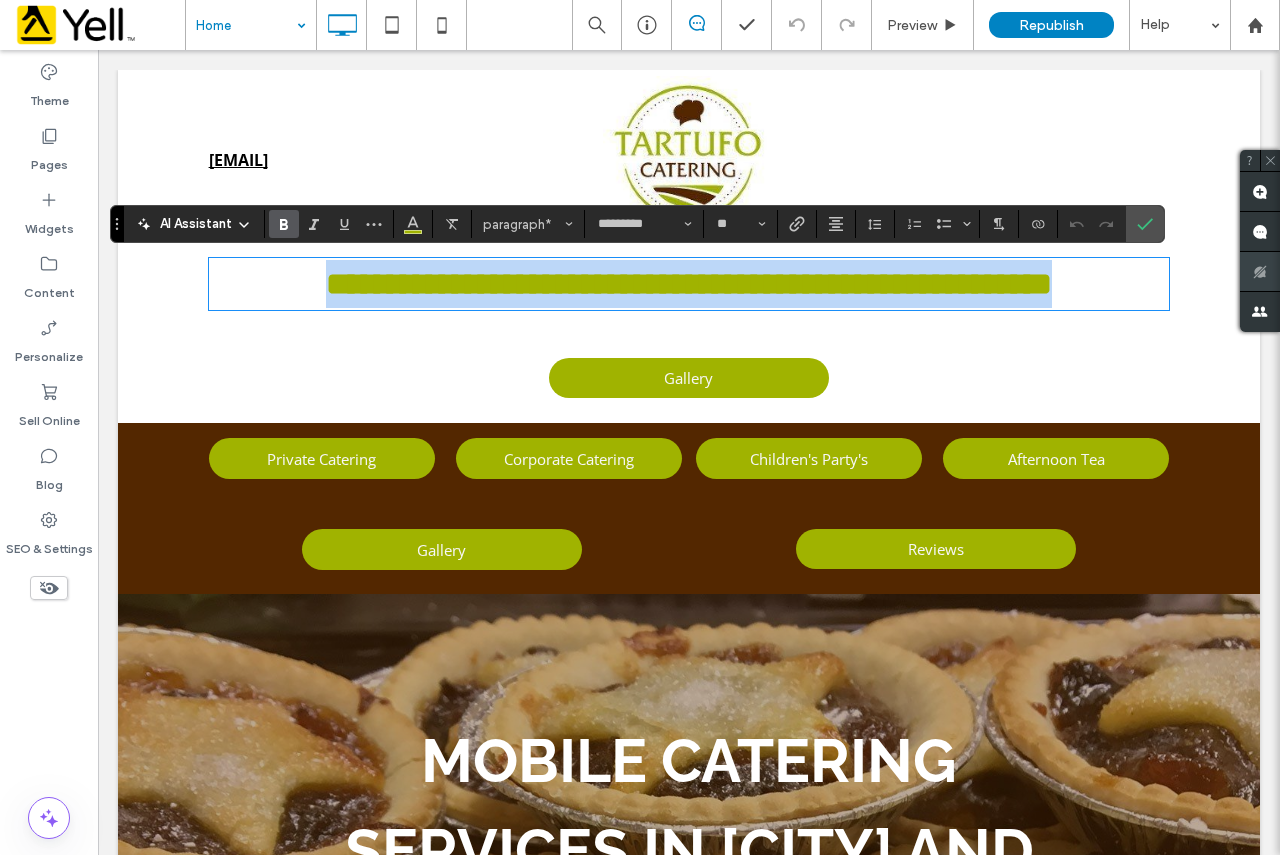copy on "**********" 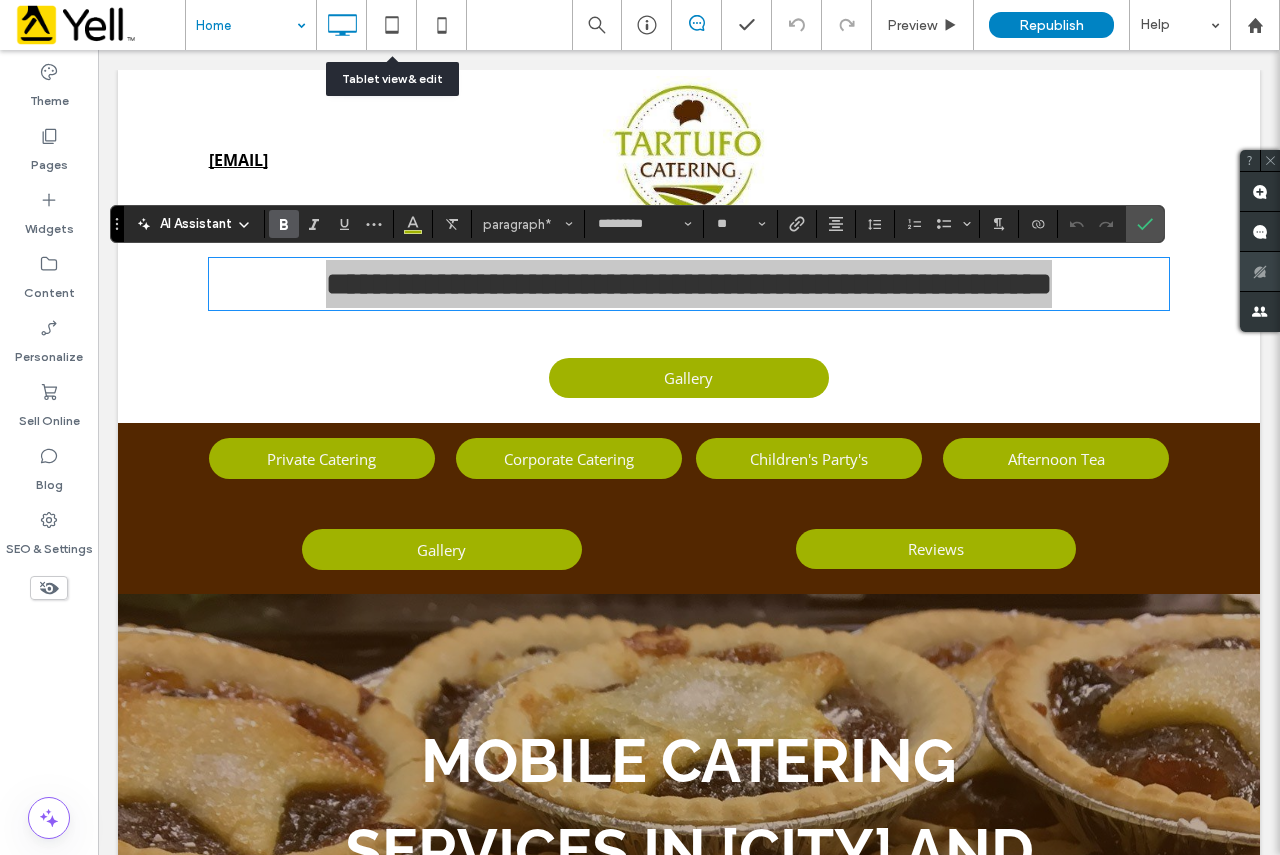 click on "Home Preview Republish Help" at bounding box center (732, 25) 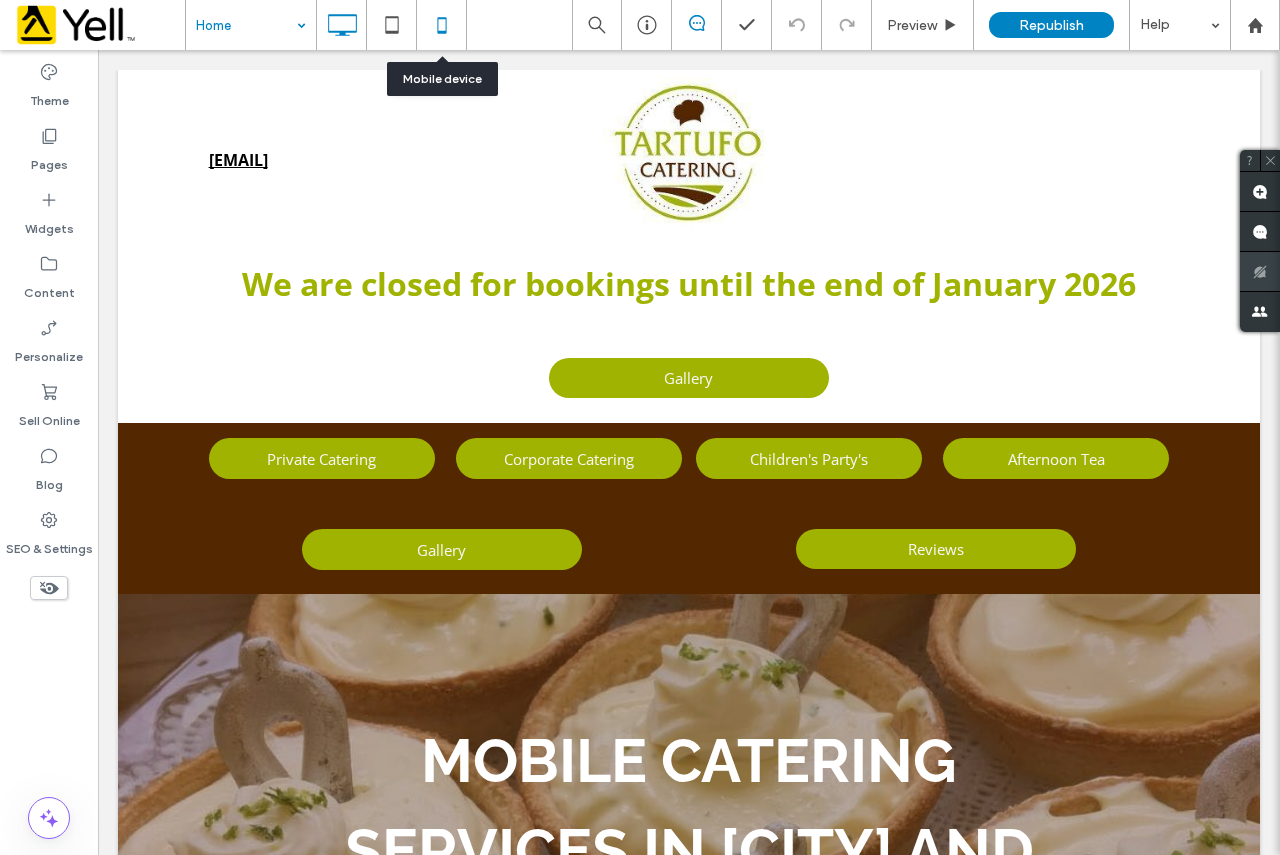 click 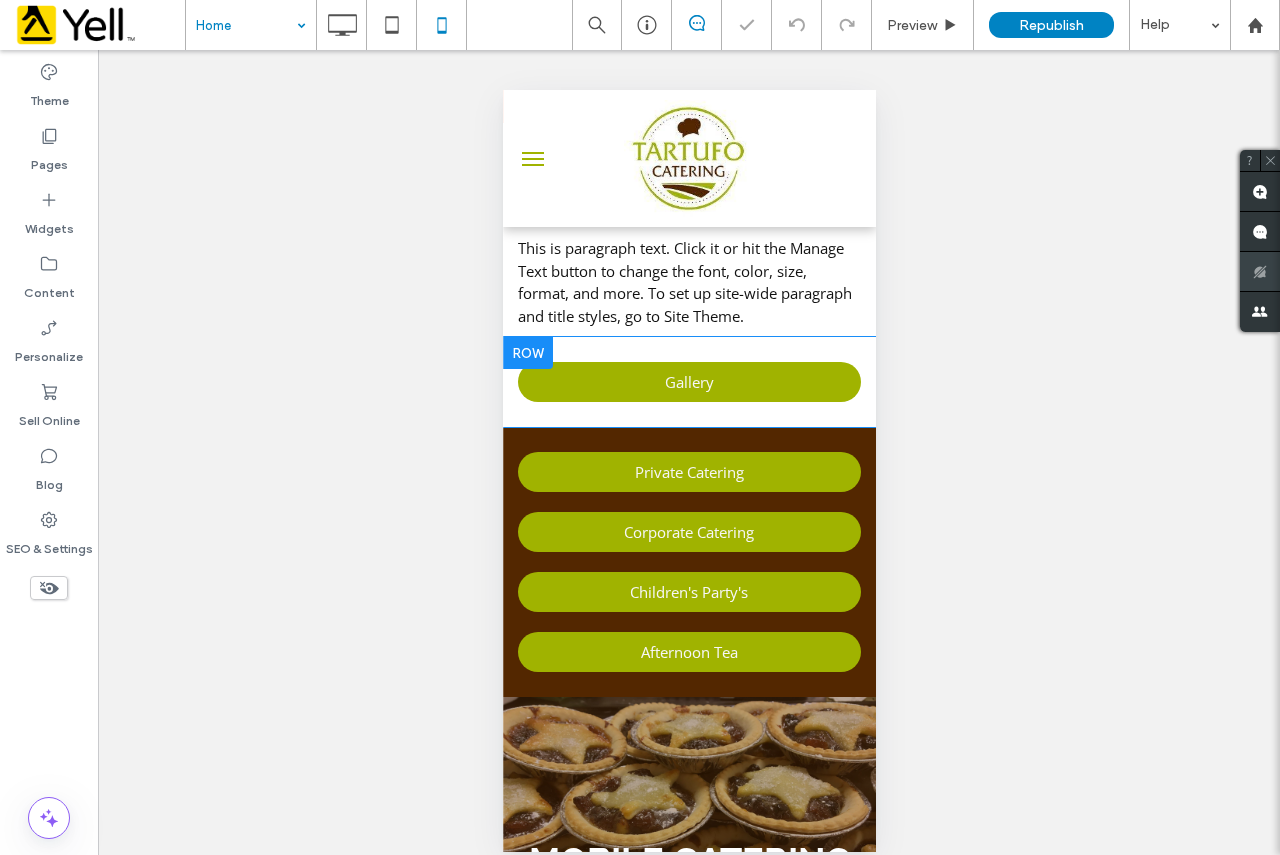 scroll, scrollTop: 0, scrollLeft: 0, axis: both 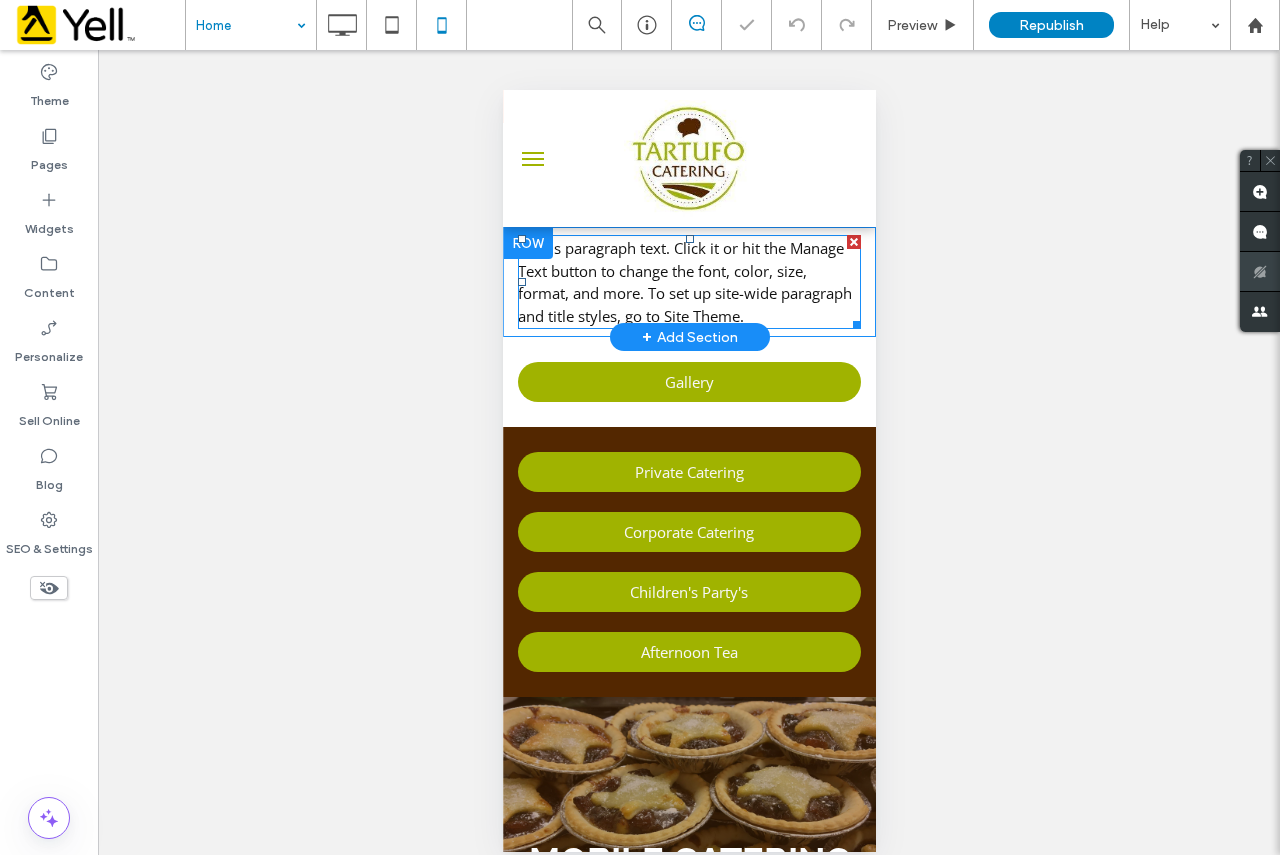 click on "This is paragraph text. Click it or hit the Manage Text button to change the font, color, size, format, and more. To set up site-wide paragraph and title styles, go to Site Theme." at bounding box center [684, 282] 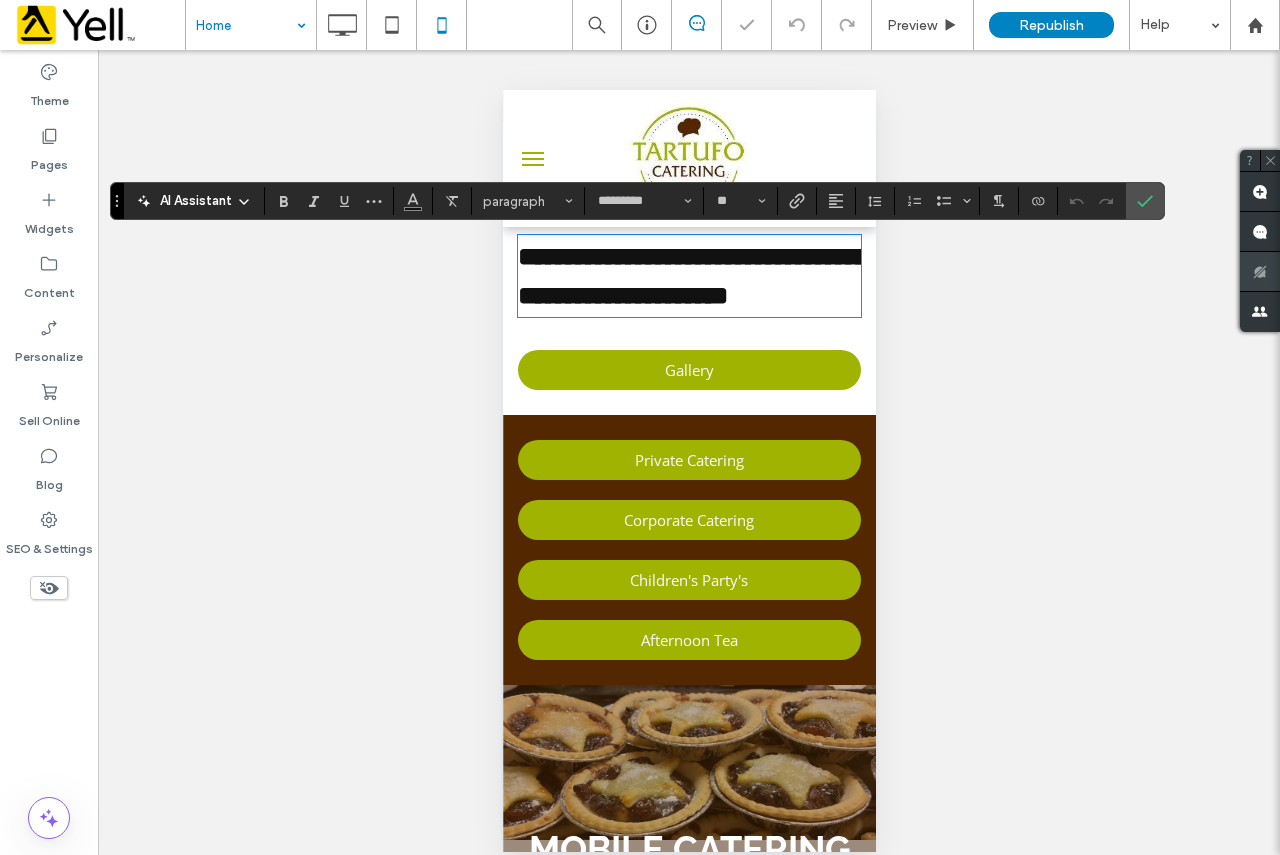 scroll, scrollTop: 0, scrollLeft: 0, axis: both 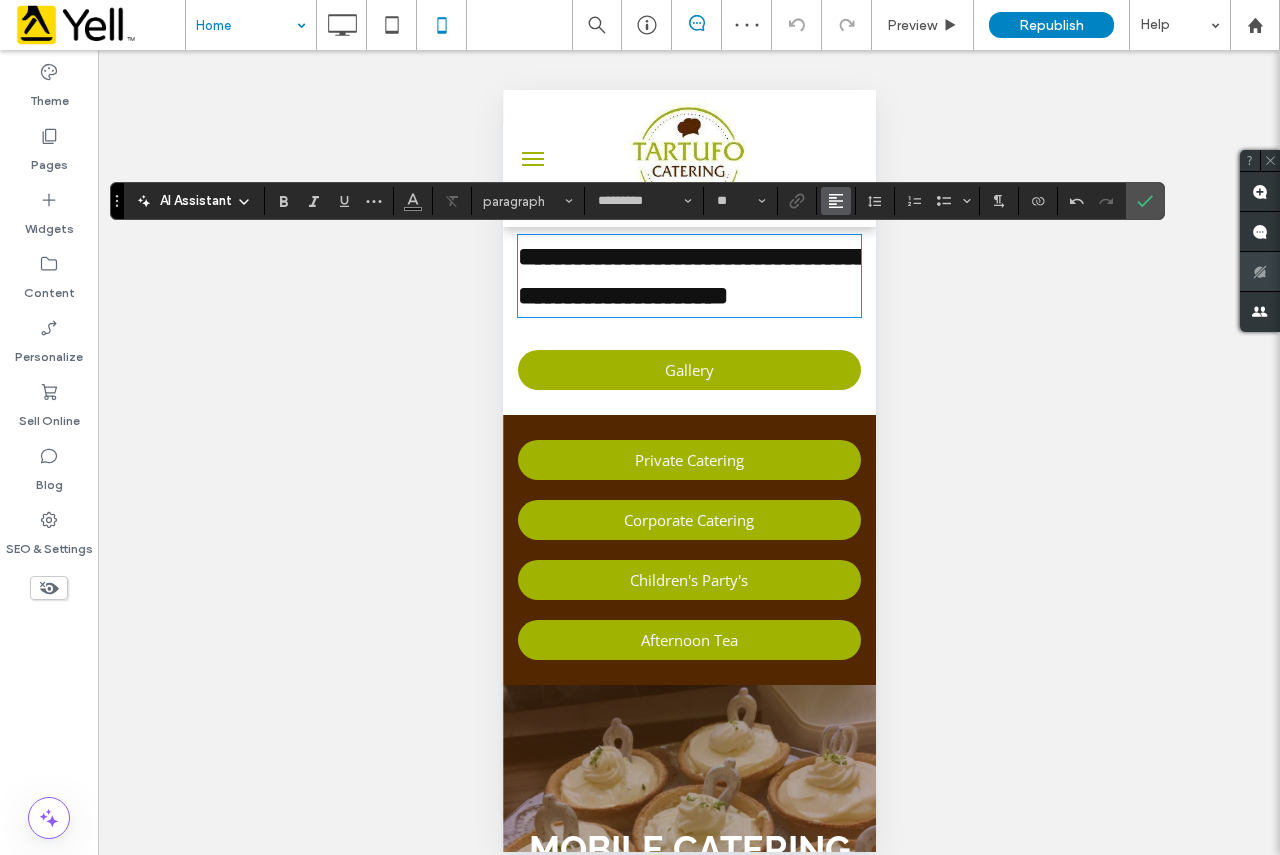 click 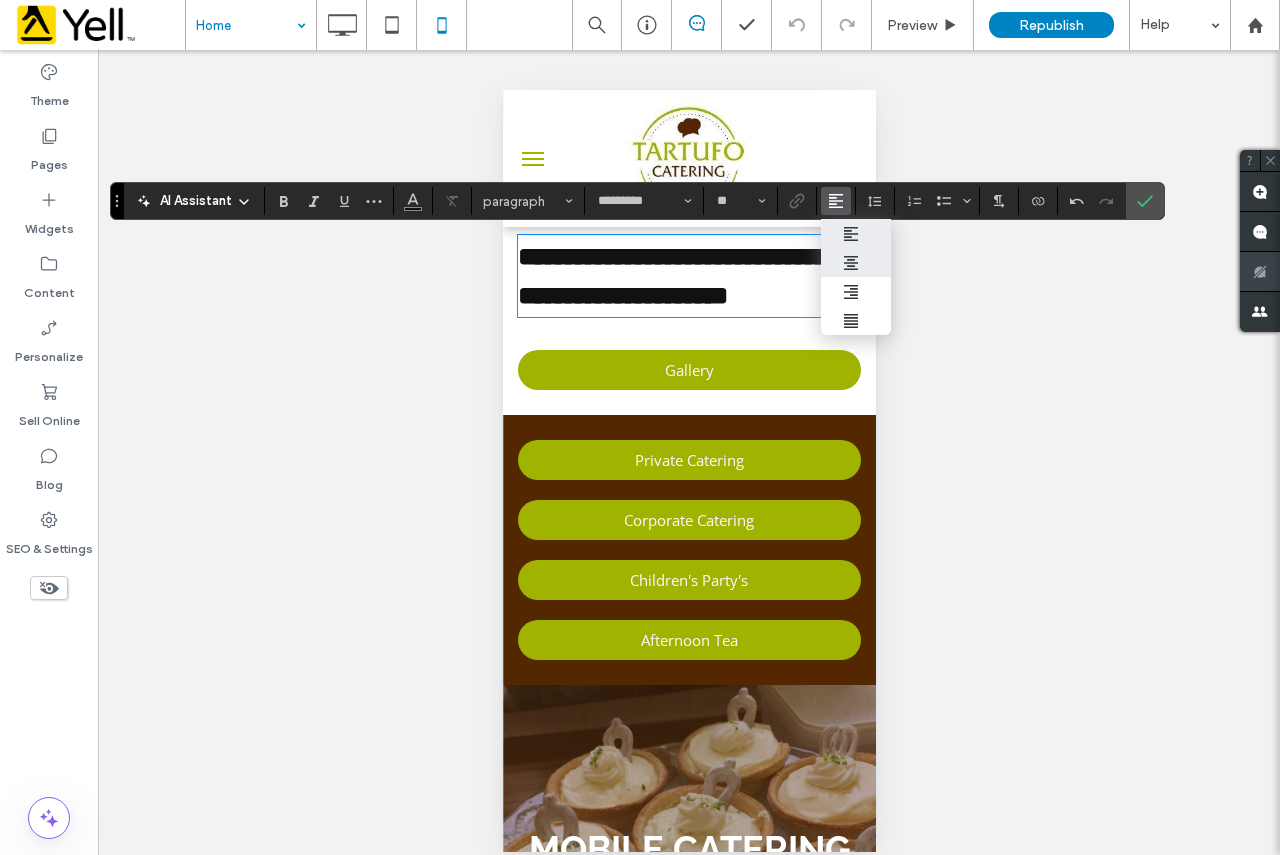 click 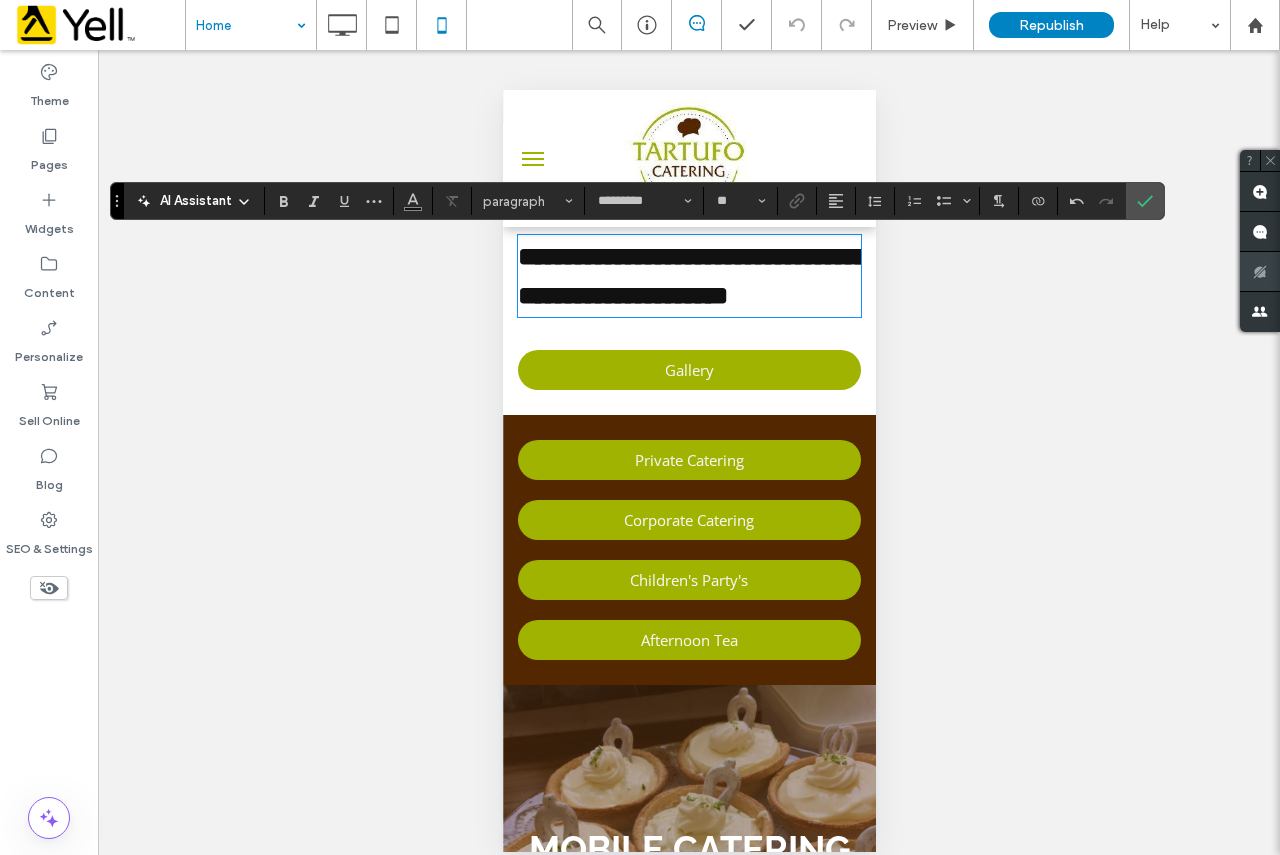 type on "**" 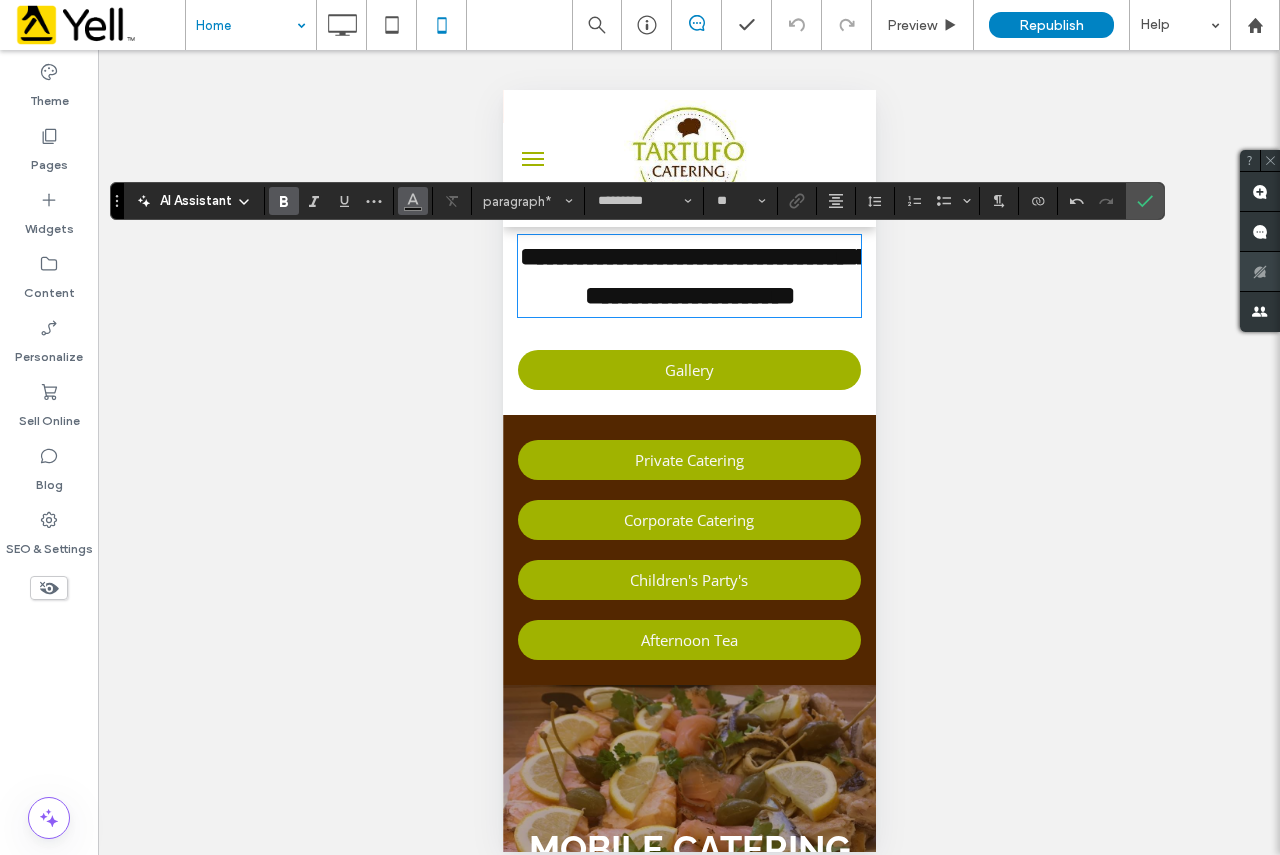 click 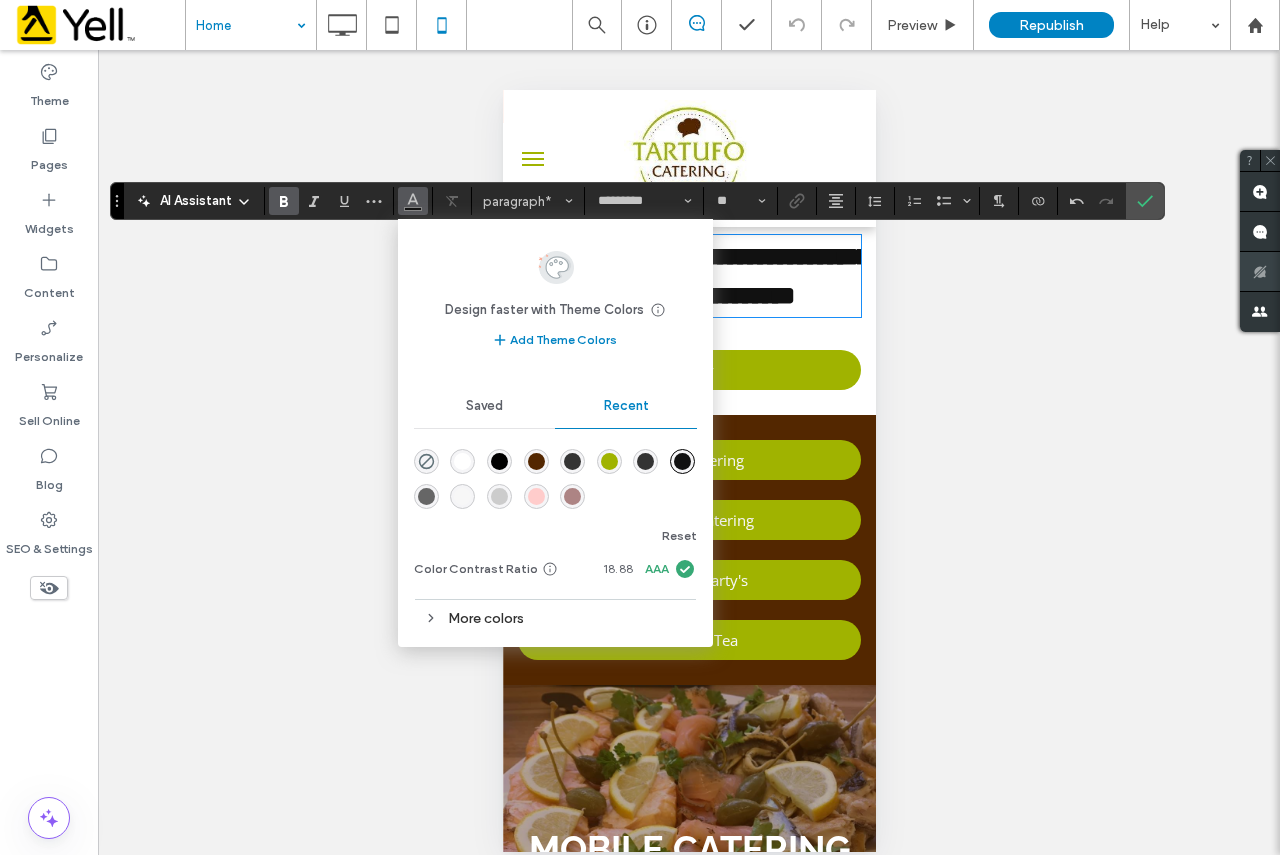 click at bounding box center (609, 461) 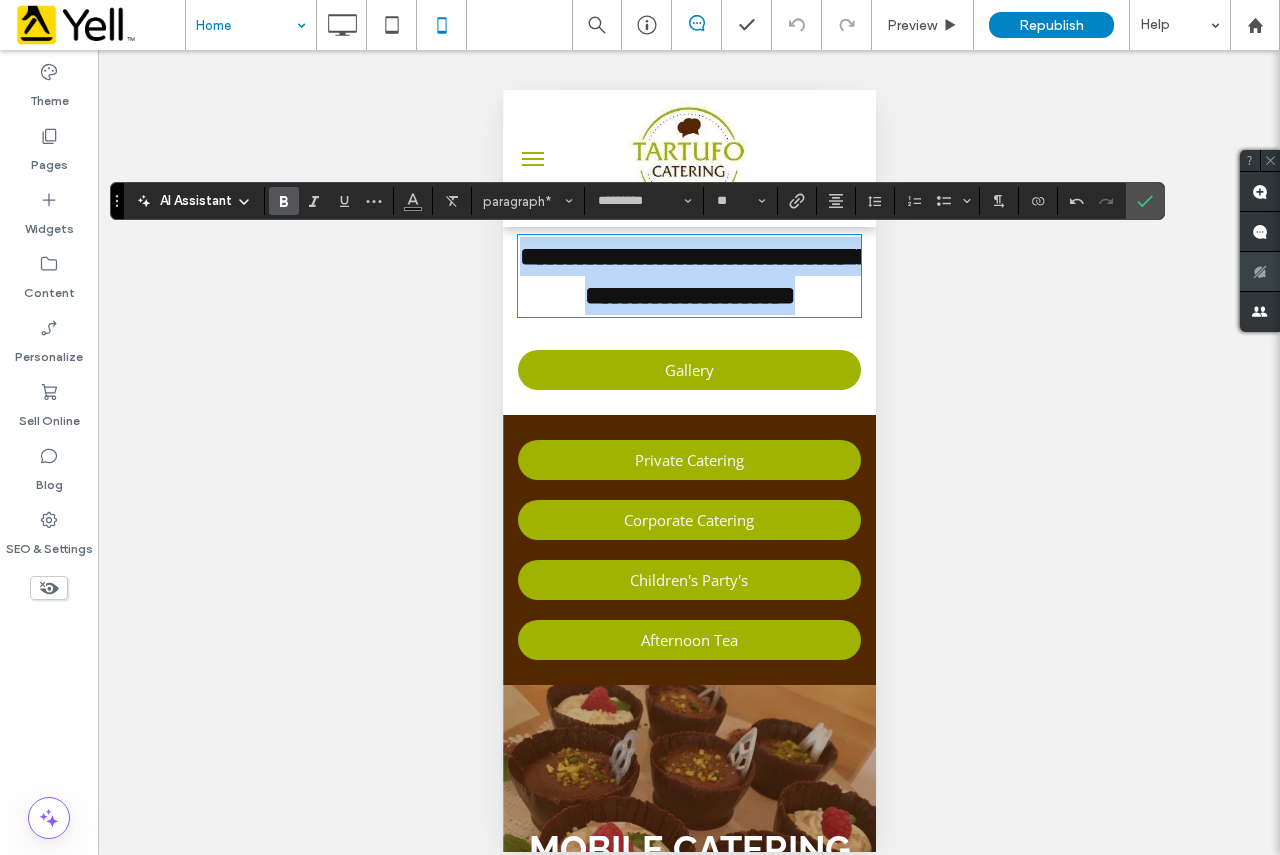 drag, startPoint x: 780, startPoint y: 340, endPoint x: 548, endPoint y: 249, distance: 249.20874 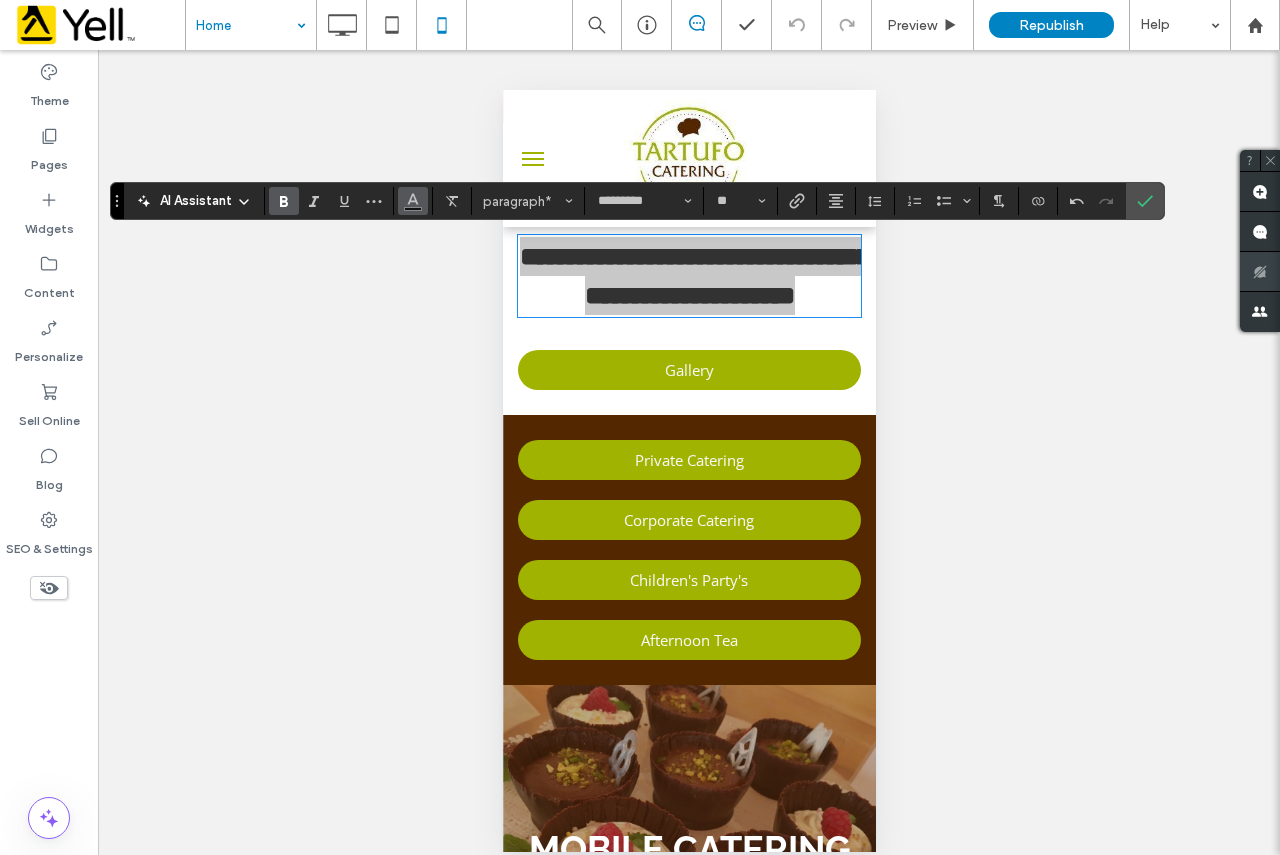 click 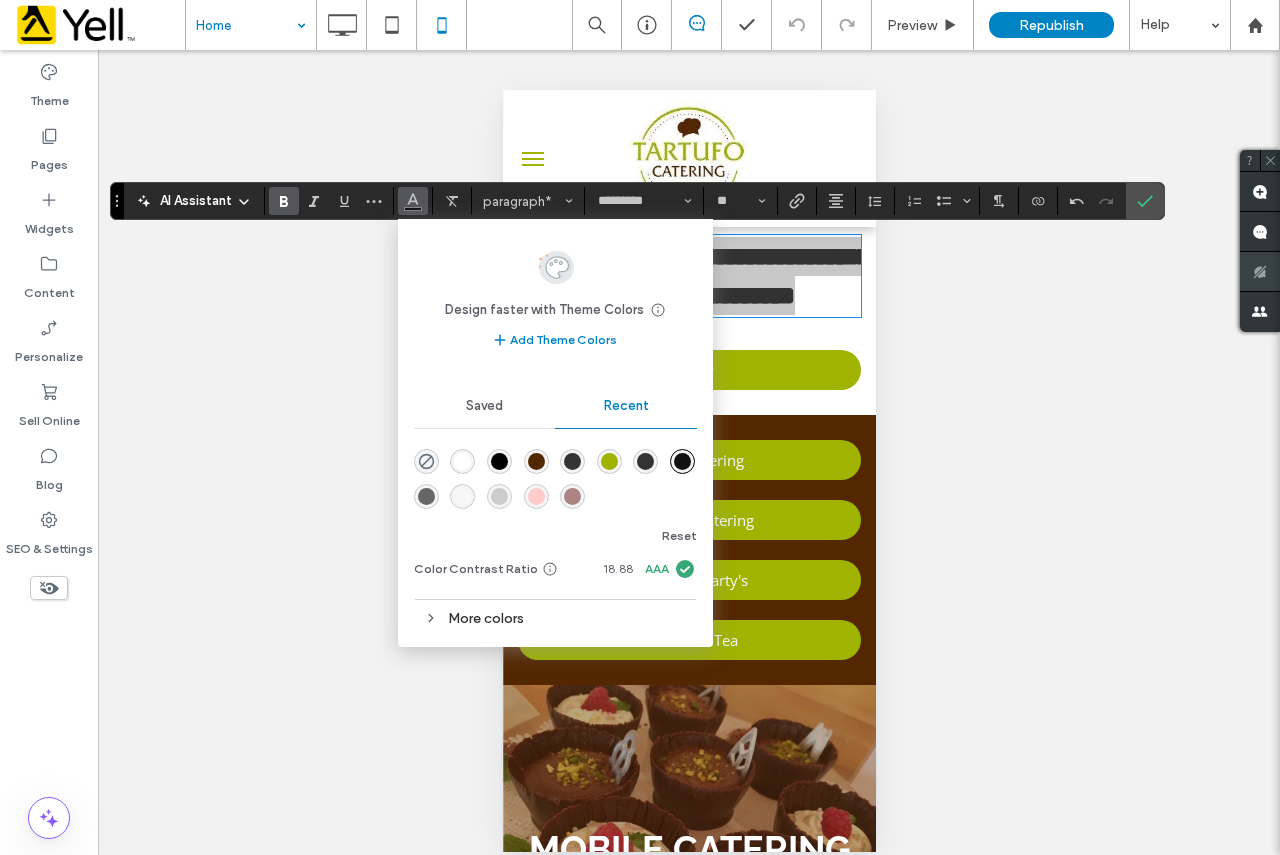 click at bounding box center [609, 461] 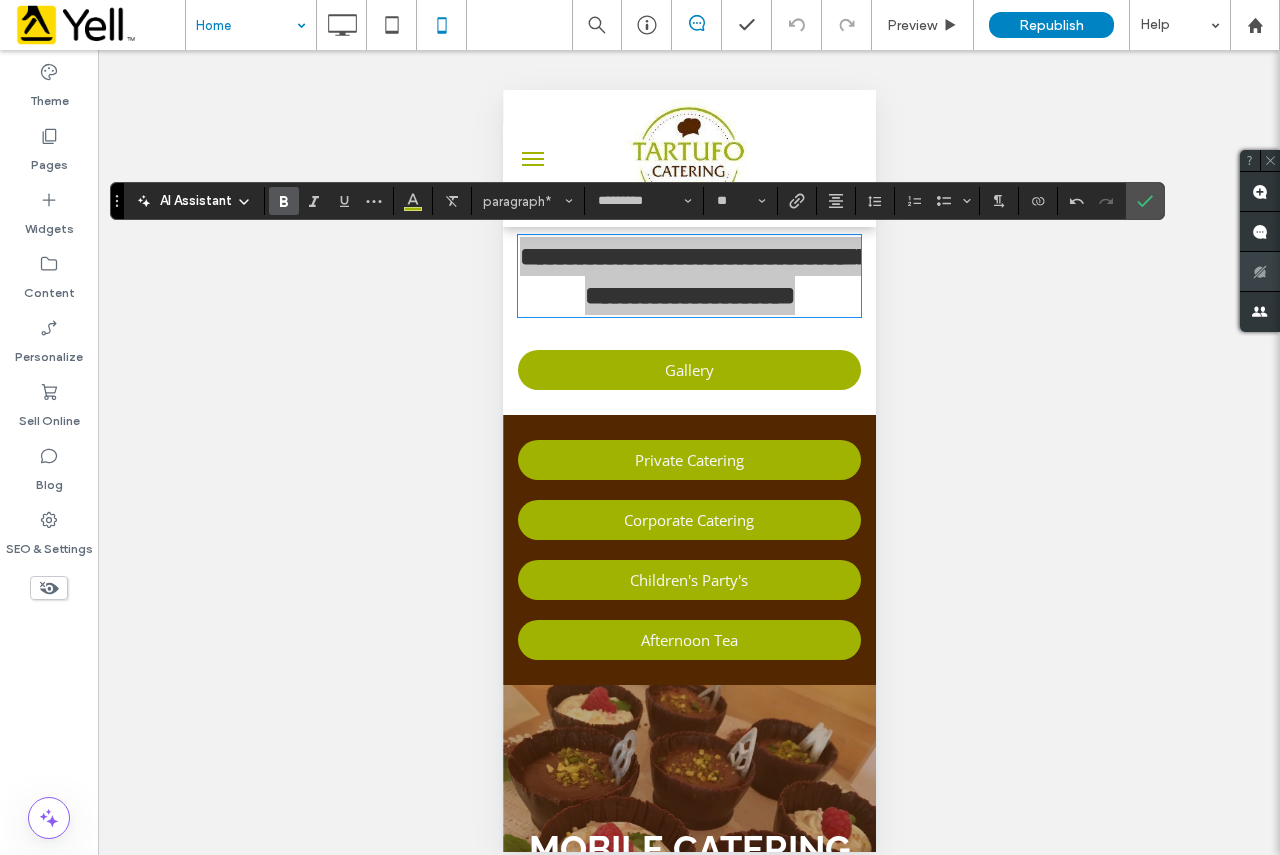 click on "Unhide?
Yes
Unhide?
Yes
Unhide?
Yes
Unhide?
Yes
Unhide?
Yes
Unhide?
Yes
Unhide?
Yes
Unhide?
Yes
Unhide?
Yes
Unhide?
Yes
Unhide?
Yes
Unhide?
Yes
Yes" at bounding box center (689, 463) 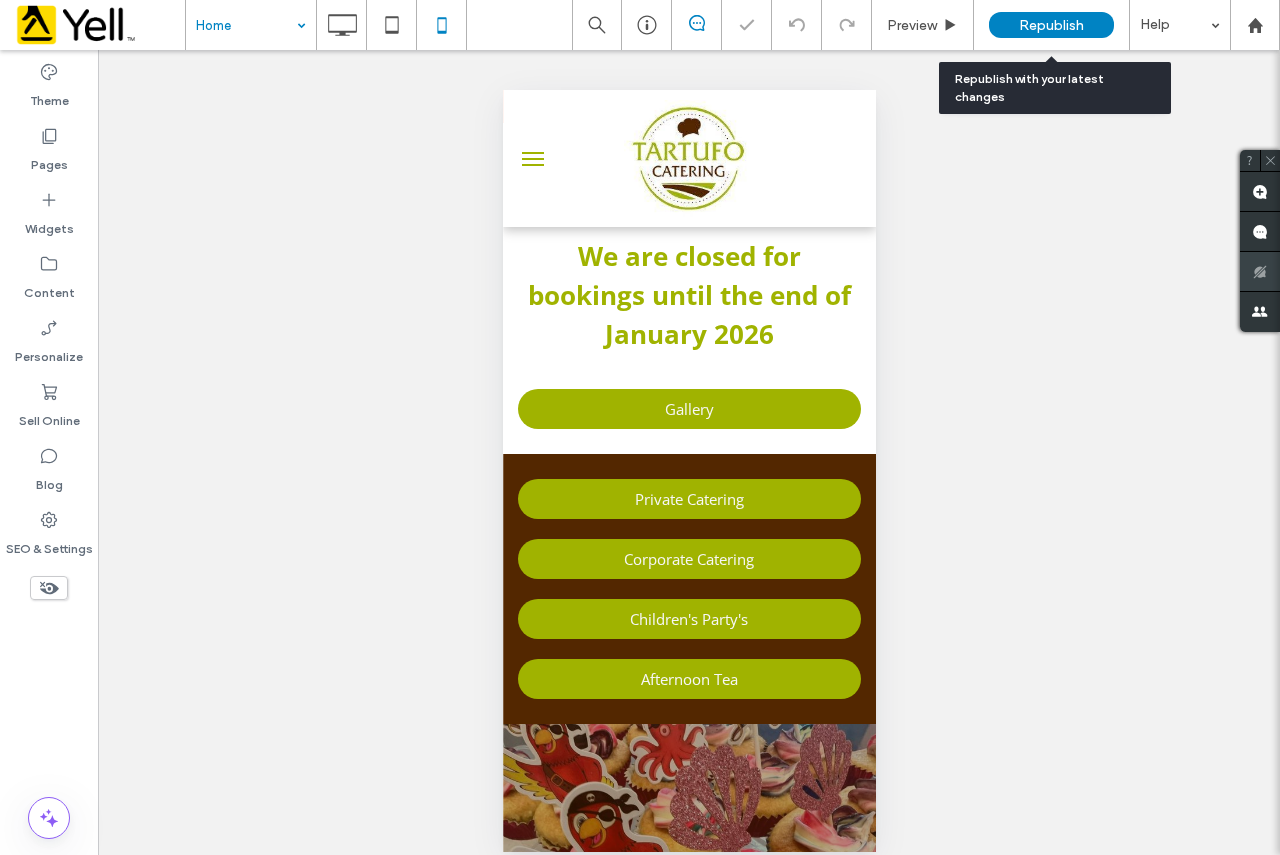 click on "Republish" at bounding box center (1051, 25) 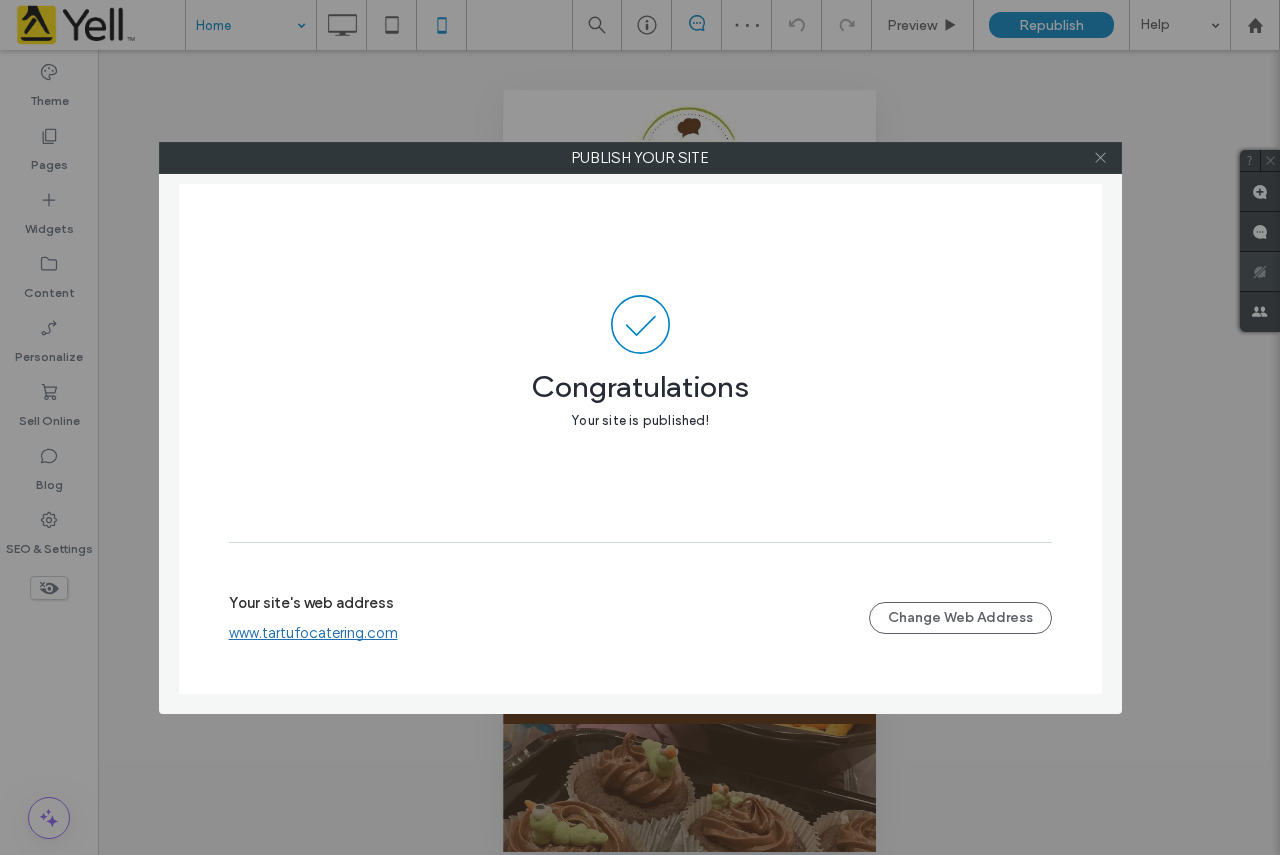 click 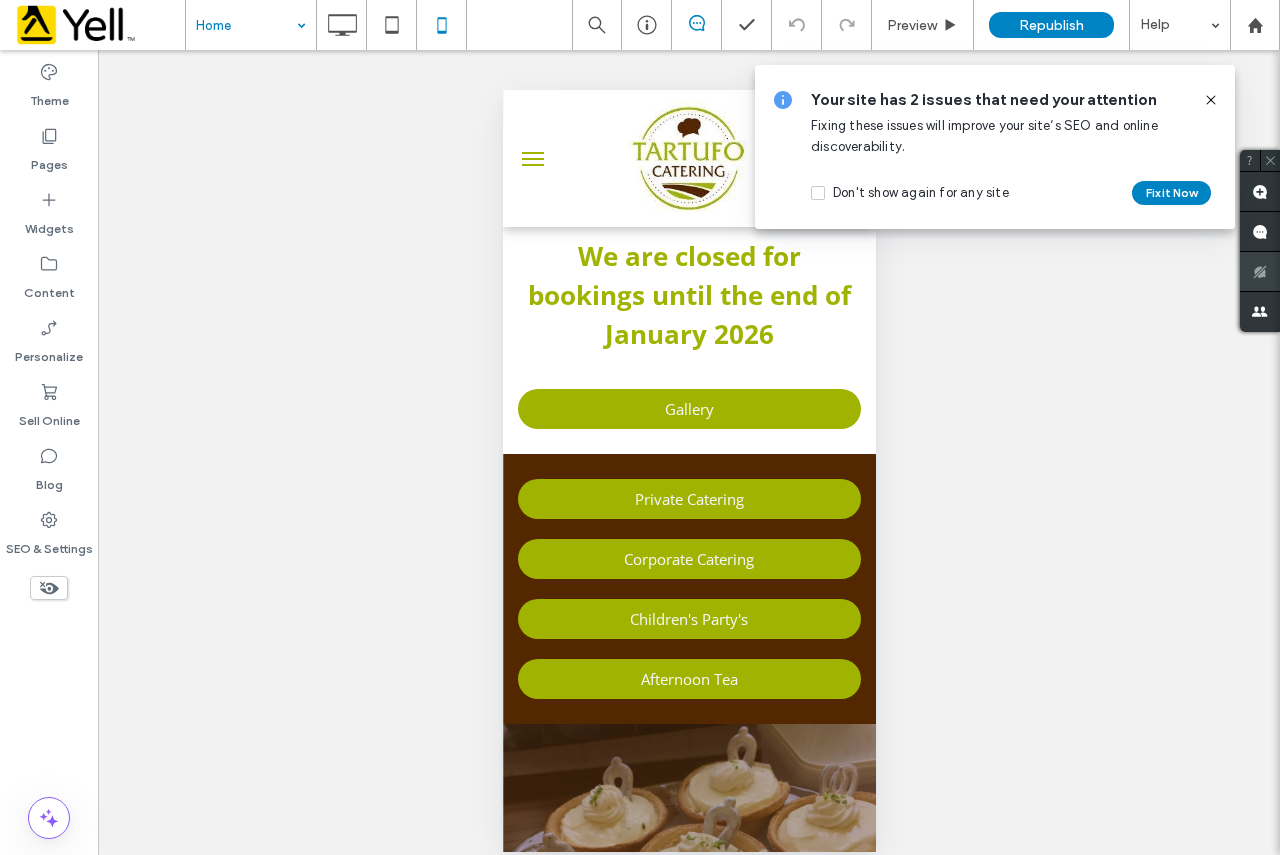 click 